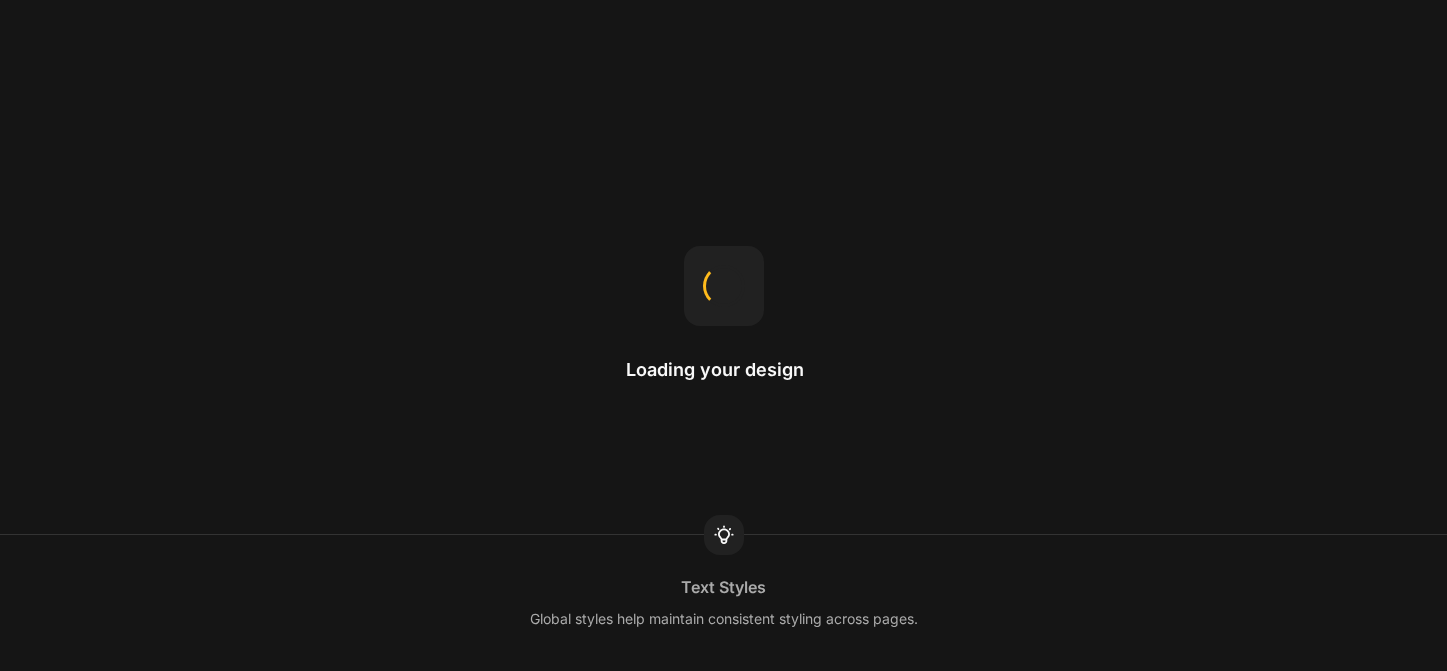 scroll, scrollTop: 0, scrollLeft: 0, axis: both 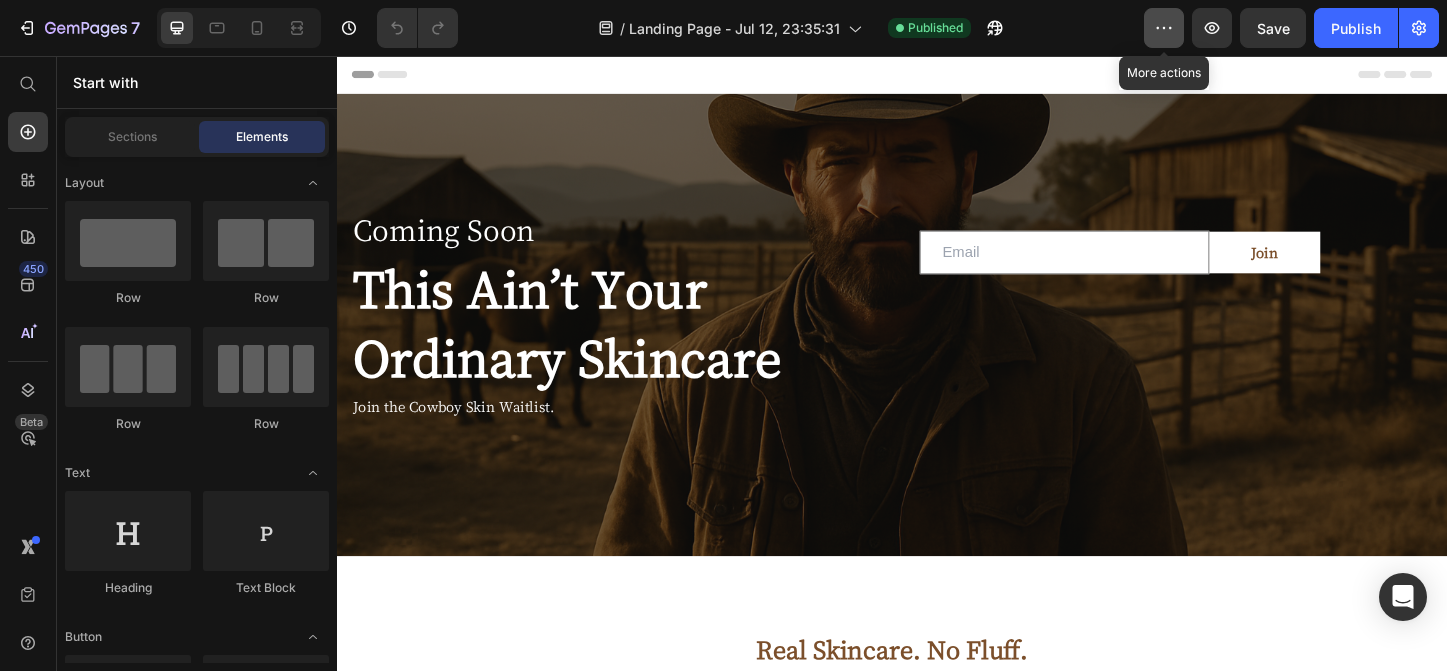 click 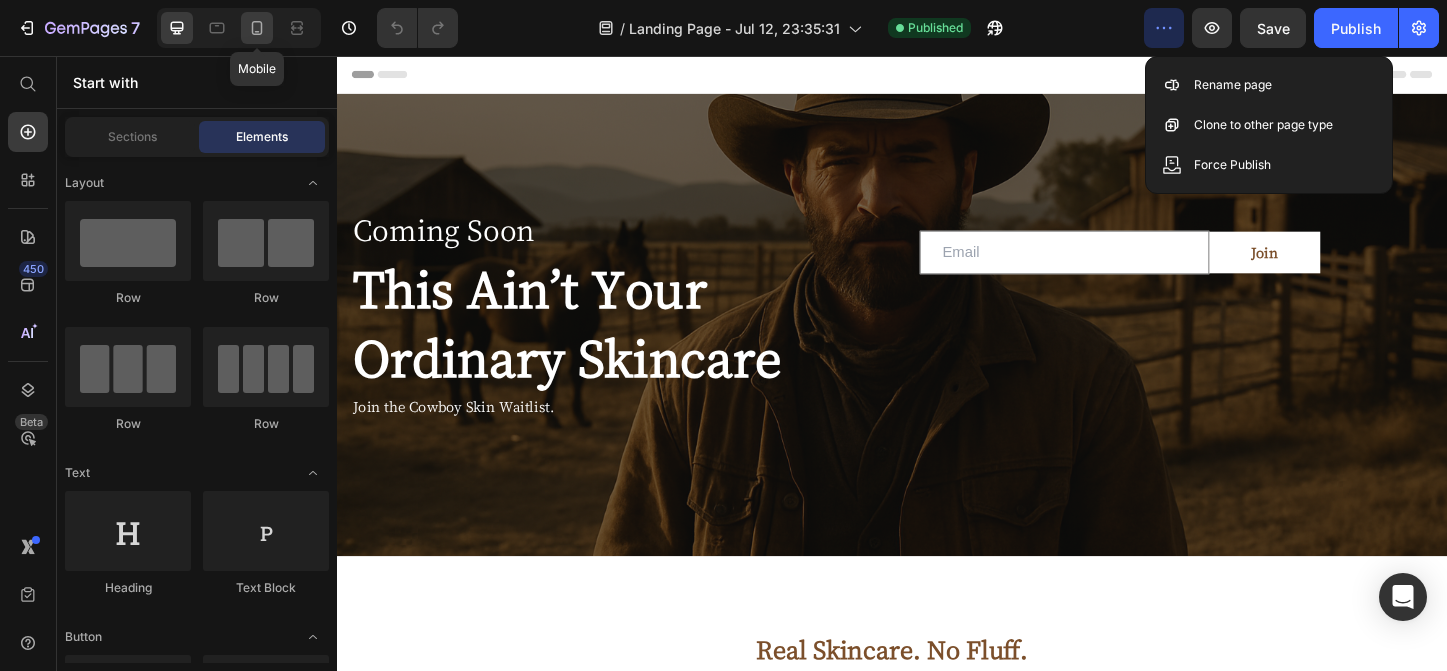 click 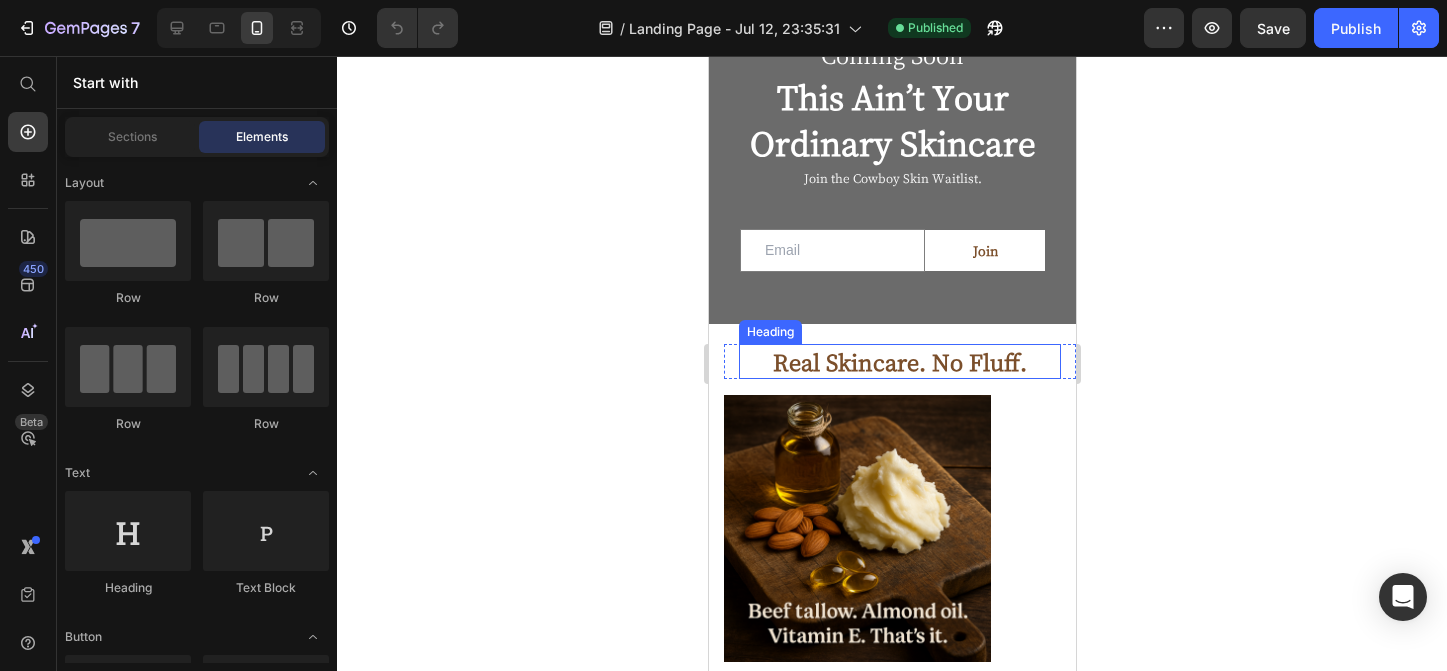 scroll, scrollTop: 0, scrollLeft: 0, axis: both 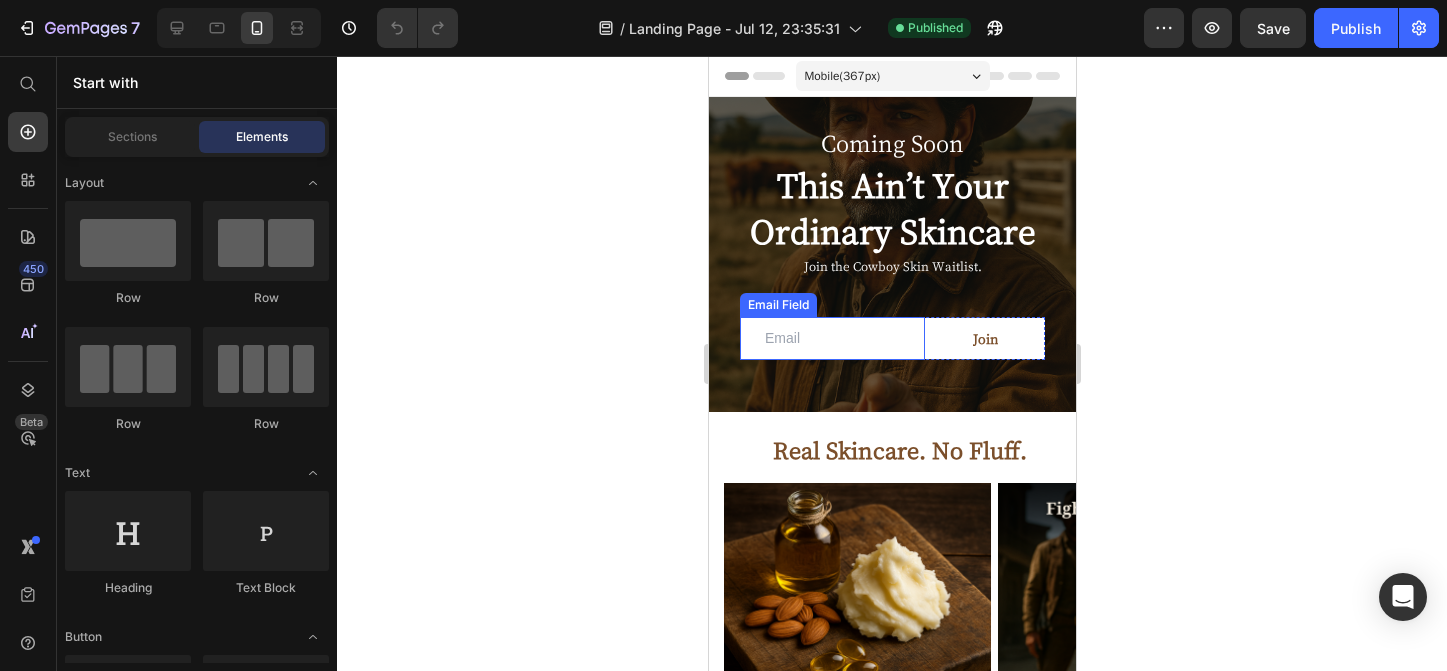 click at bounding box center [831, 338] 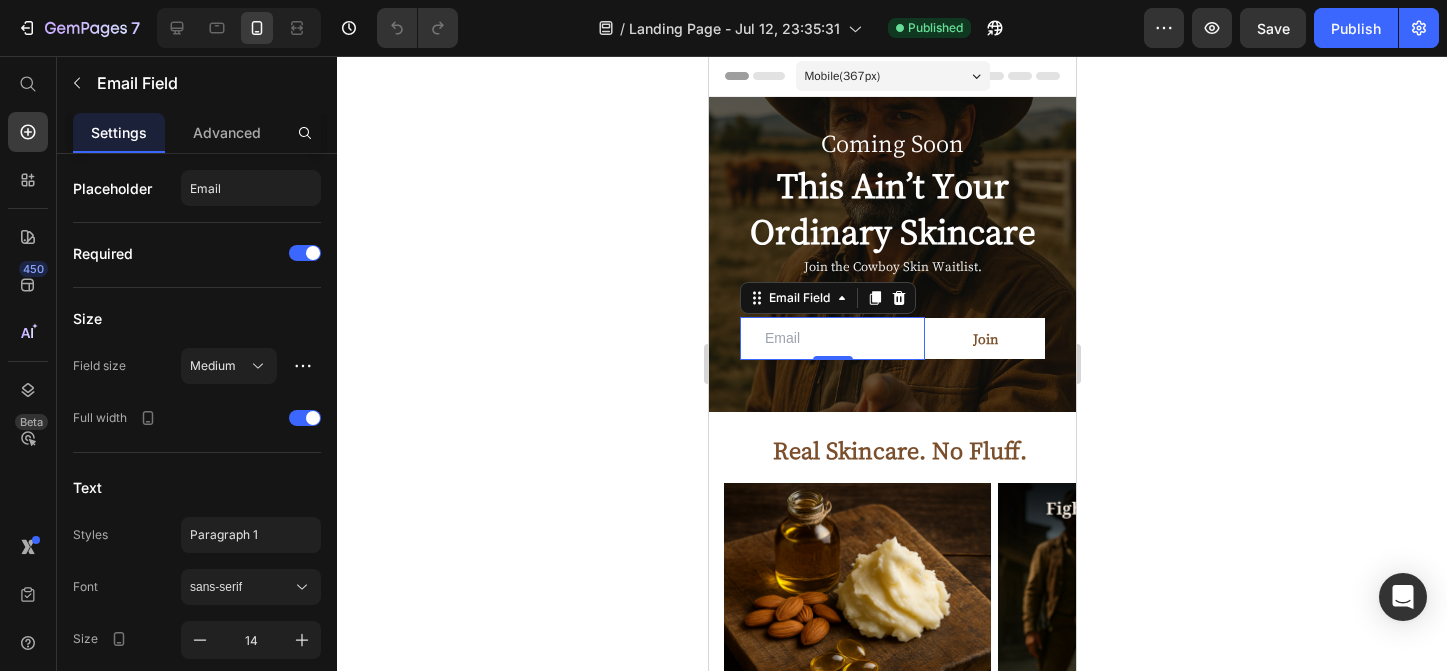 click 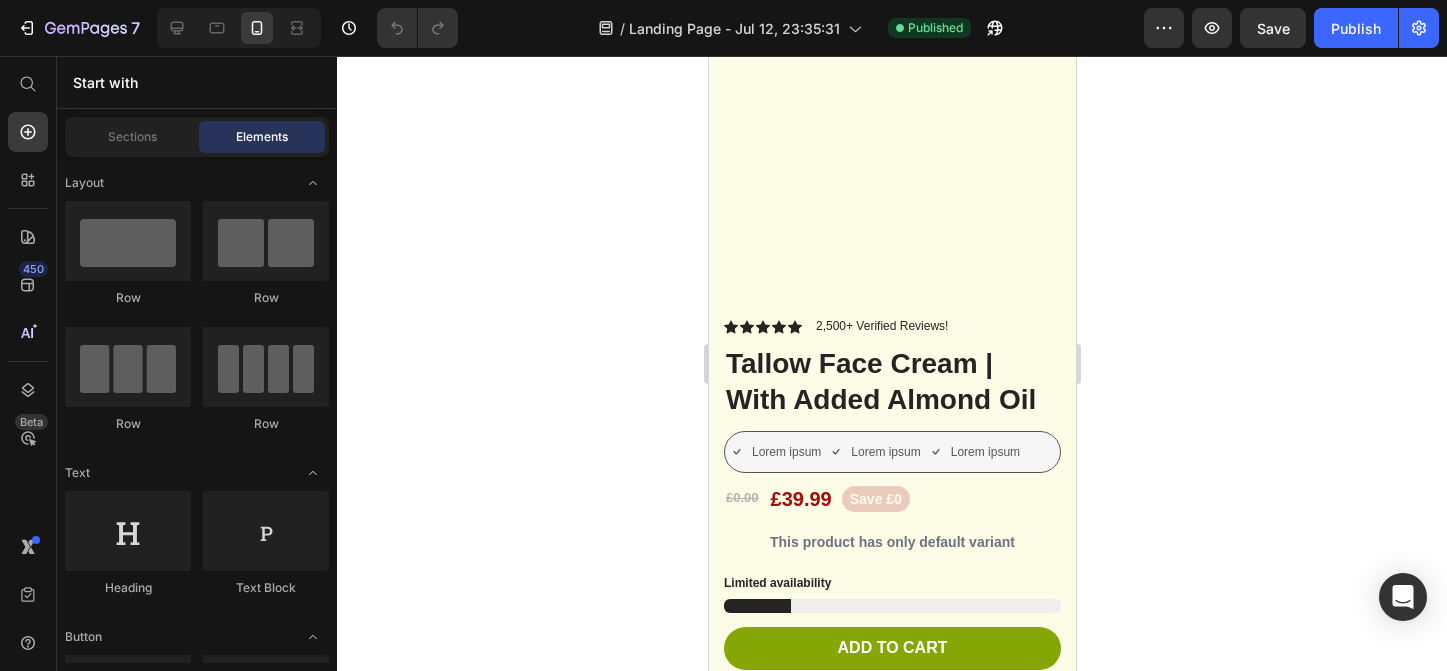 scroll, scrollTop: 3575, scrollLeft: 0, axis: vertical 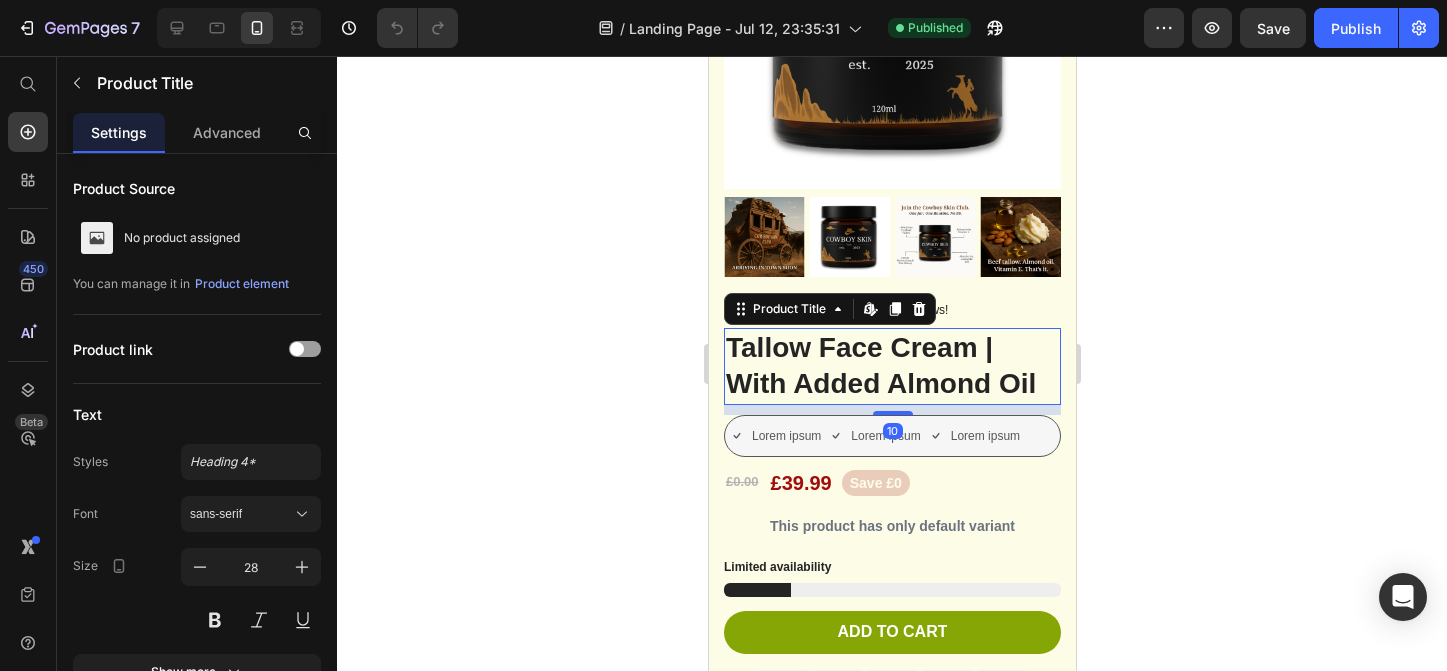 click on "Tallow Face Cream | With Added Almond Oil" at bounding box center (891, 366) 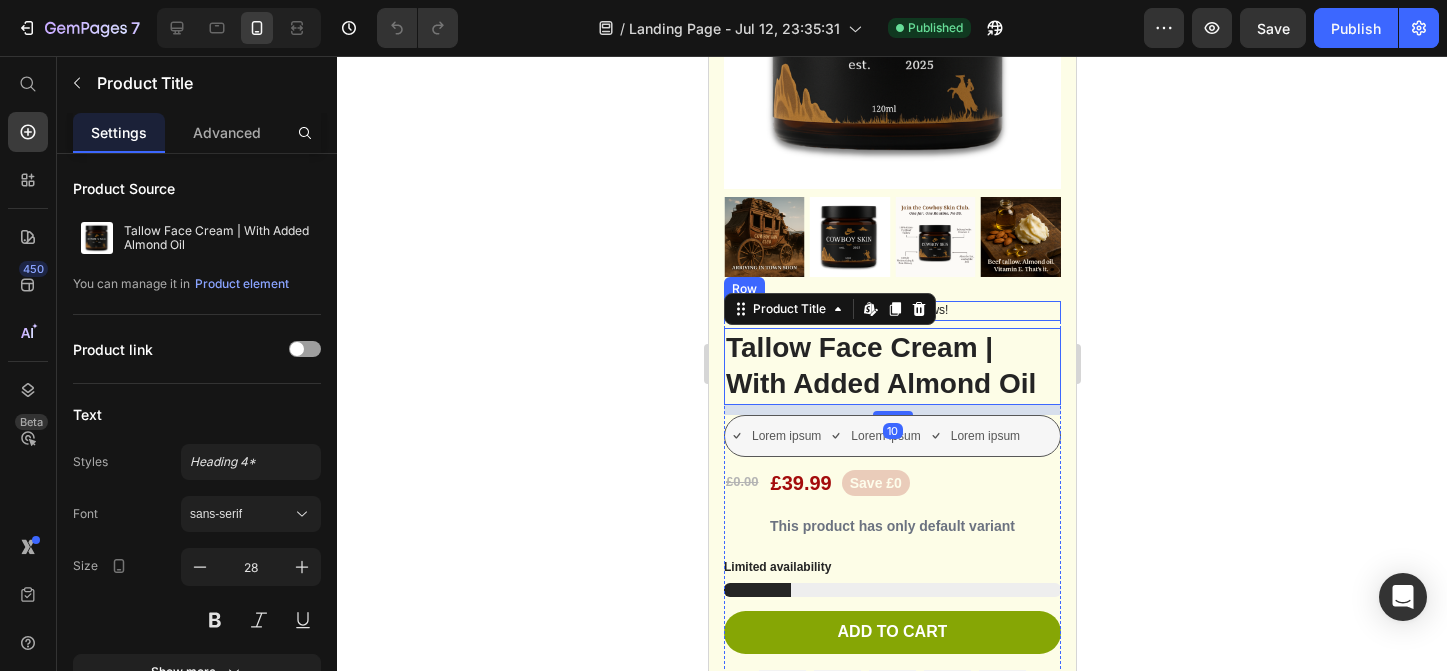 click on "Icon Icon Icon Icon Icon Icon List 2,500+ Verified Reviews! Text Block Row" at bounding box center [891, 311] 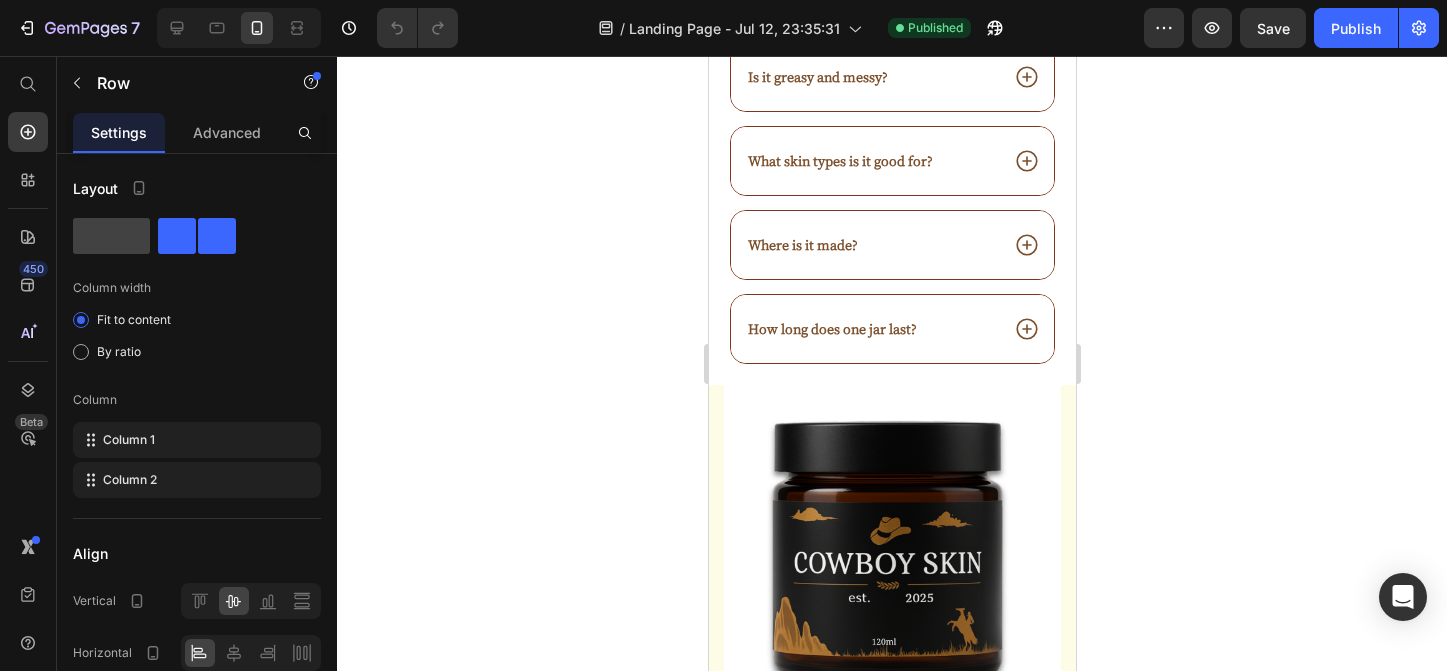 scroll, scrollTop: 3020, scrollLeft: 0, axis: vertical 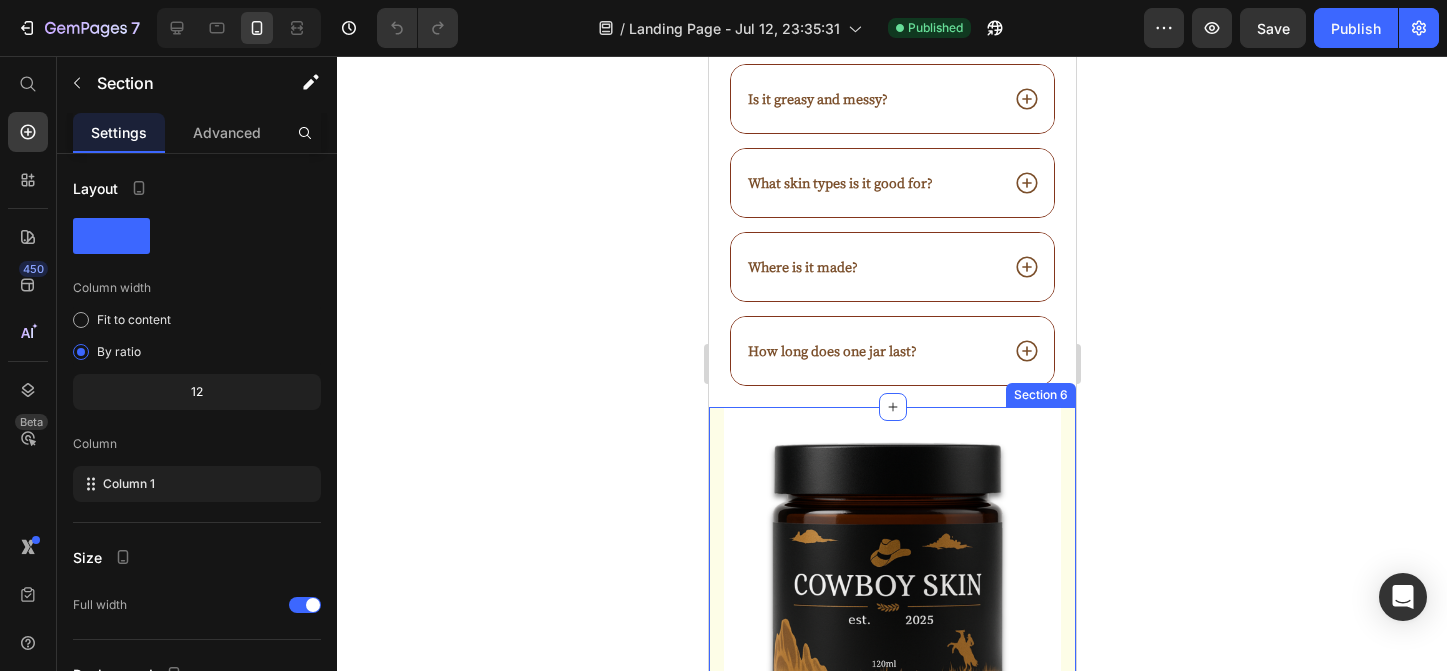 click on "Product Images
Vero eos
At accusamus
Et iusto odio
Consectetur
Adipiscin Accordion Icon Icon Icon Icon Icon Icon List 2,500+ Verified Reviews! Text Block Row   7 Tallow Face Cream | With Added Almond Oil Product Title
Lorem ipsum Item List
Lorem ipsum Item List
Lorem ipsum Item List Row £0.00 Product Price £39.99 Product Price Save £0 Product Badge Row This product has only default variant Product Variants & Swatches Limited availability Stock Counter Add to cart Add to Cart or 4 interest-free payments of $[PRICE] with Text Block Image Row Image Image Image Image Image Row Icon Icon Icon Icon Icon Icon List Lorem ipsum dolor sit amet, consectetur adipiscing elit Text Block Text Block [FIRST] Text Block
Verified Buyer Item List Row" at bounding box center [891, 1124] 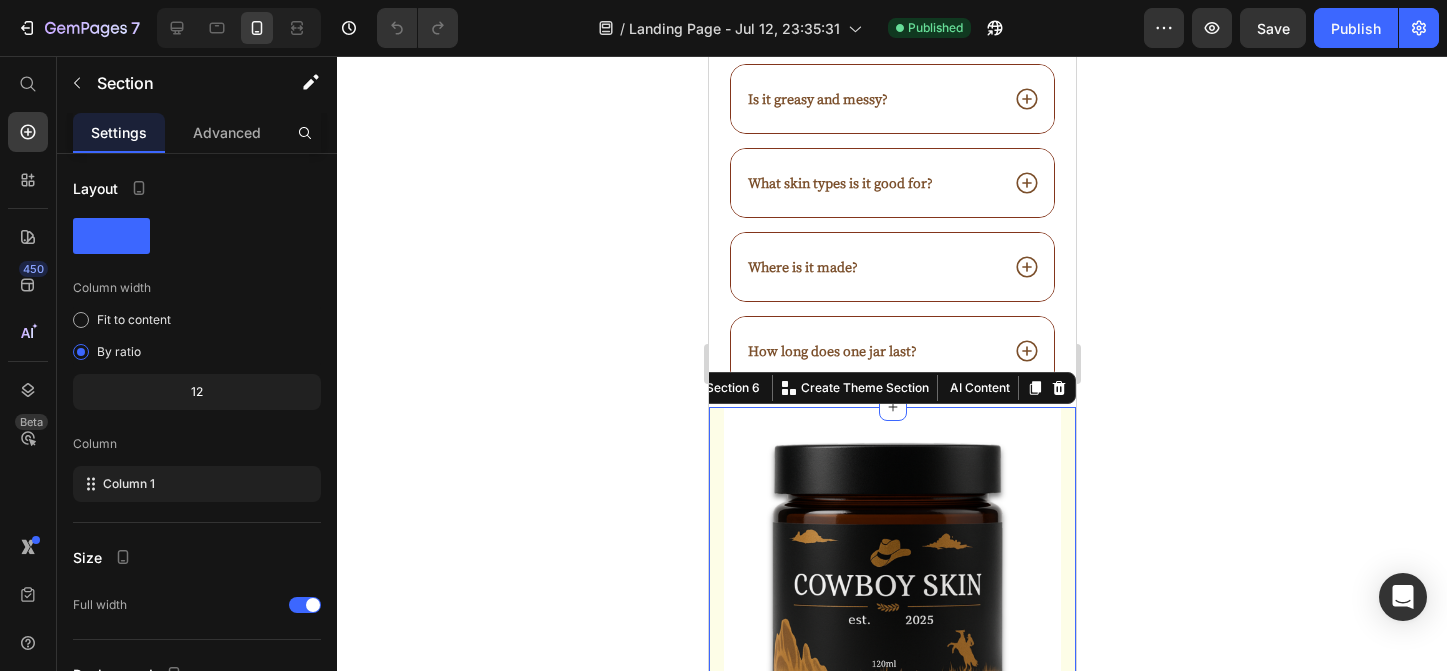 click 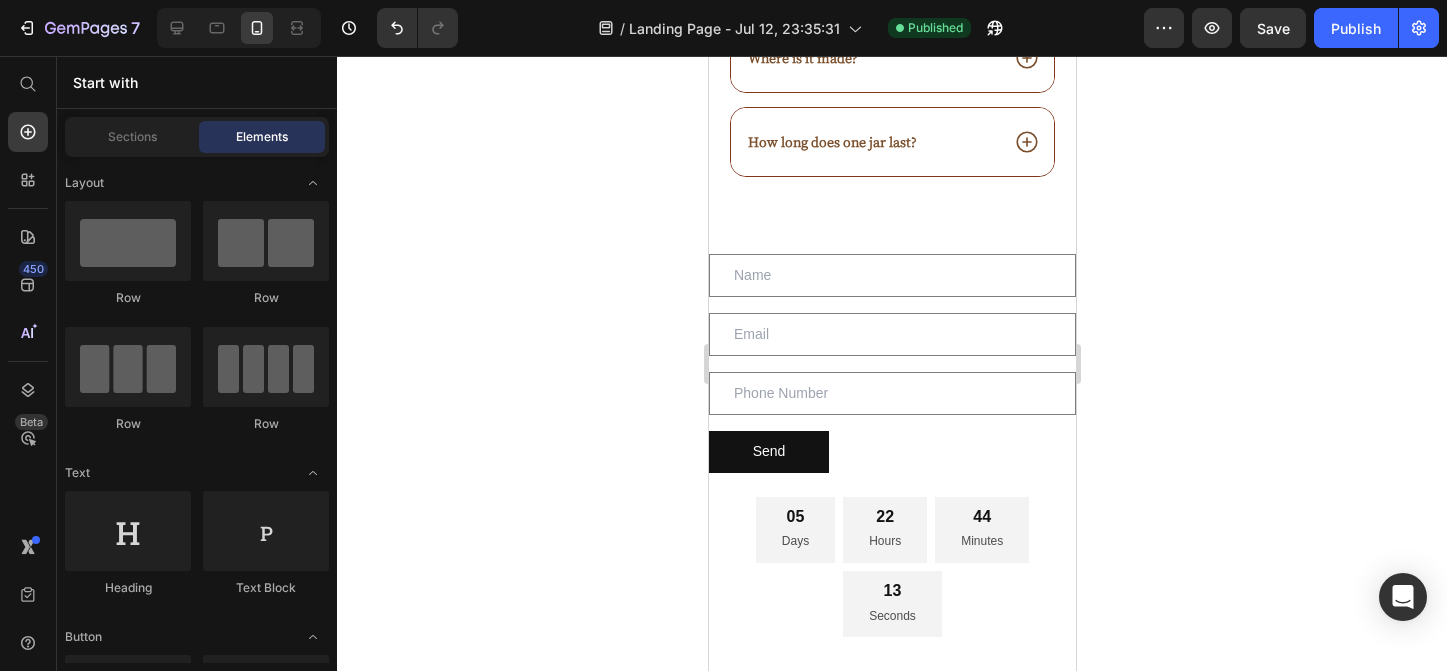 scroll, scrollTop: 3278, scrollLeft: 0, axis: vertical 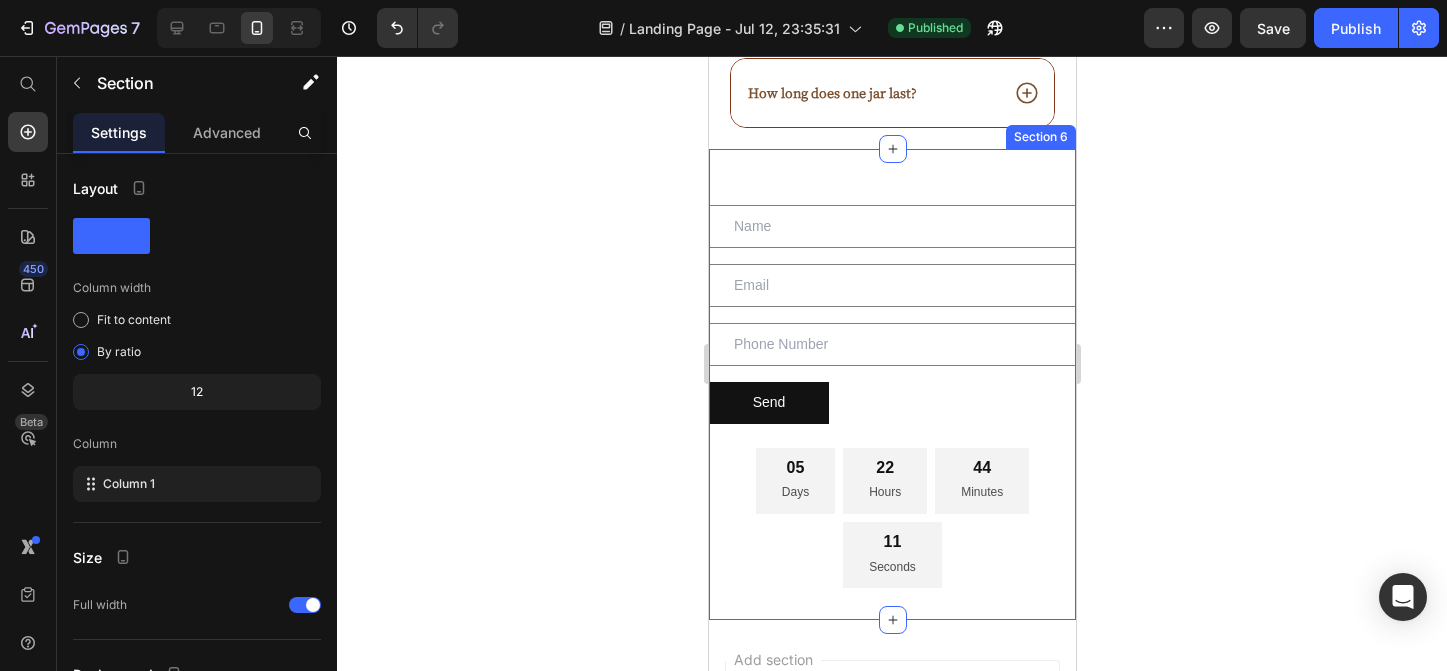 click on "Text Field Email Field Row Text Field Send Submit Button Contact Form 05 Days 22 Hours 44 Minutes 11 Seconds Countdown Timer Section 6" at bounding box center (891, 385) 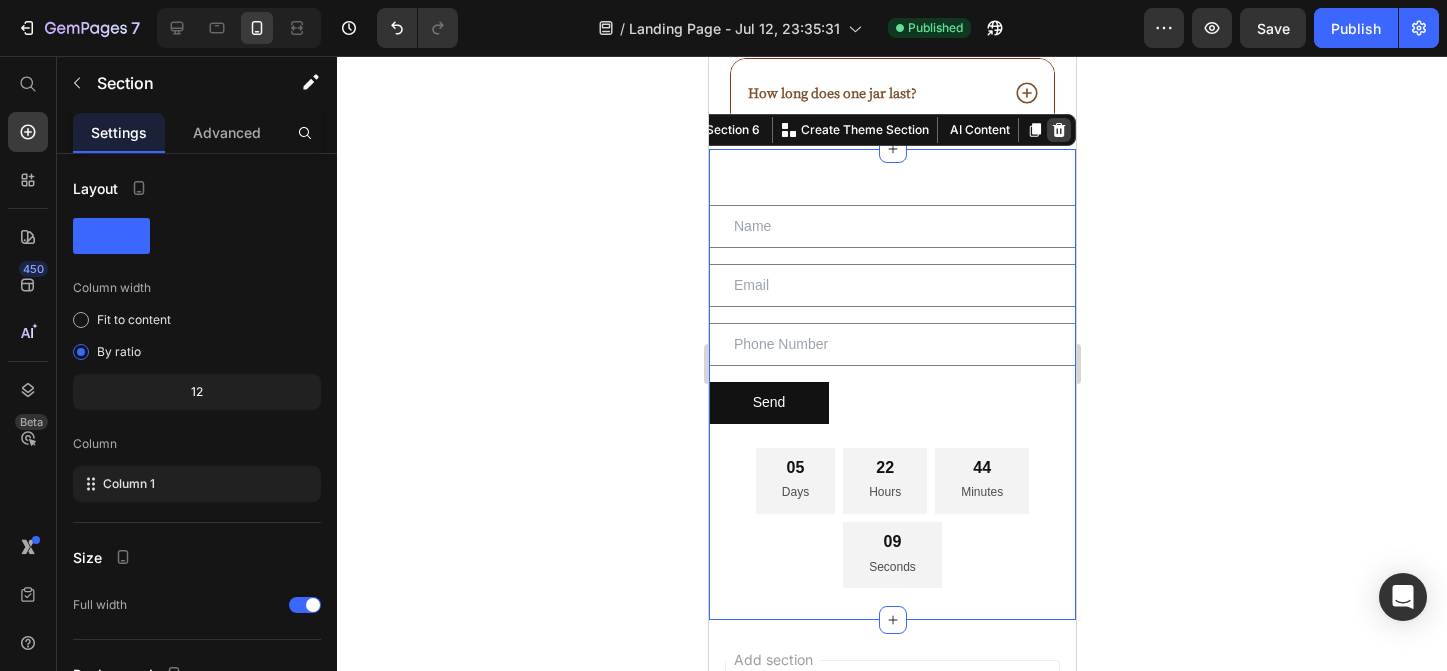 click 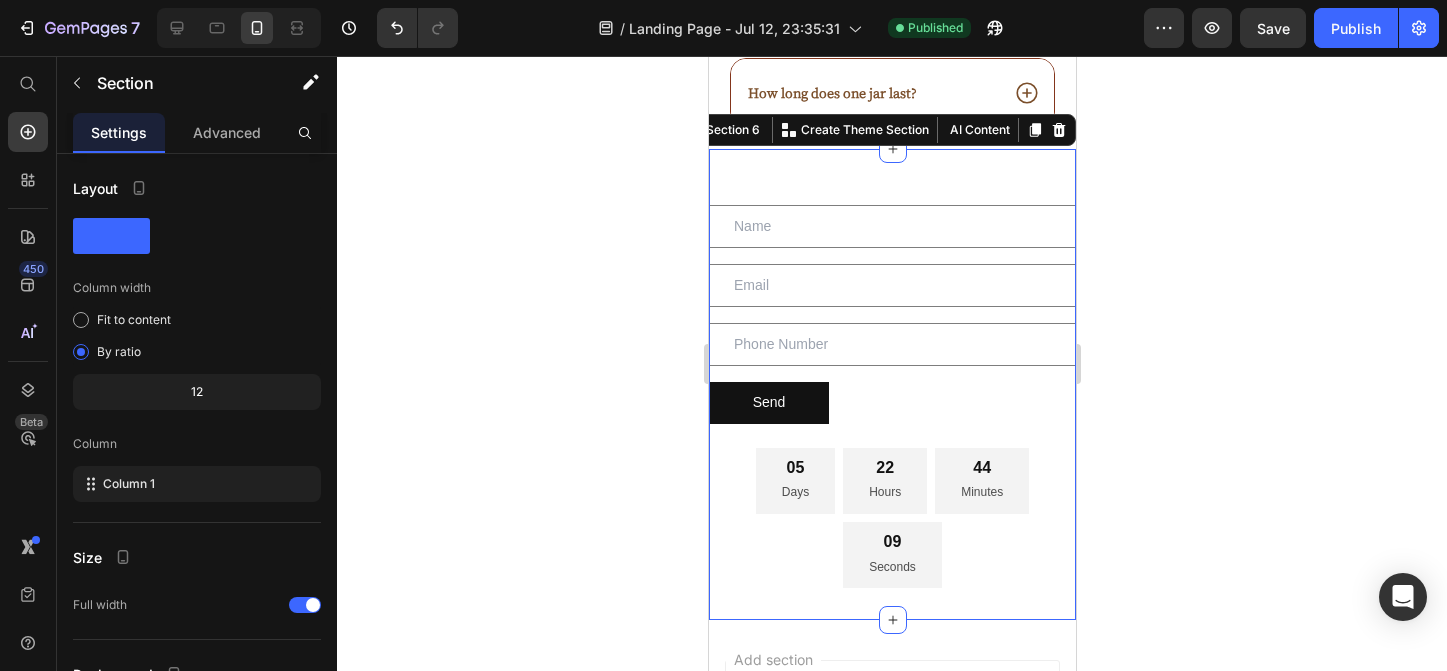 scroll, scrollTop: 3206, scrollLeft: 0, axis: vertical 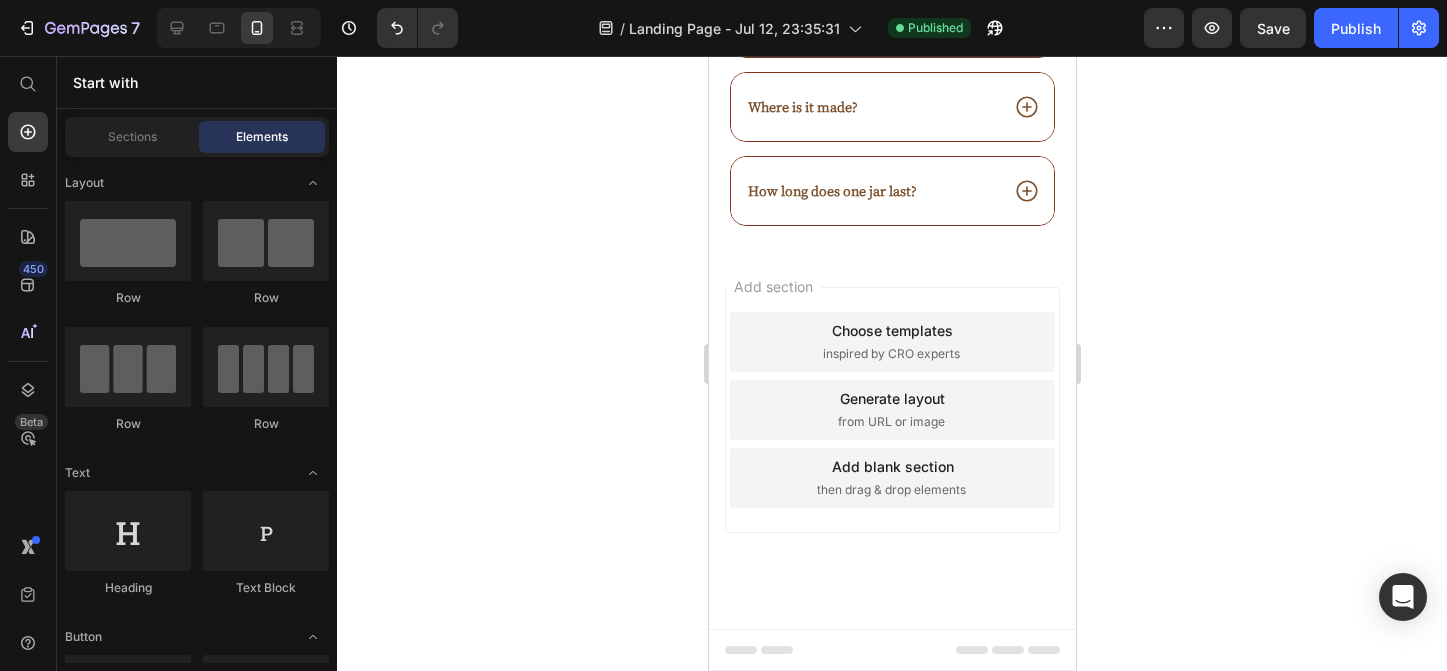 click on "Add section Choose templates inspired by CRO experts Generate layout from URL or image Add blank section then drag & drop elements" at bounding box center (891, 438) 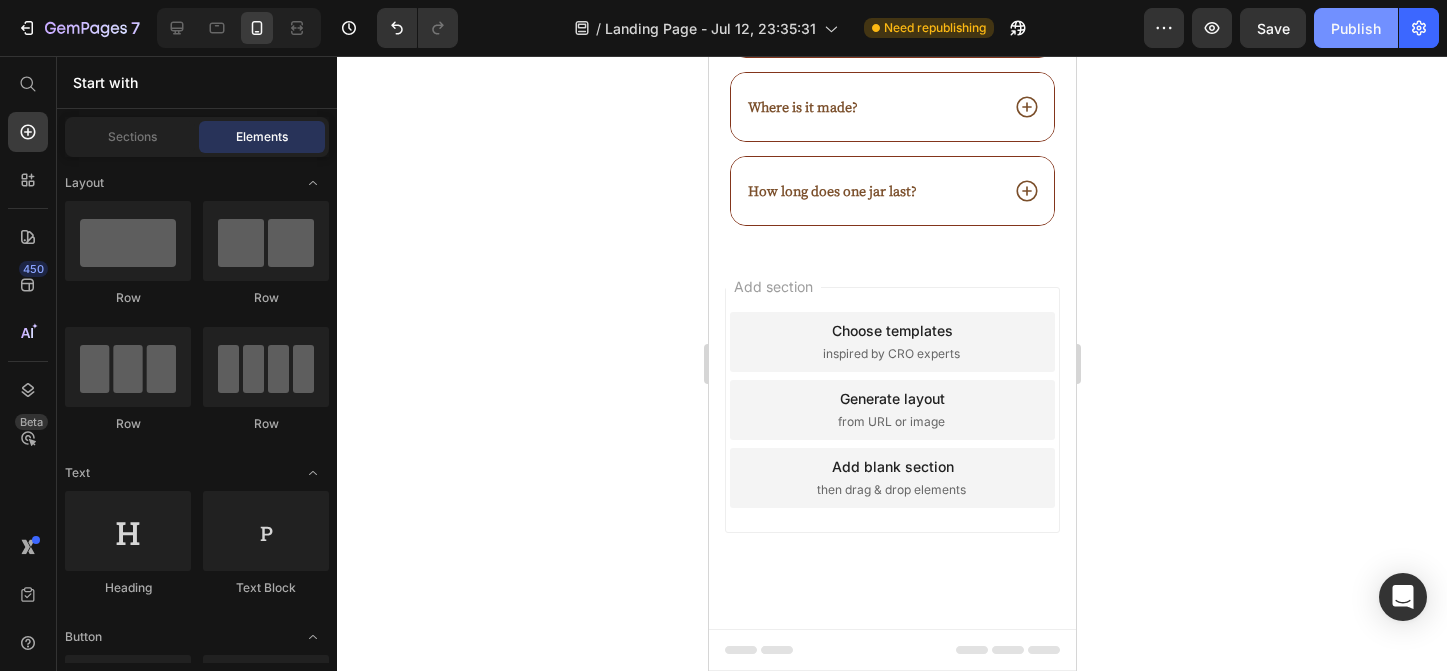 click on "Publish" at bounding box center (1356, 28) 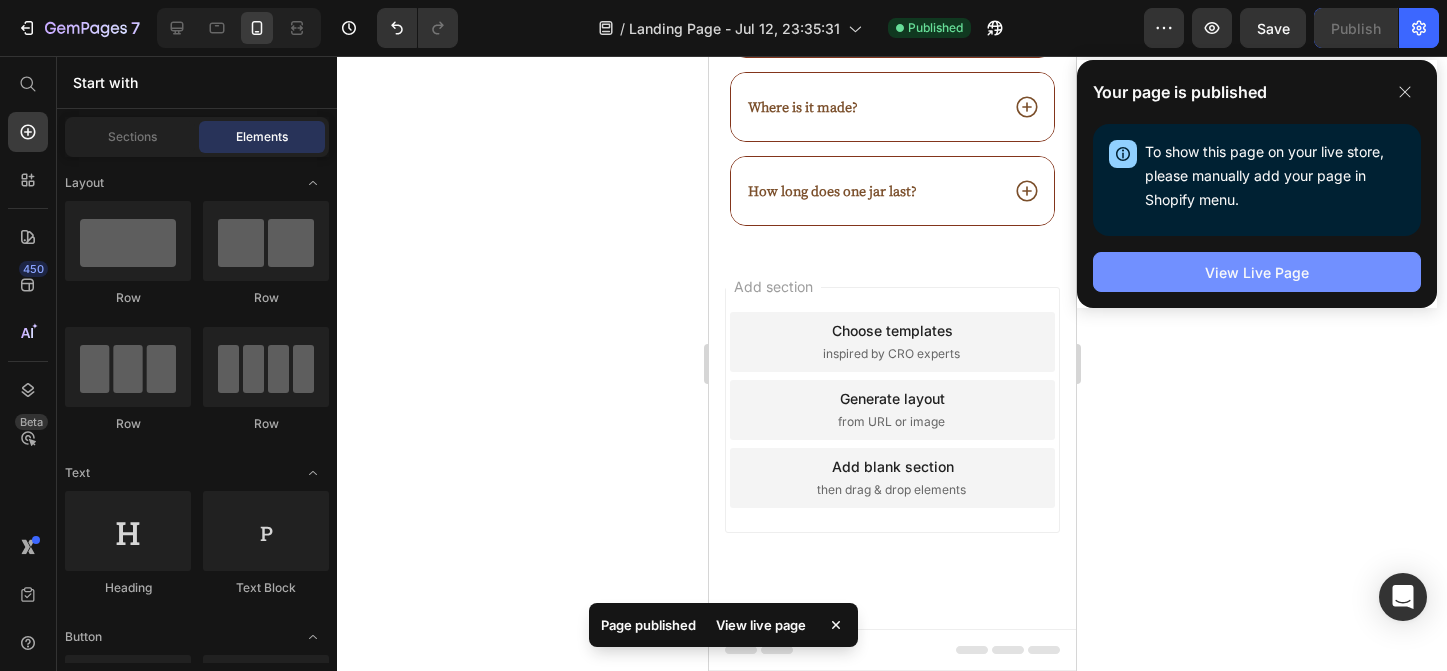 click on "View Live Page" at bounding box center [1257, 272] 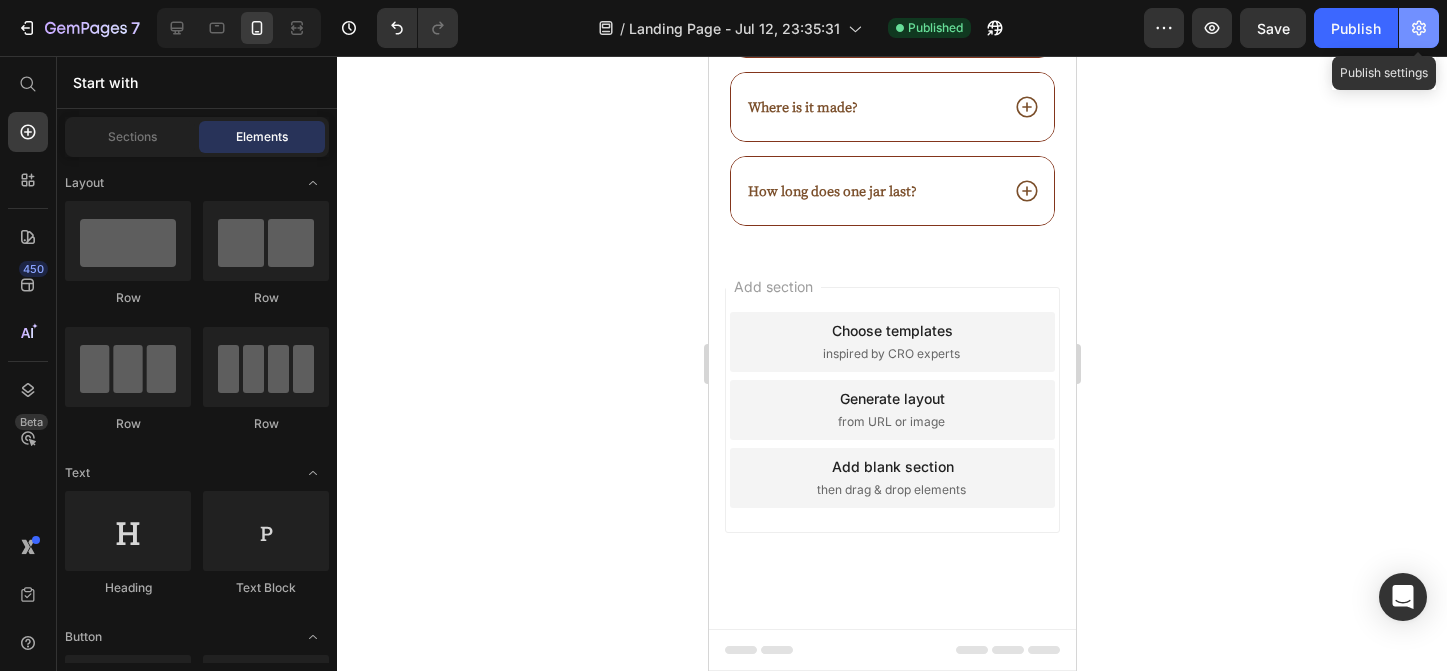 click 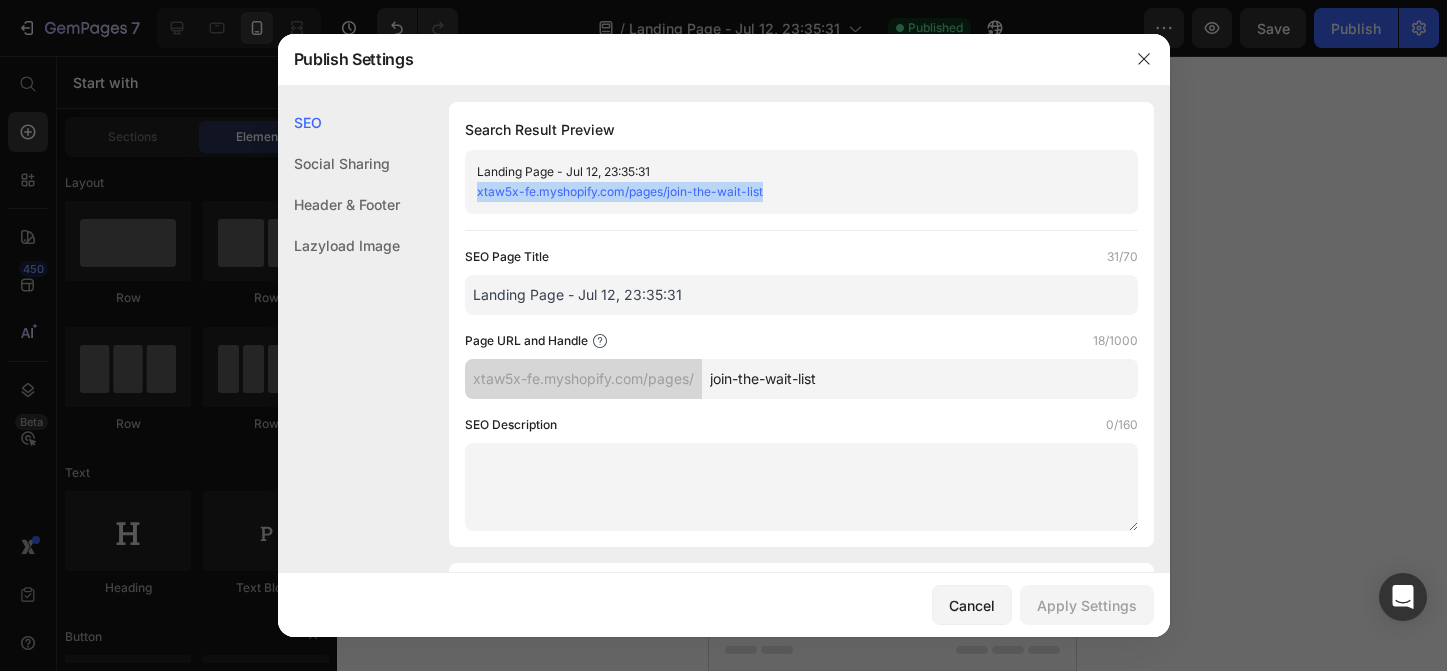 drag, startPoint x: 796, startPoint y: 192, endPoint x: 460, endPoint y: 190, distance: 336.00595 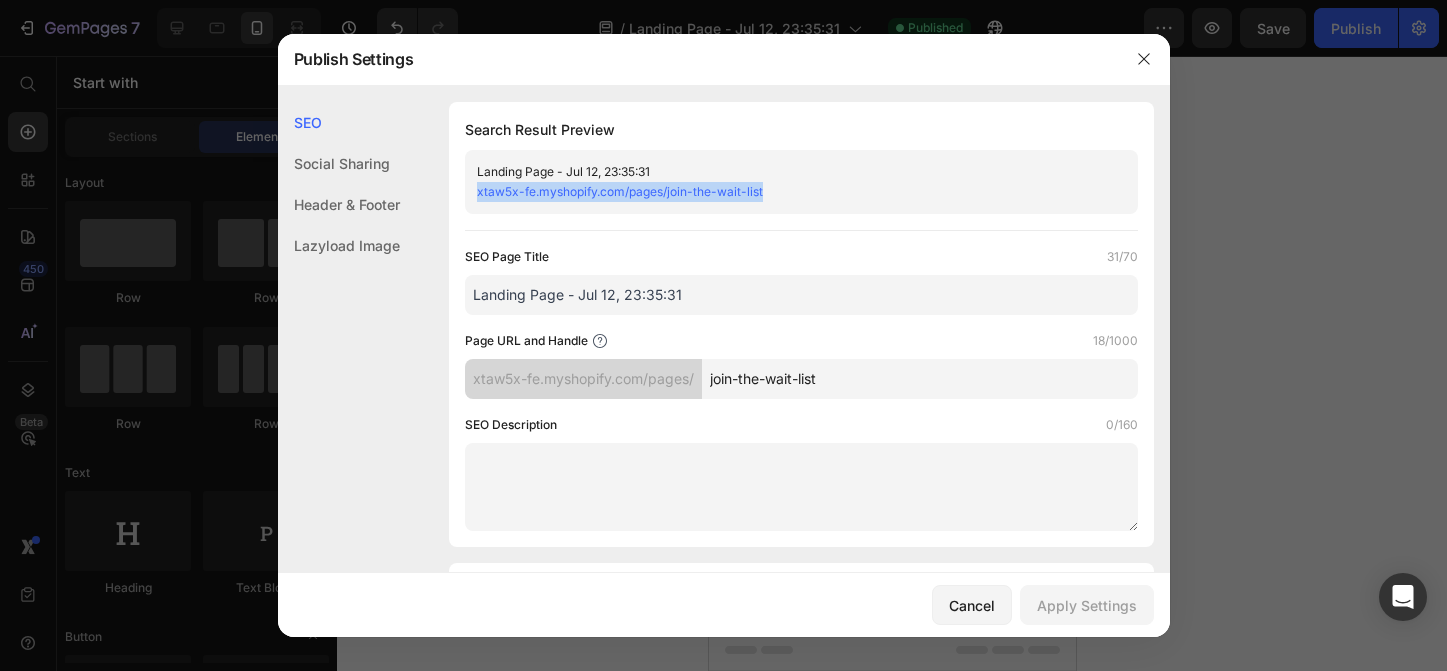 click on "Search Result Preview Landing Page - [DATE] [TIME] xtaw5x-fe.myshopify.com/pages/join-the-wait-list SEO Page Title 31/70 Landing Page - [DATE] [TIME] Page URL and Handle 18/1000 xtaw5x-fe.myshopify.com/pages/ join-the-wait-list SEO Description 0/160" at bounding box center (801, 324) 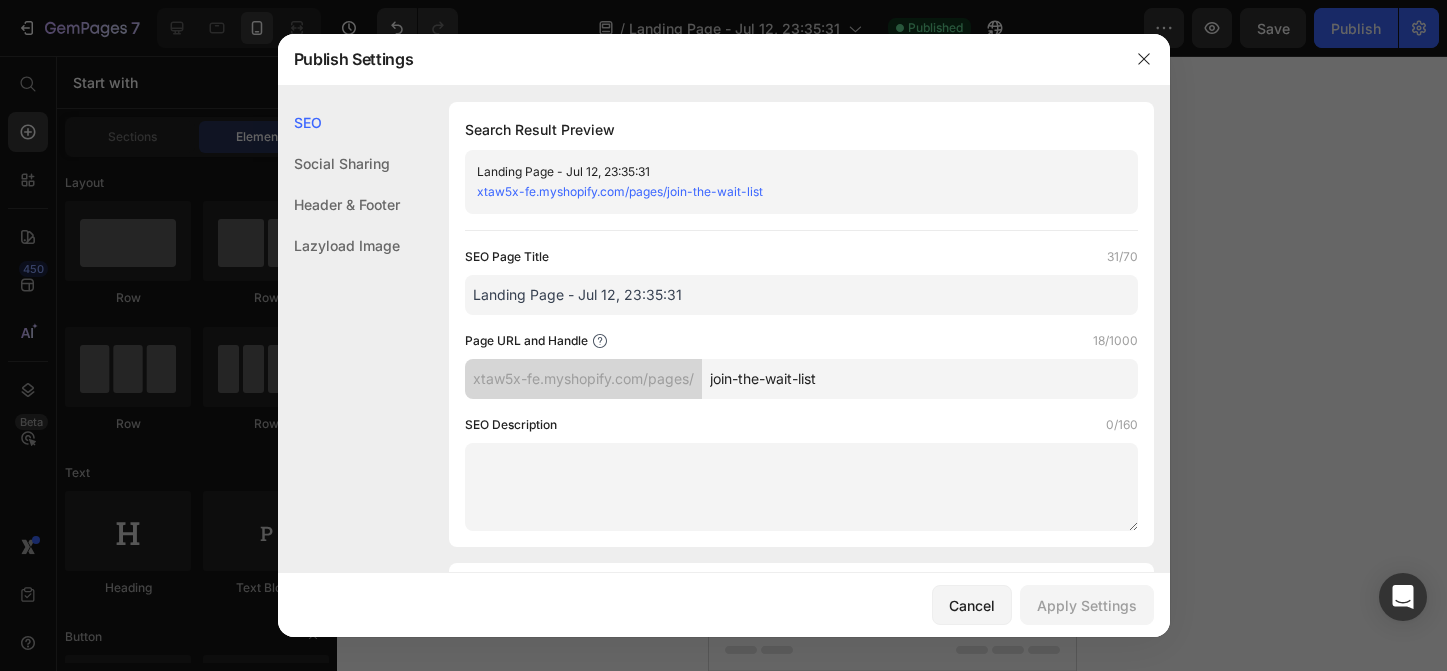 click on "SEO Page Title 31/70 Landing Page - [DATE] [TIME] Page URL and Handle 18/1000 xtaw5x-fe.myshopify.com/pages/ join-the-wait-list SEO Description 0/160" 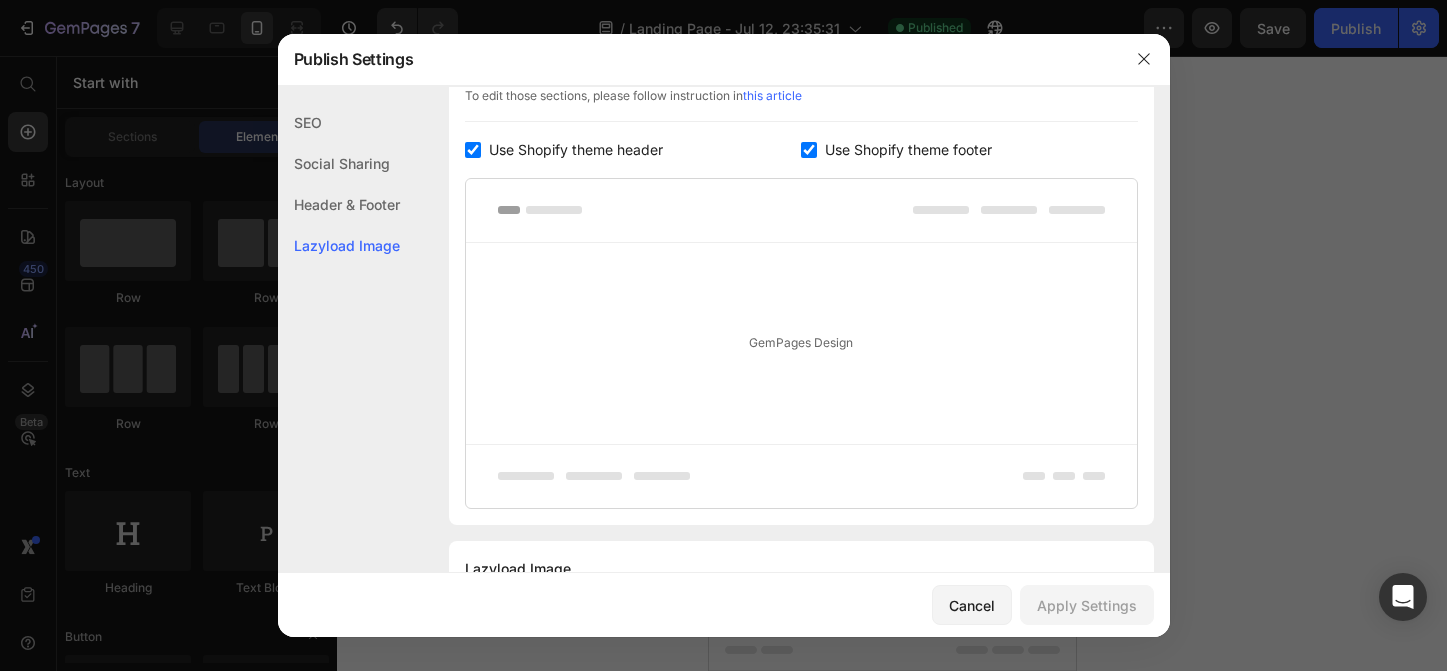scroll, scrollTop: 1099, scrollLeft: 0, axis: vertical 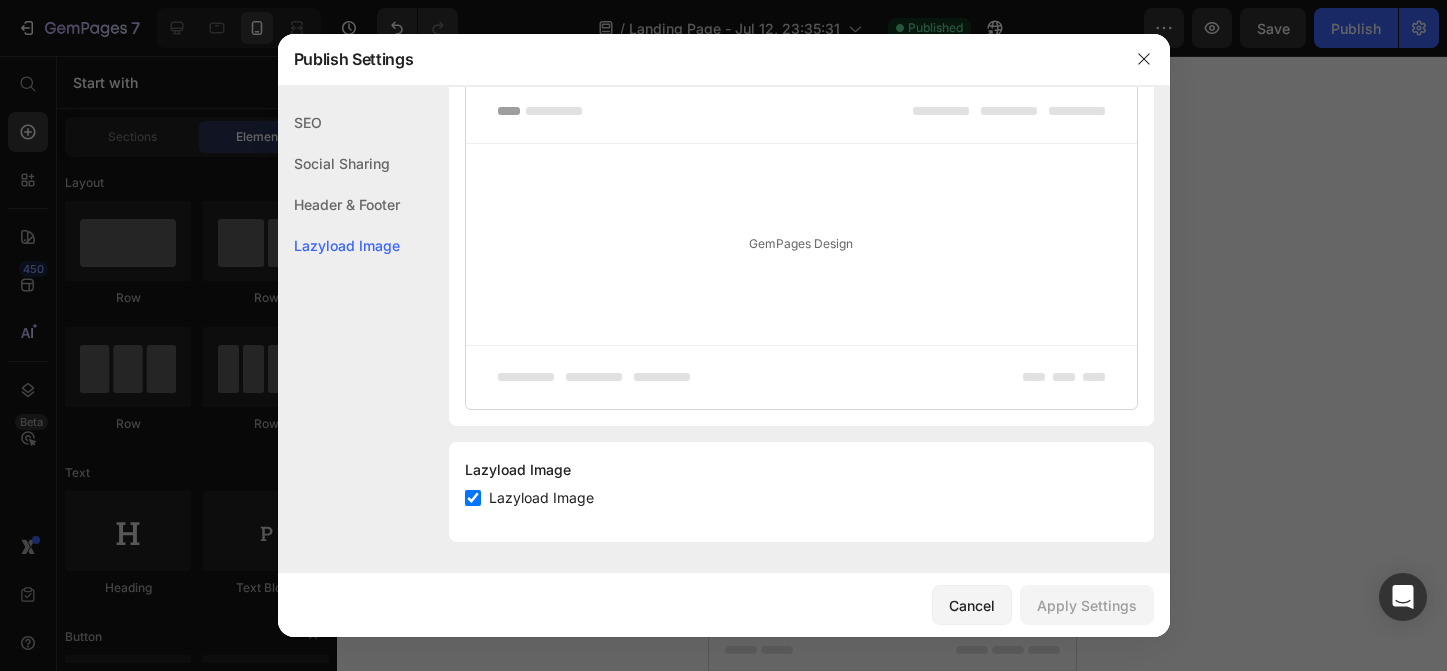 click on "Header & Footer" 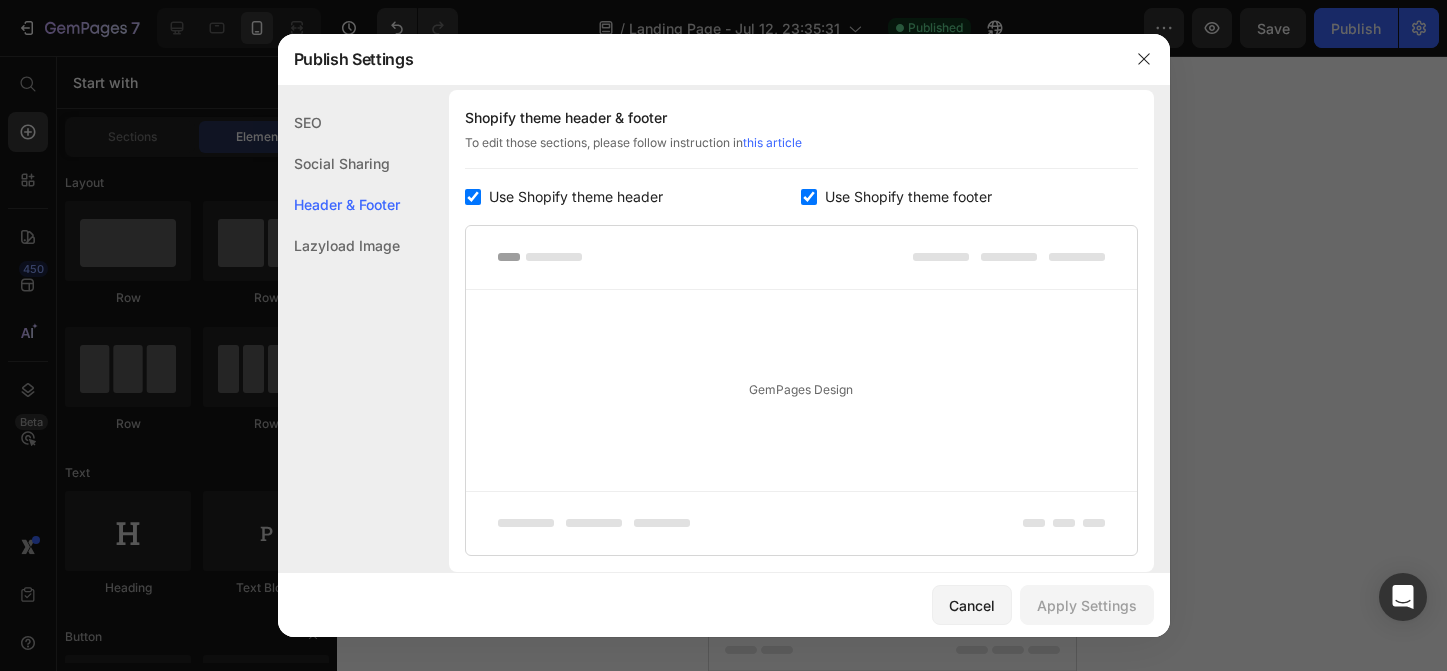 scroll, scrollTop: 937, scrollLeft: 0, axis: vertical 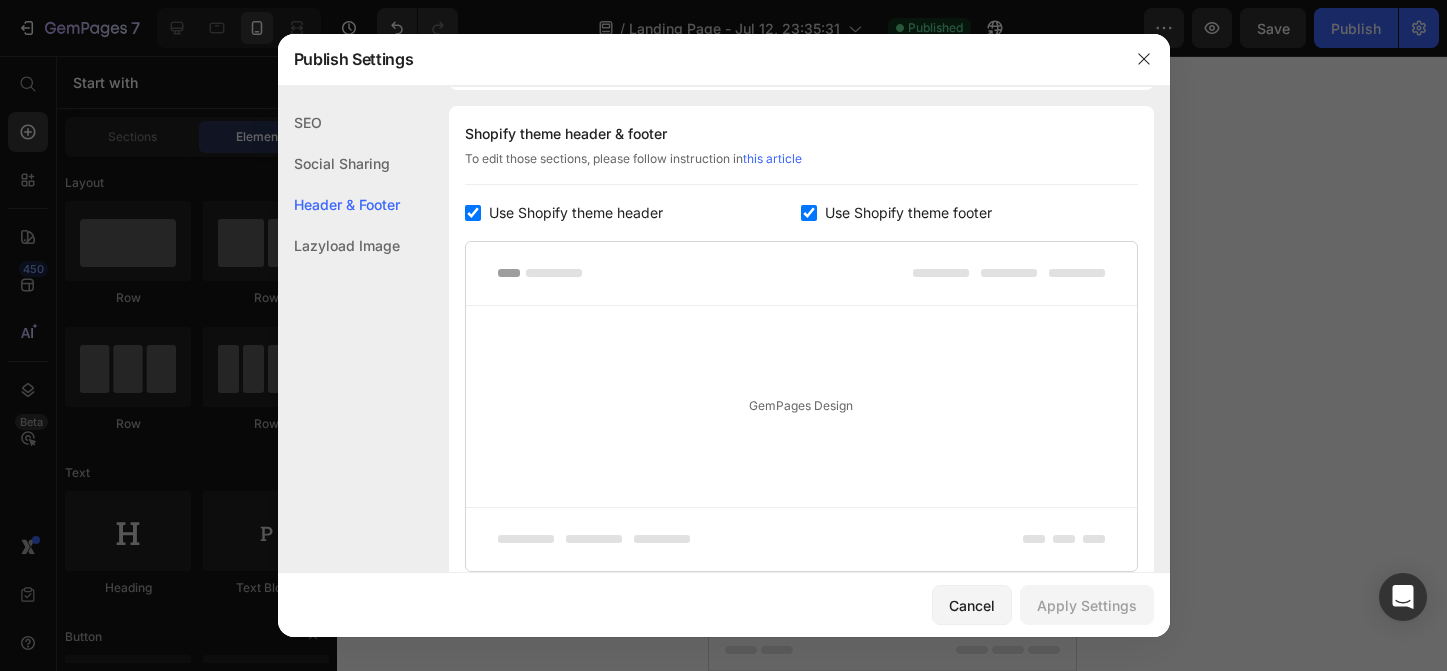 click at bounding box center (809, 213) 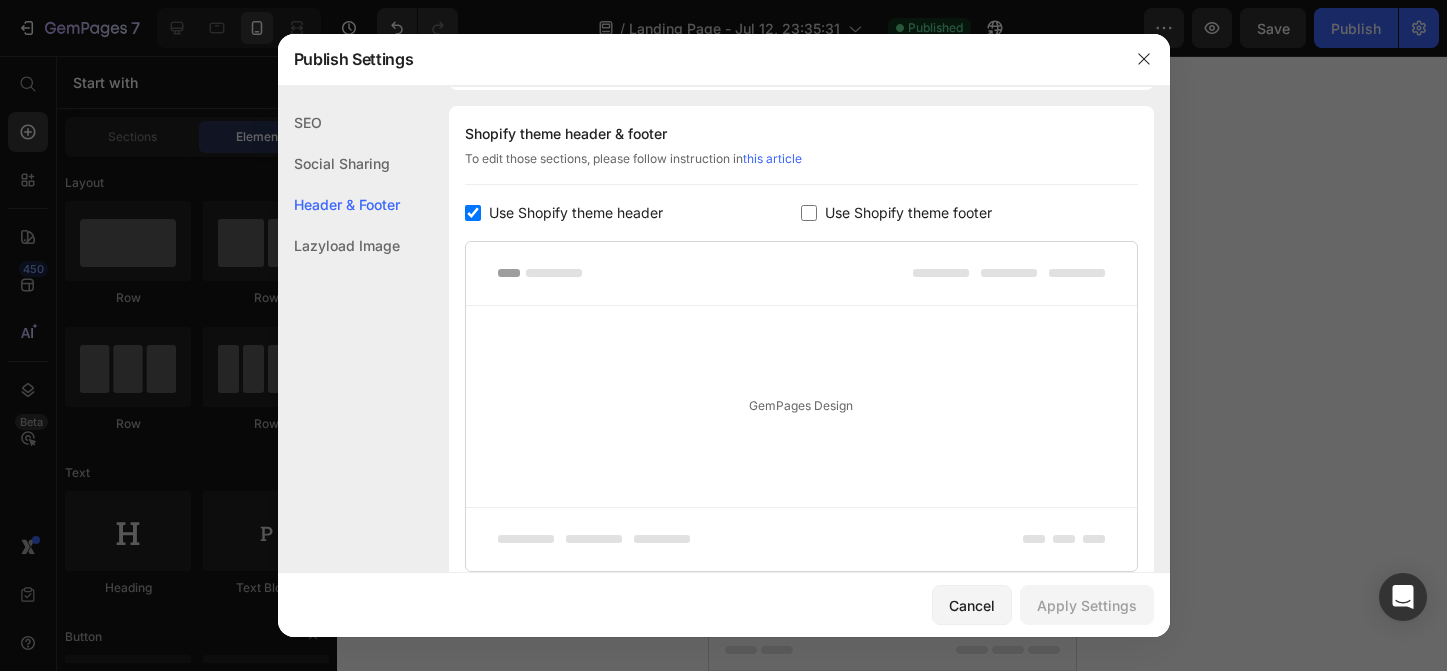 checkbox on "false" 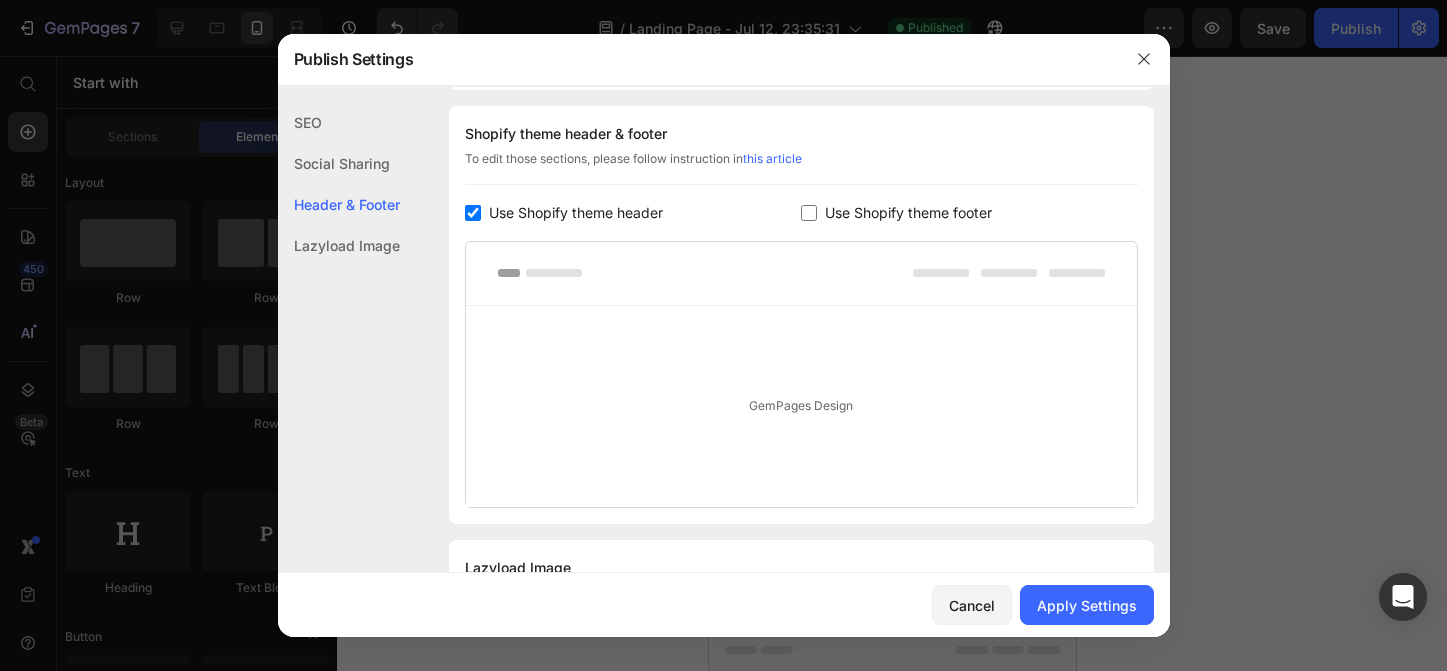 click at bounding box center [473, 213] 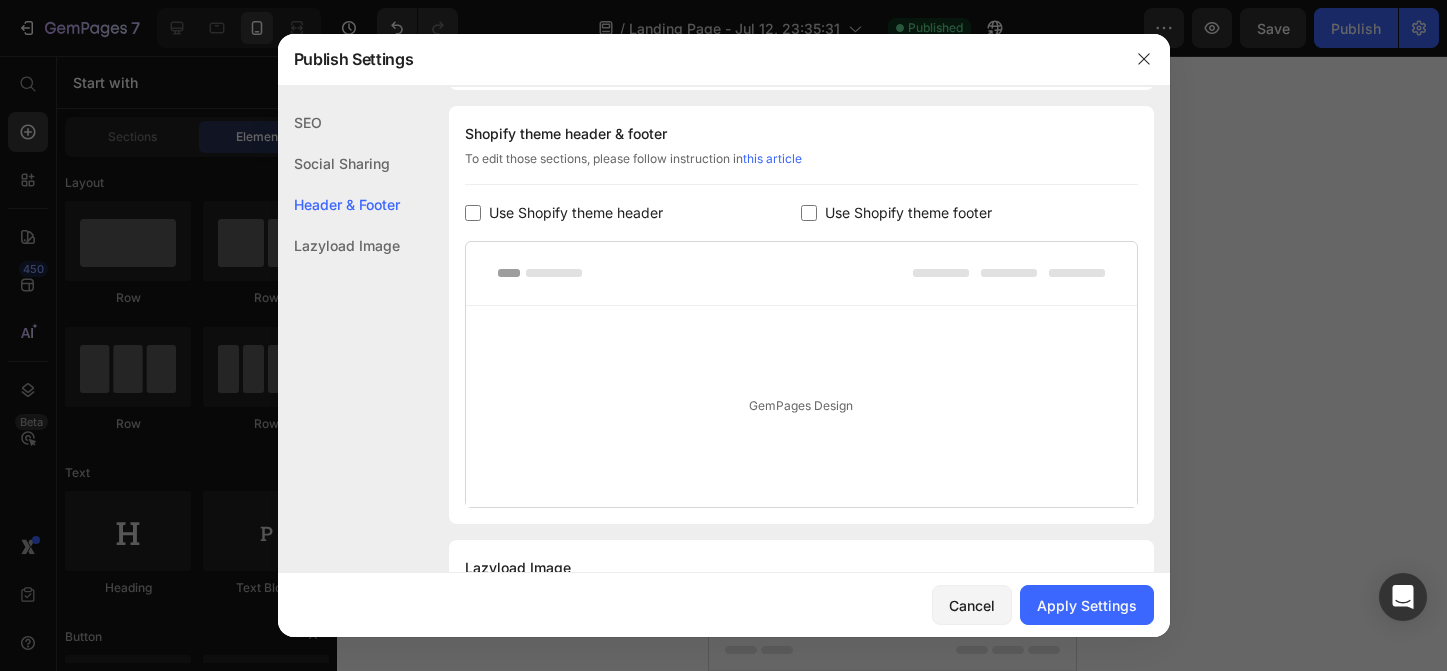 checkbox on "false" 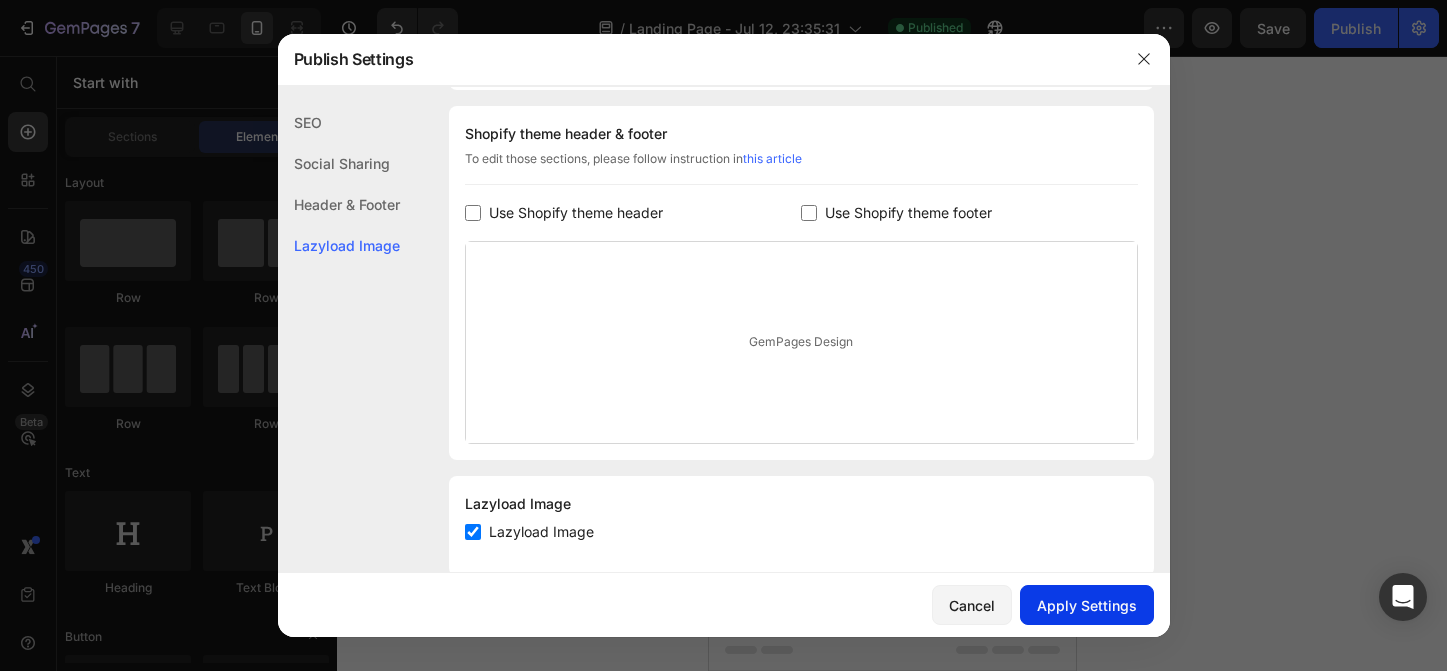 click on "Apply Settings" at bounding box center [1087, 605] 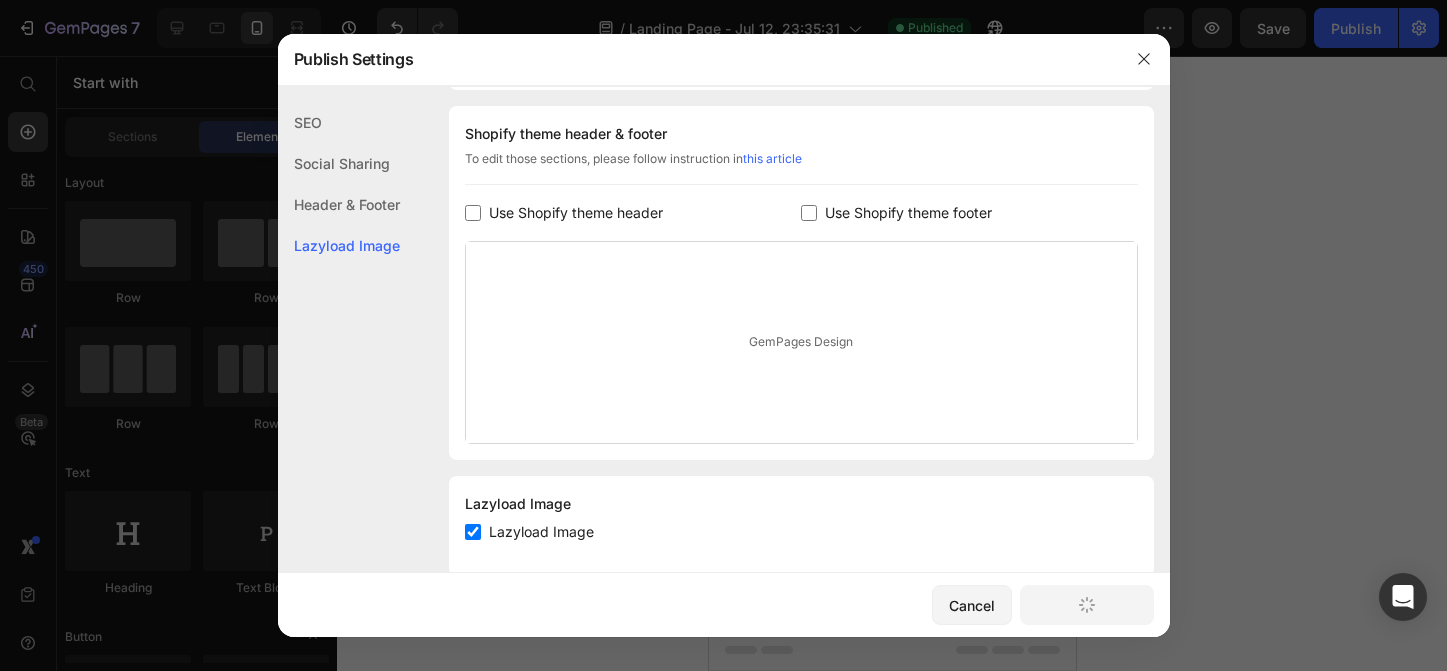 click on "Header & Footer" 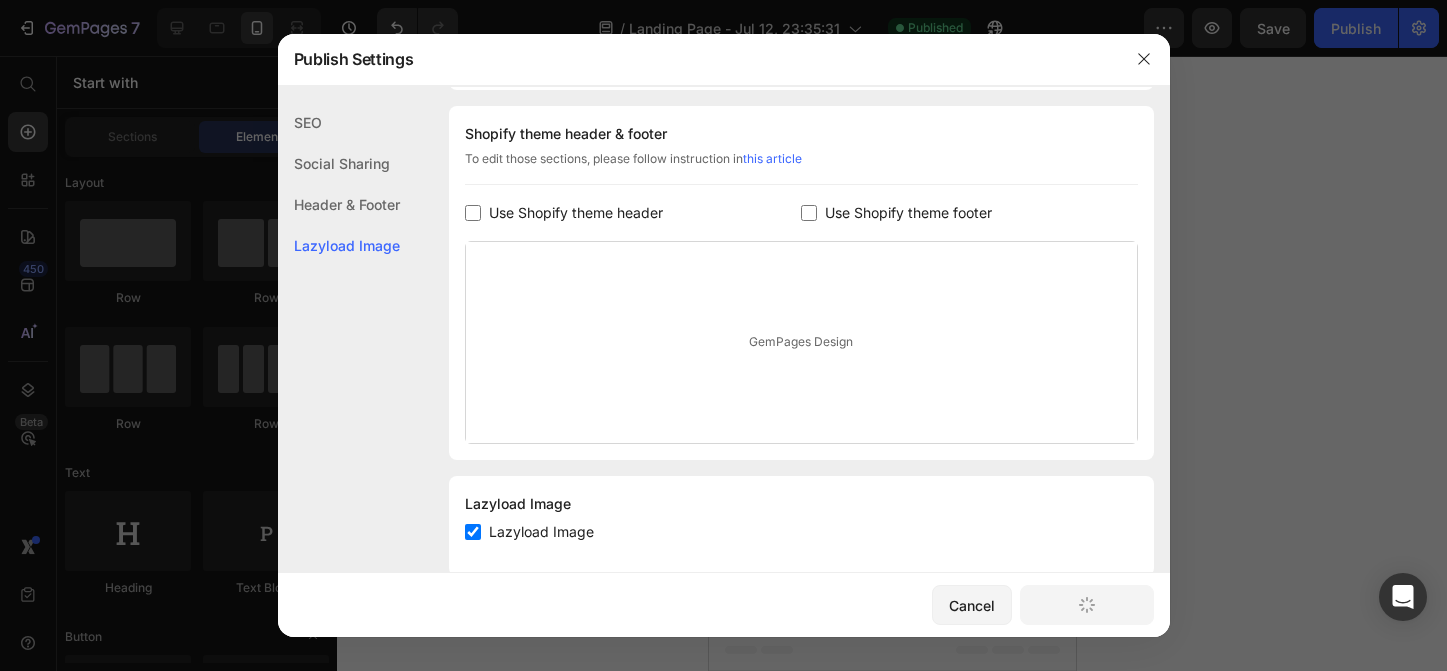 scroll, scrollTop: 3158, scrollLeft: 0, axis: vertical 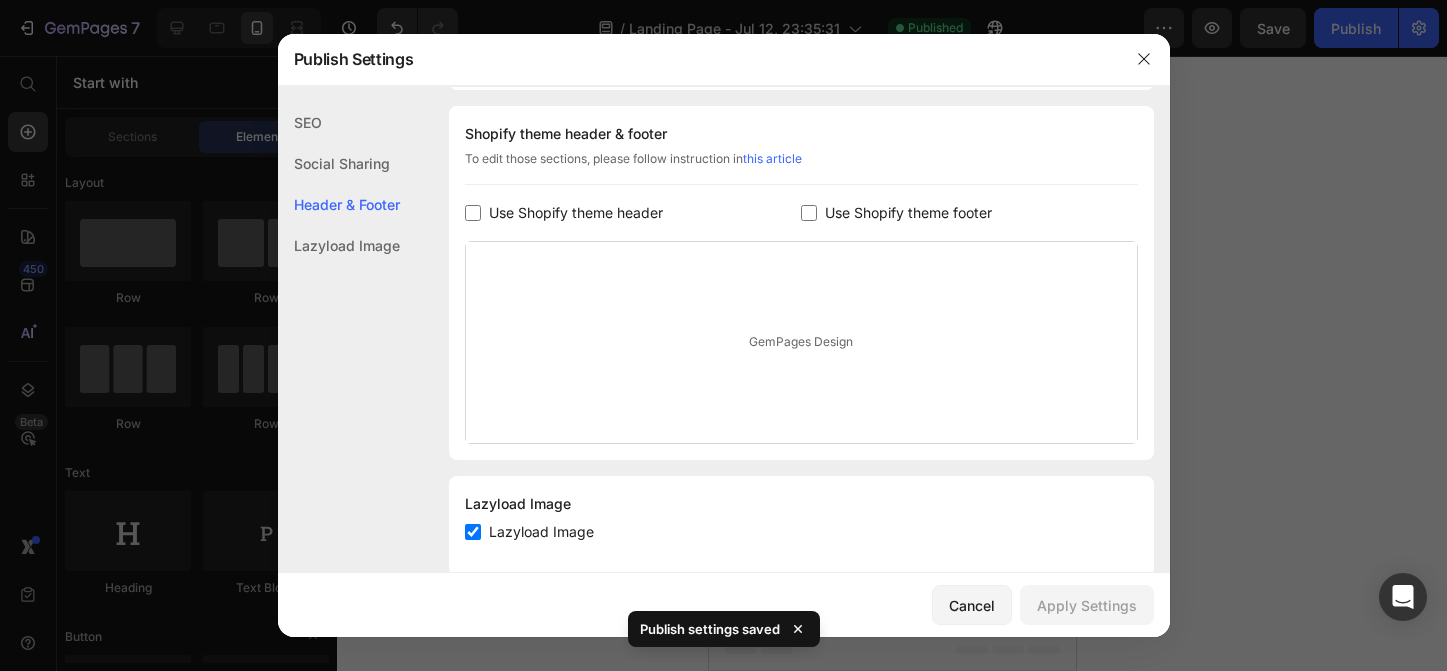 click on "Social Sharing" 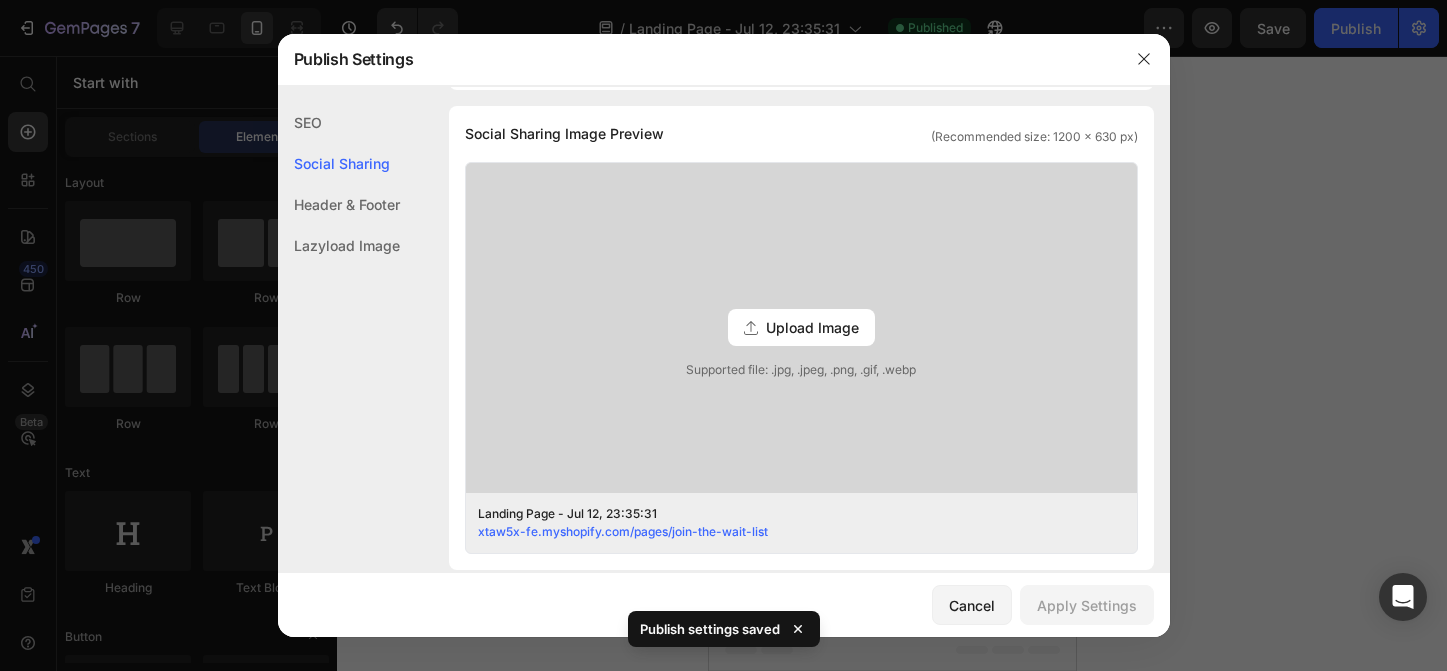 click on "SEO" 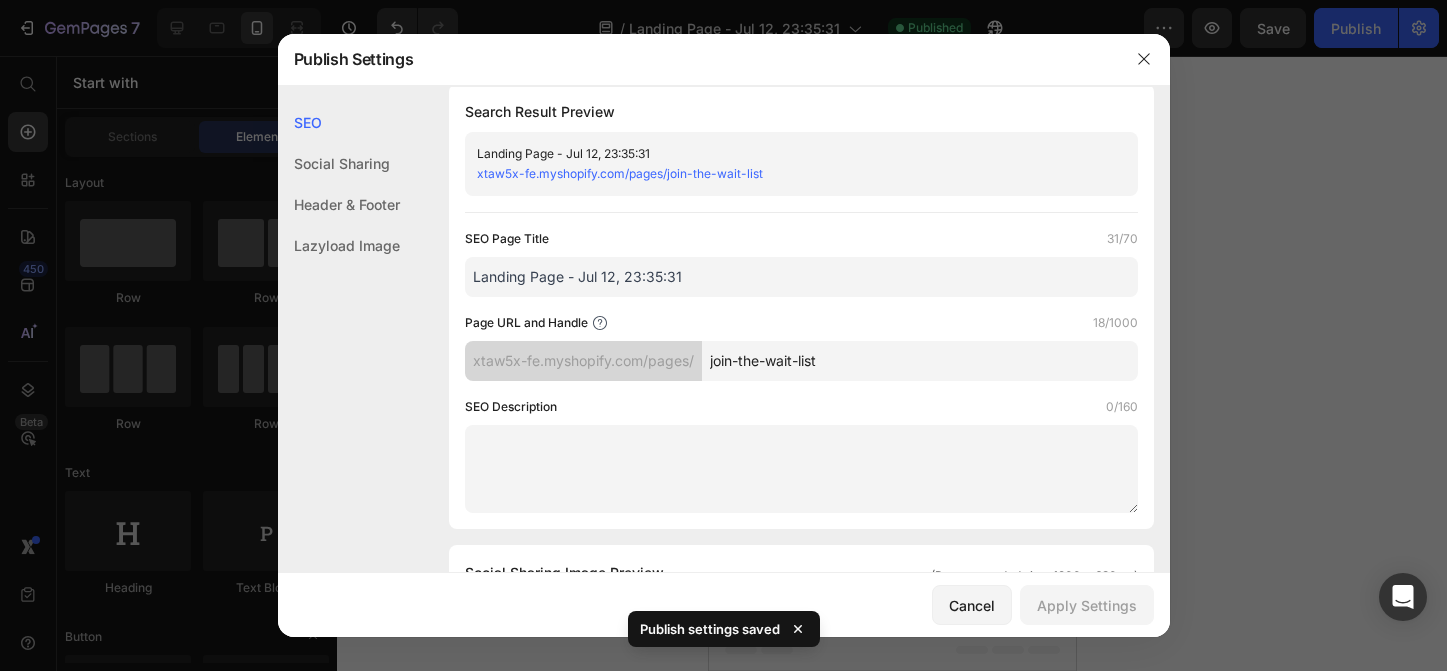 scroll, scrollTop: 0, scrollLeft: 0, axis: both 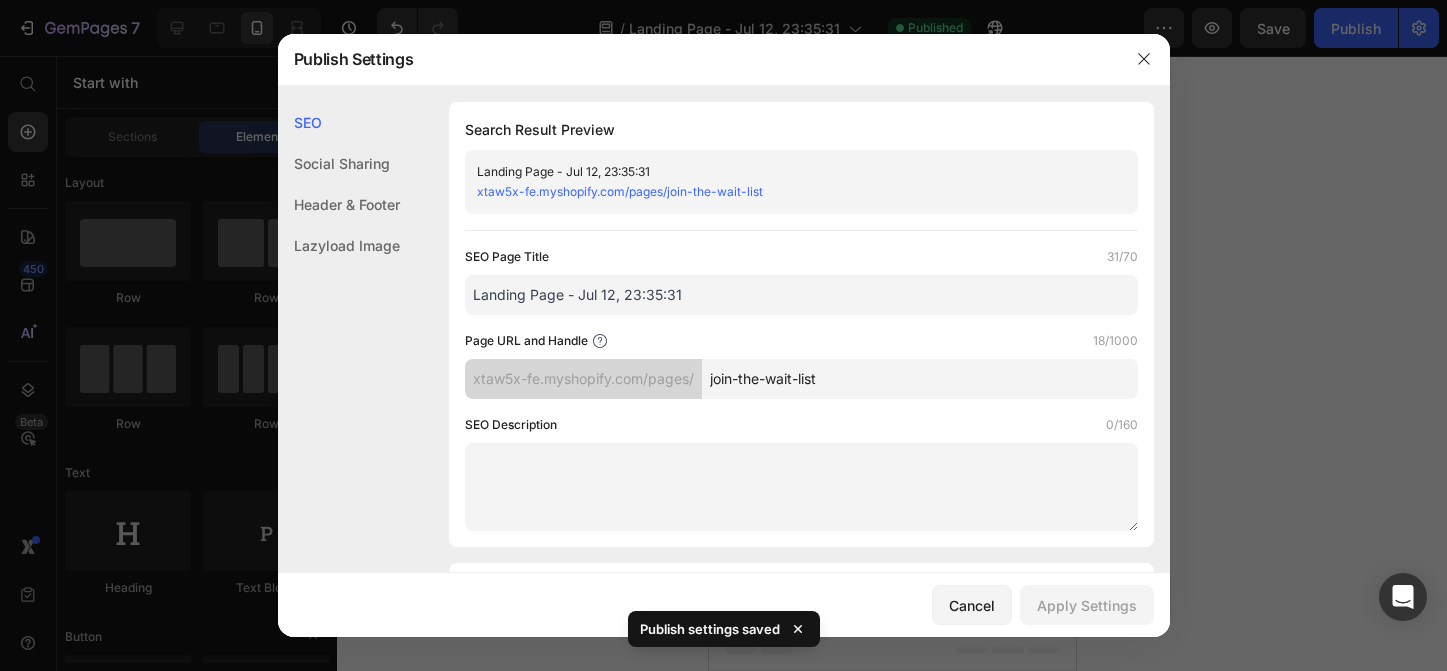 click on "xtaw5x-fe.myshopify.com/pages/" at bounding box center (583, 379) 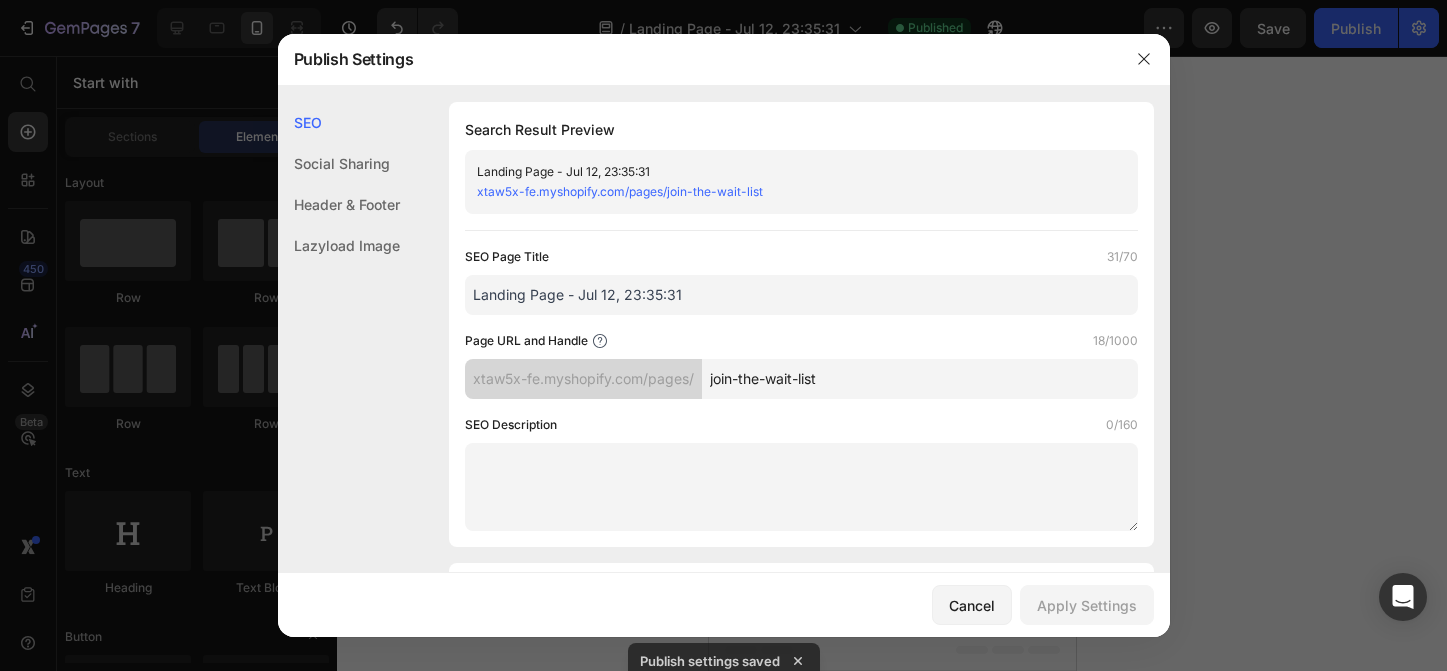 drag, startPoint x: 851, startPoint y: 379, endPoint x: 681, endPoint y: 374, distance: 170.07352 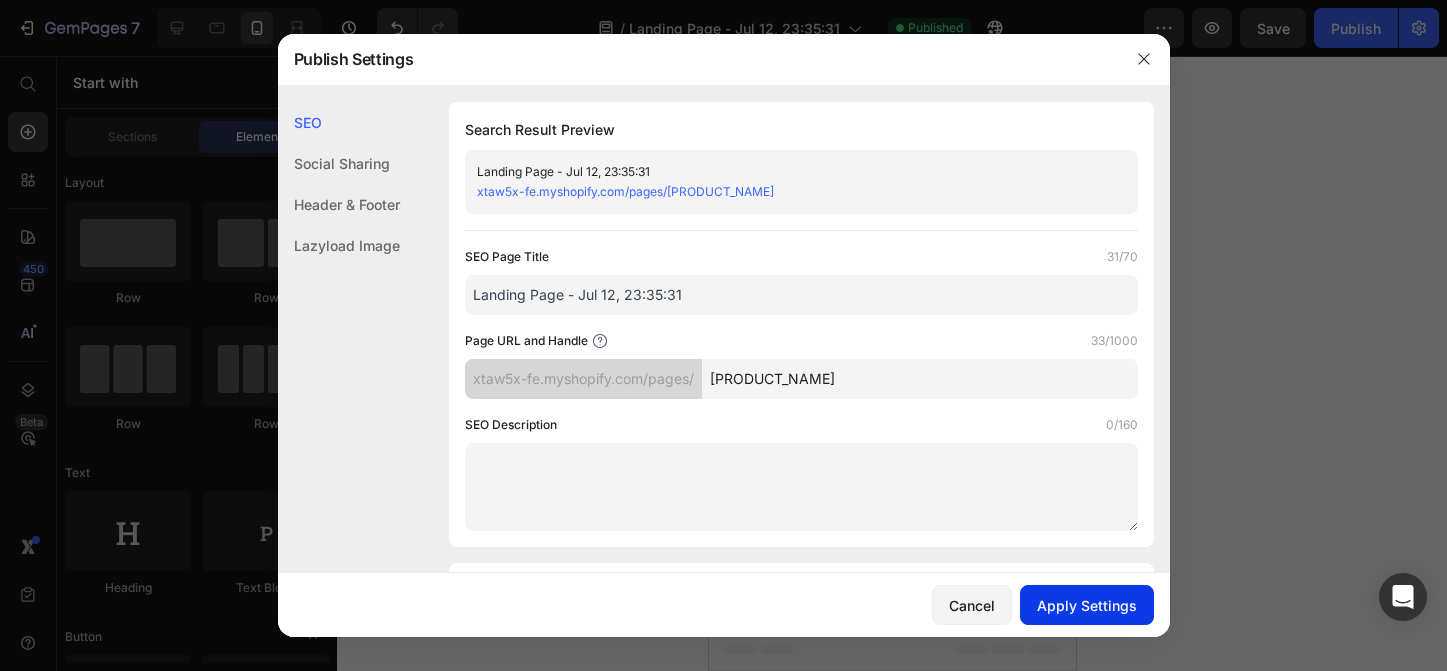 type on "[PRODUCT_NAME]" 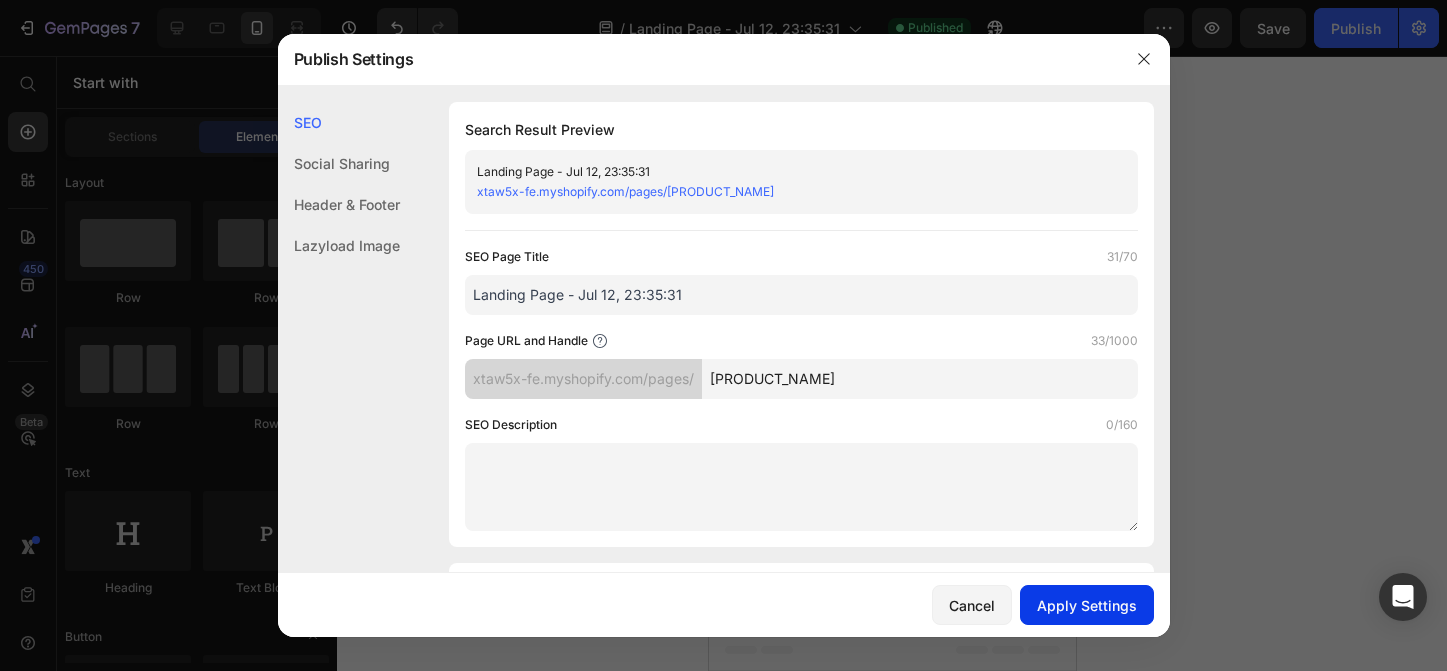 click on "Apply Settings" at bounding box center [1087, 605] 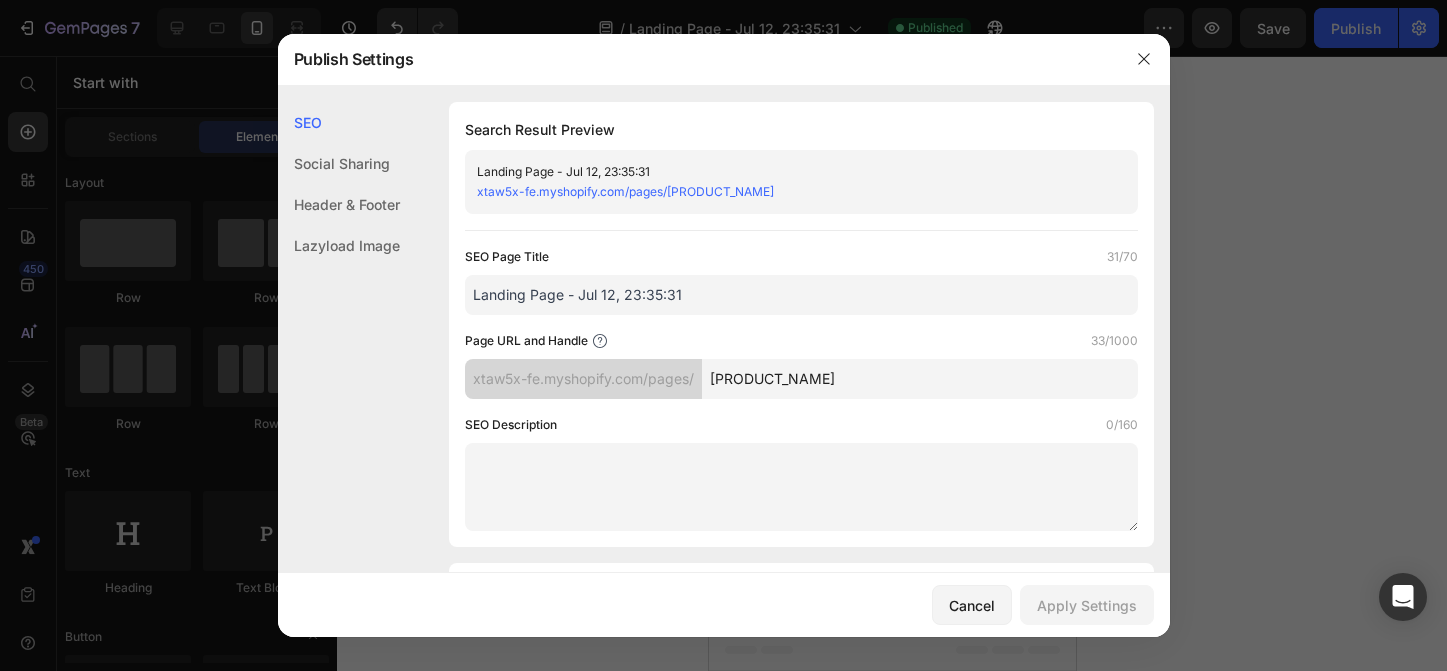 click on "Cancel Apply Settings" at bounding box center (724, 605) 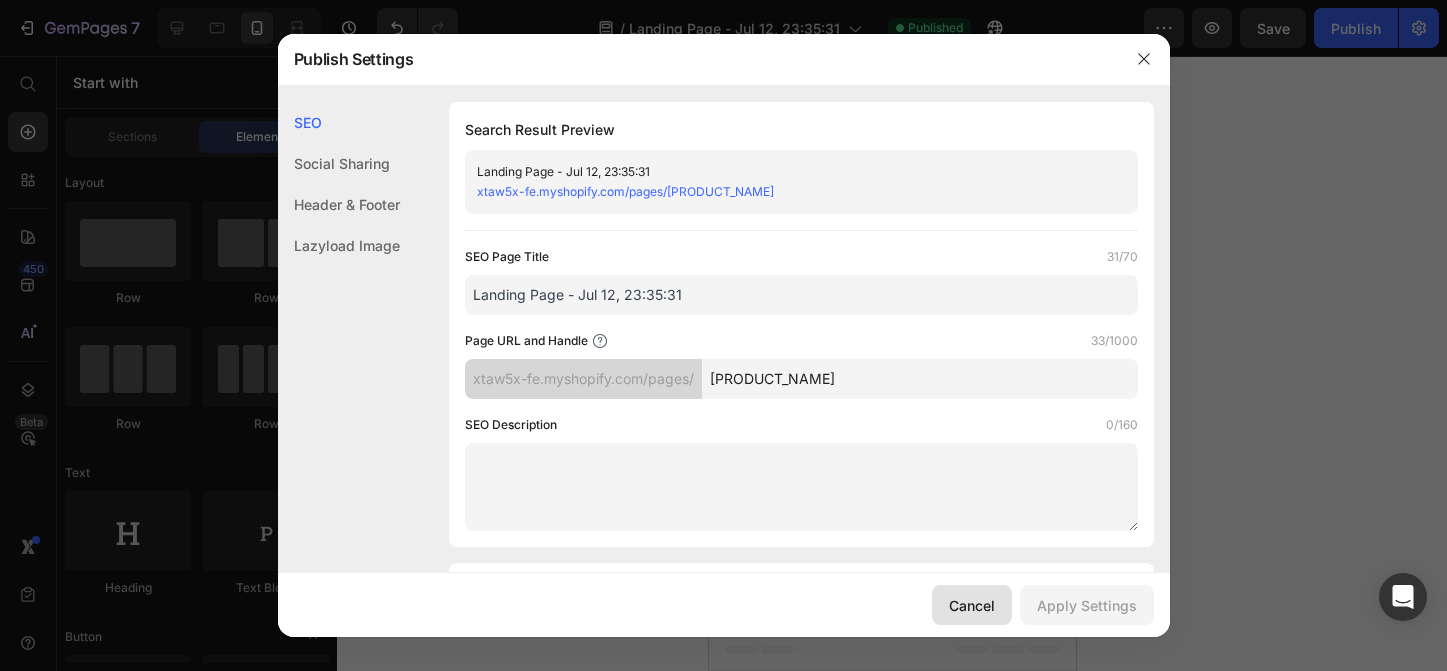 click on "Cancel" 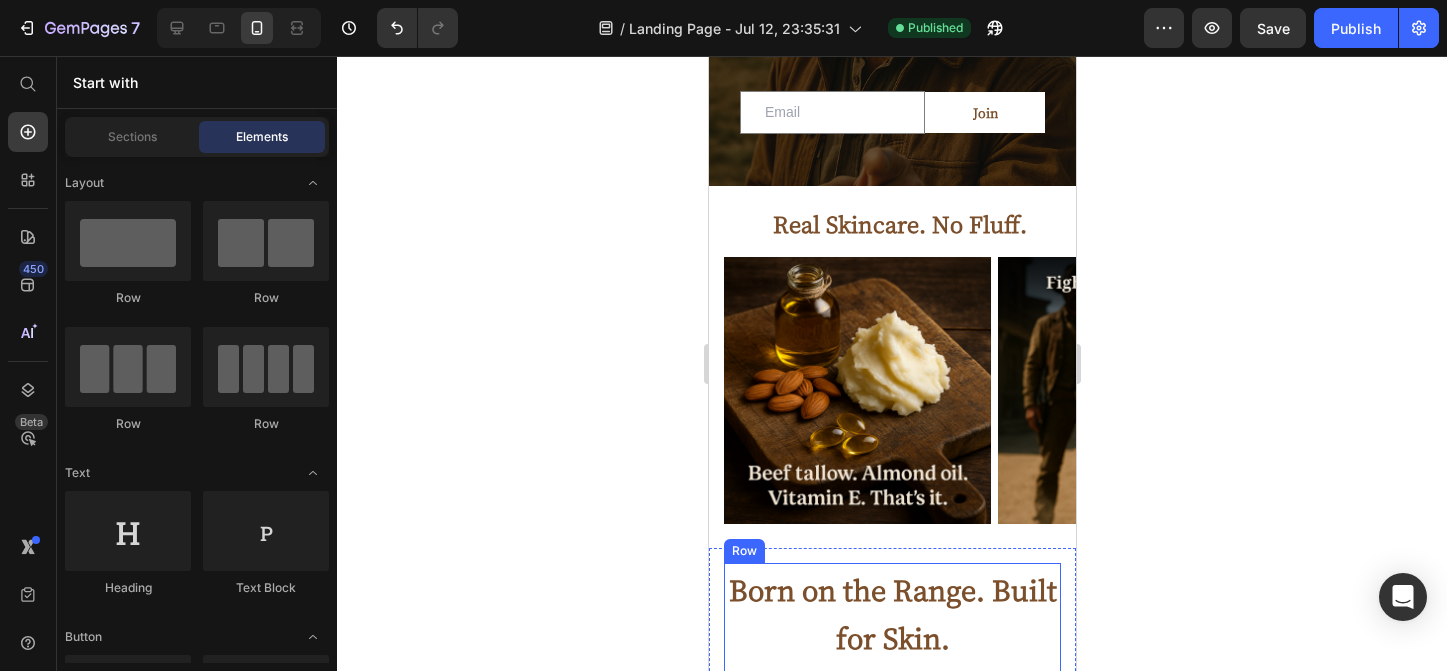 scroll, scrollTop: 0, scrollLeft: 0, axis: both 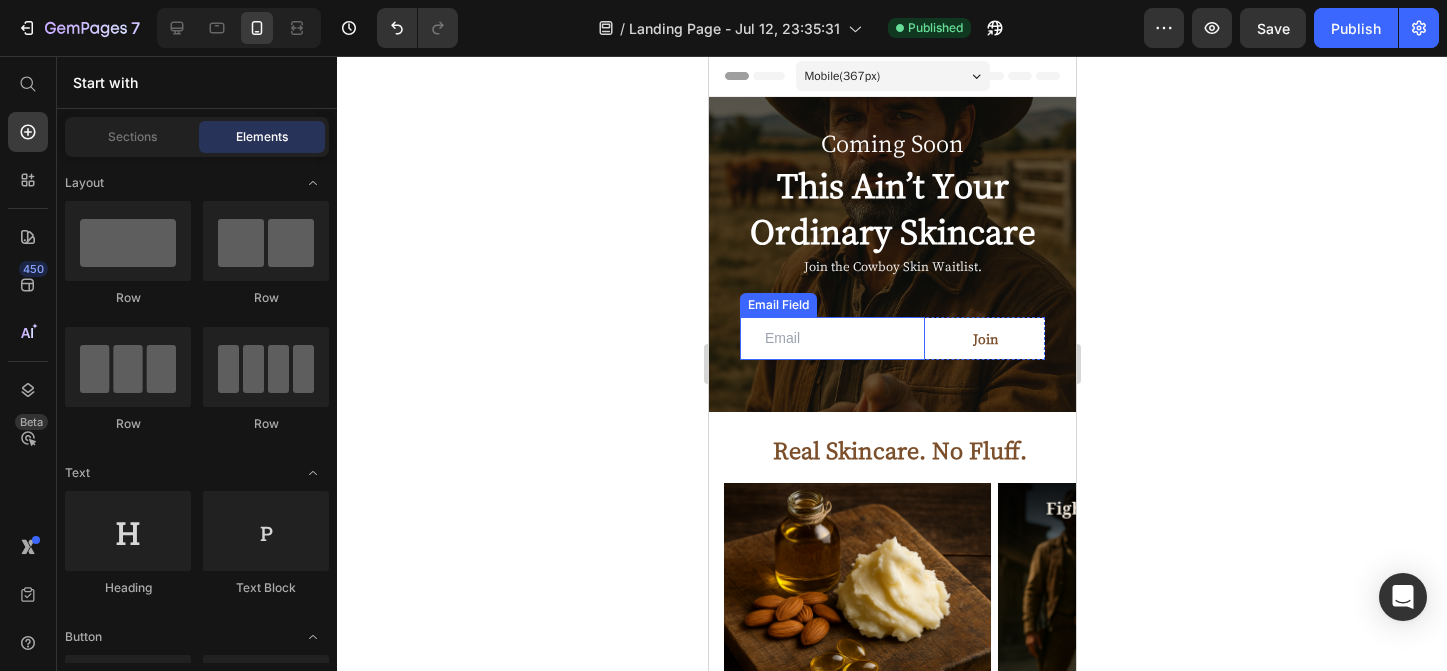 click at bounding box center (831, 338) 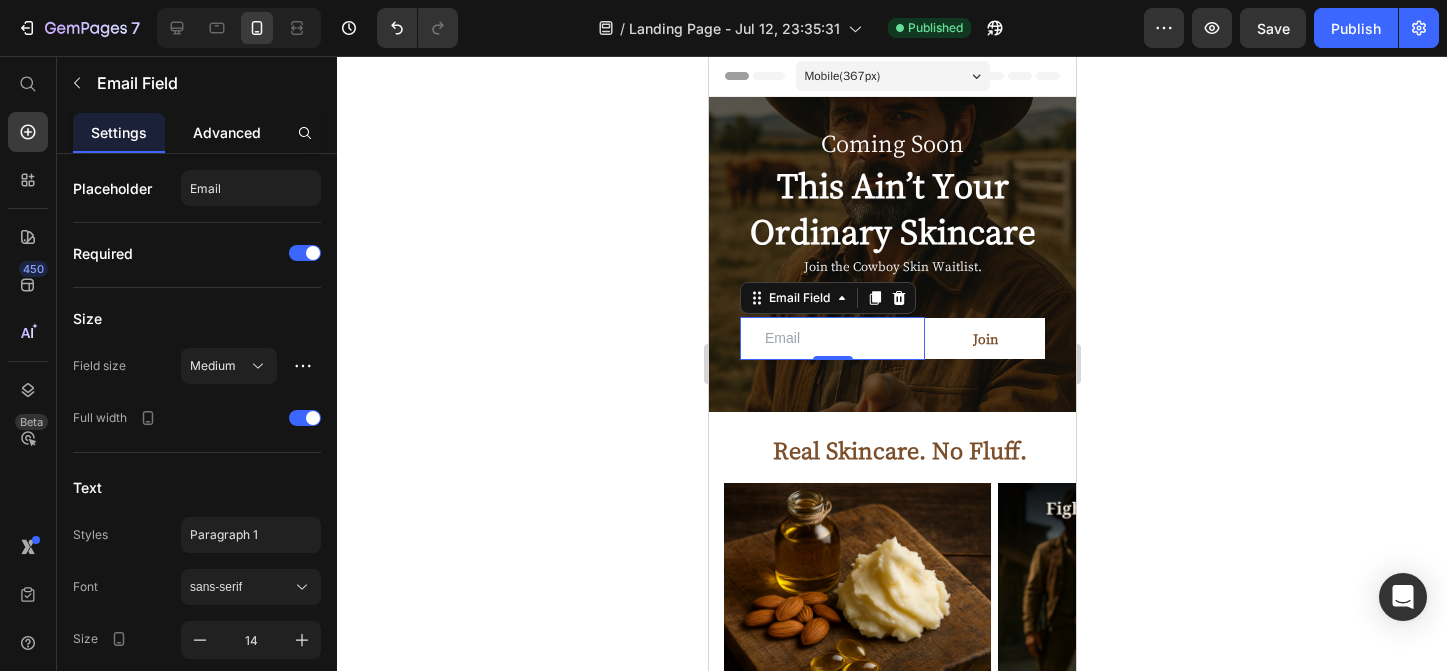 click on "Advanced" at bounding box center [227, 132] 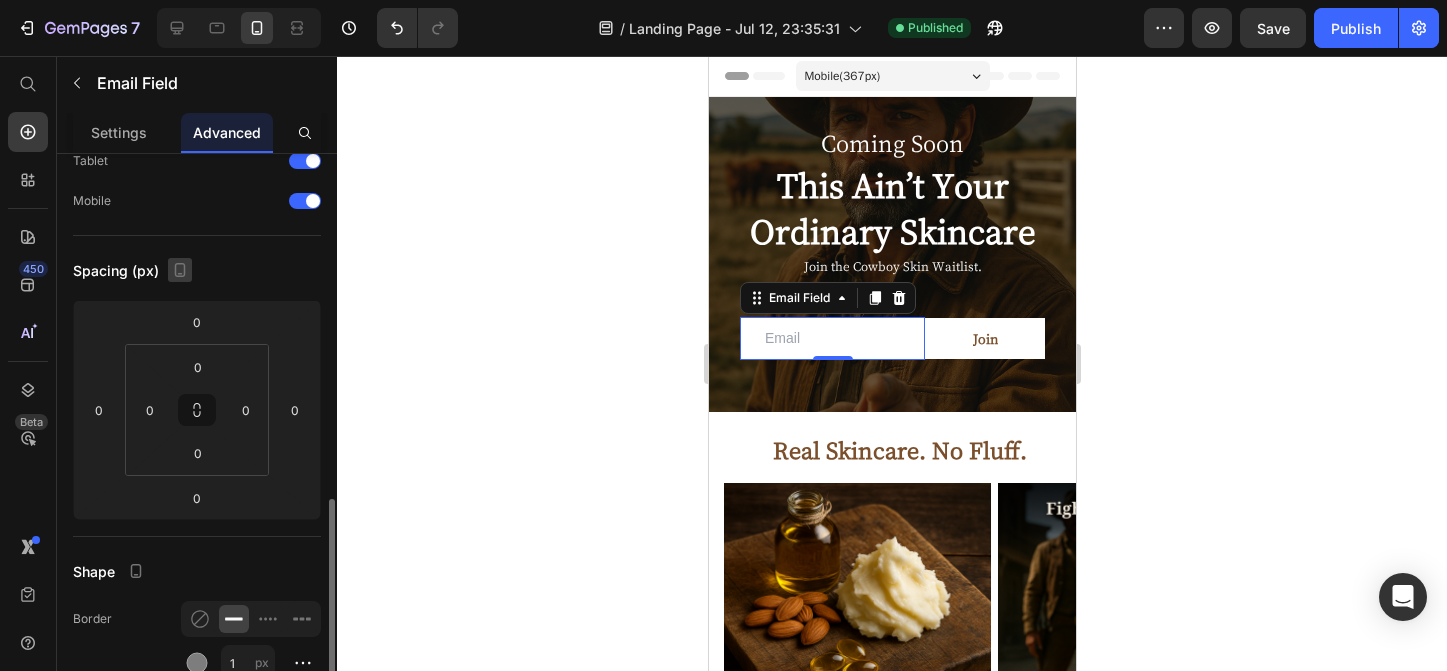scroll, scrollTop: 0, scrollLeft: 0, axis: both 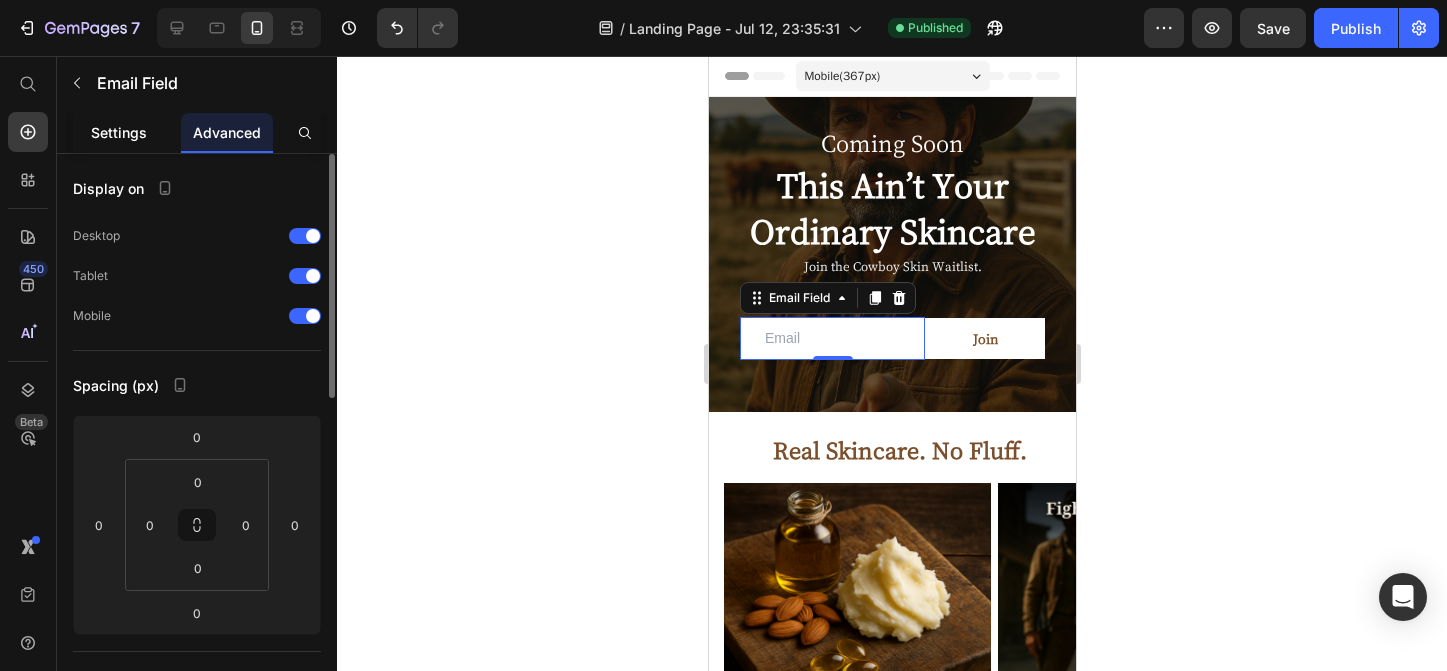 click on "Settings" at bounding box center [119, 132] 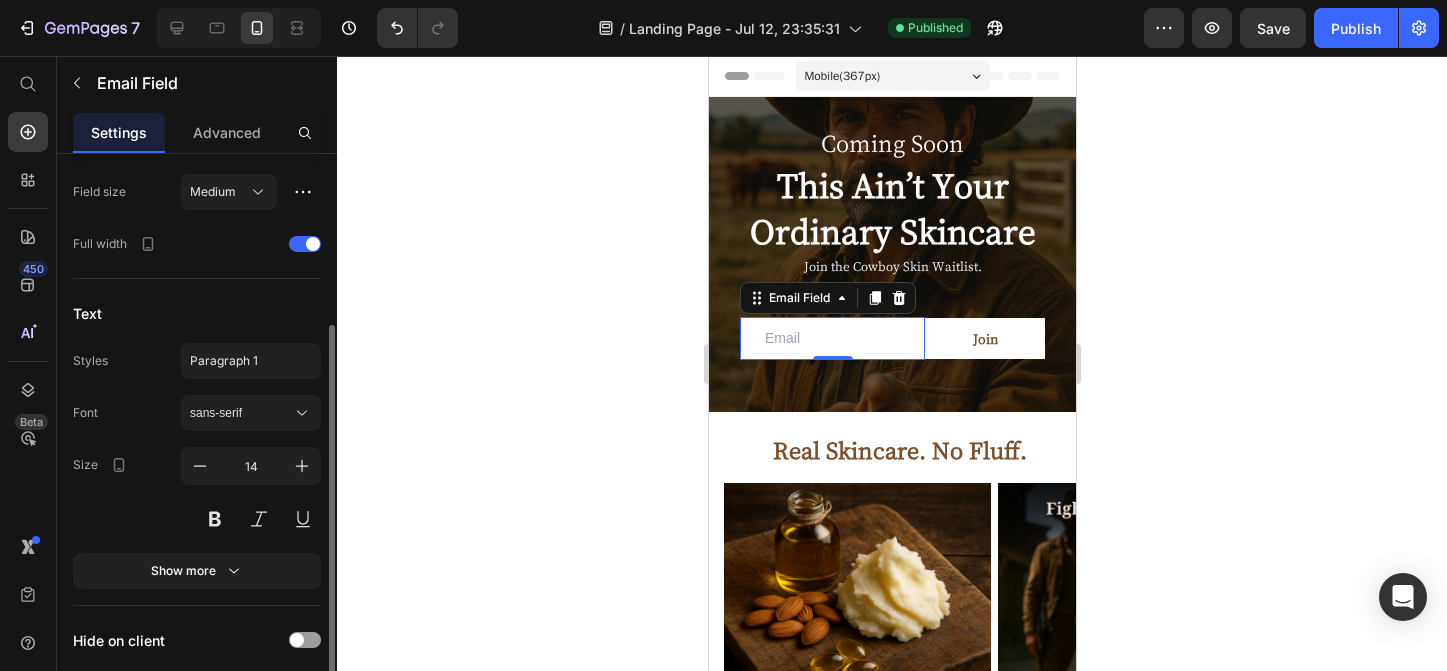 scroll, scrollTop: 248, scrollLeft: 0, axis: vertical 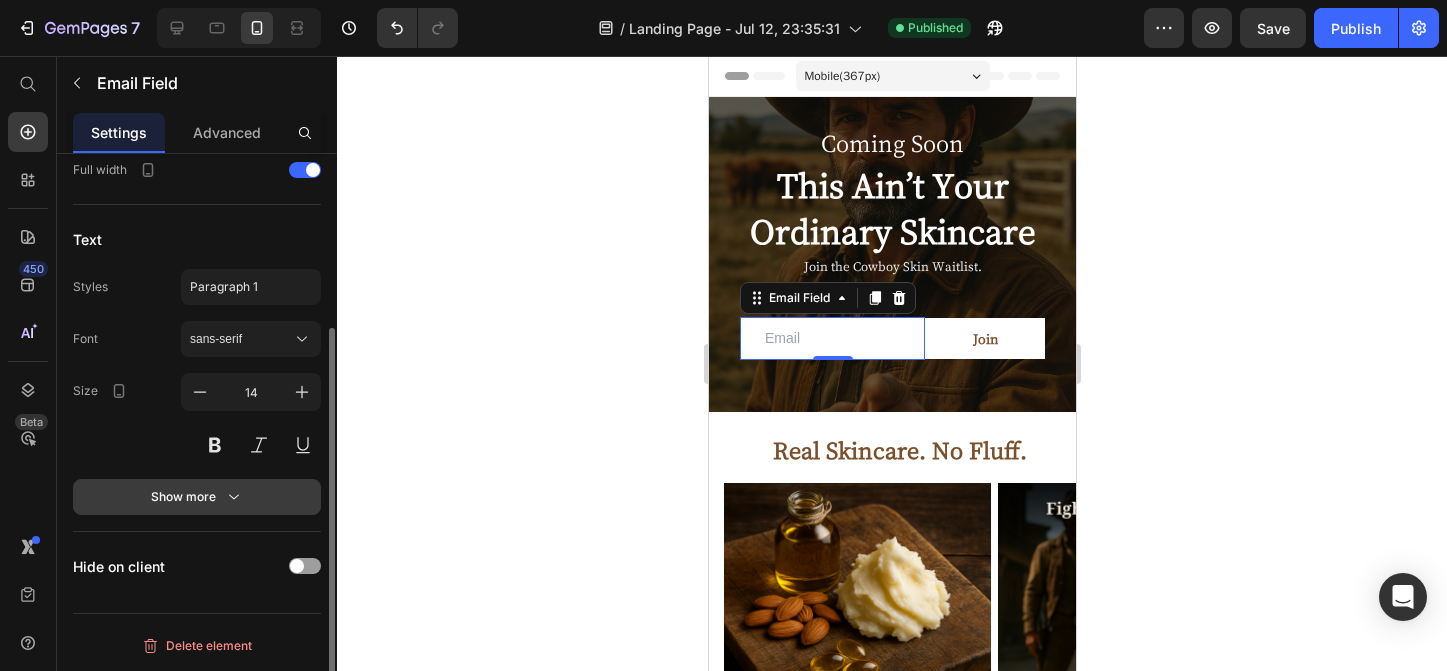 click on "Show more" at bounding box center [197, 497] 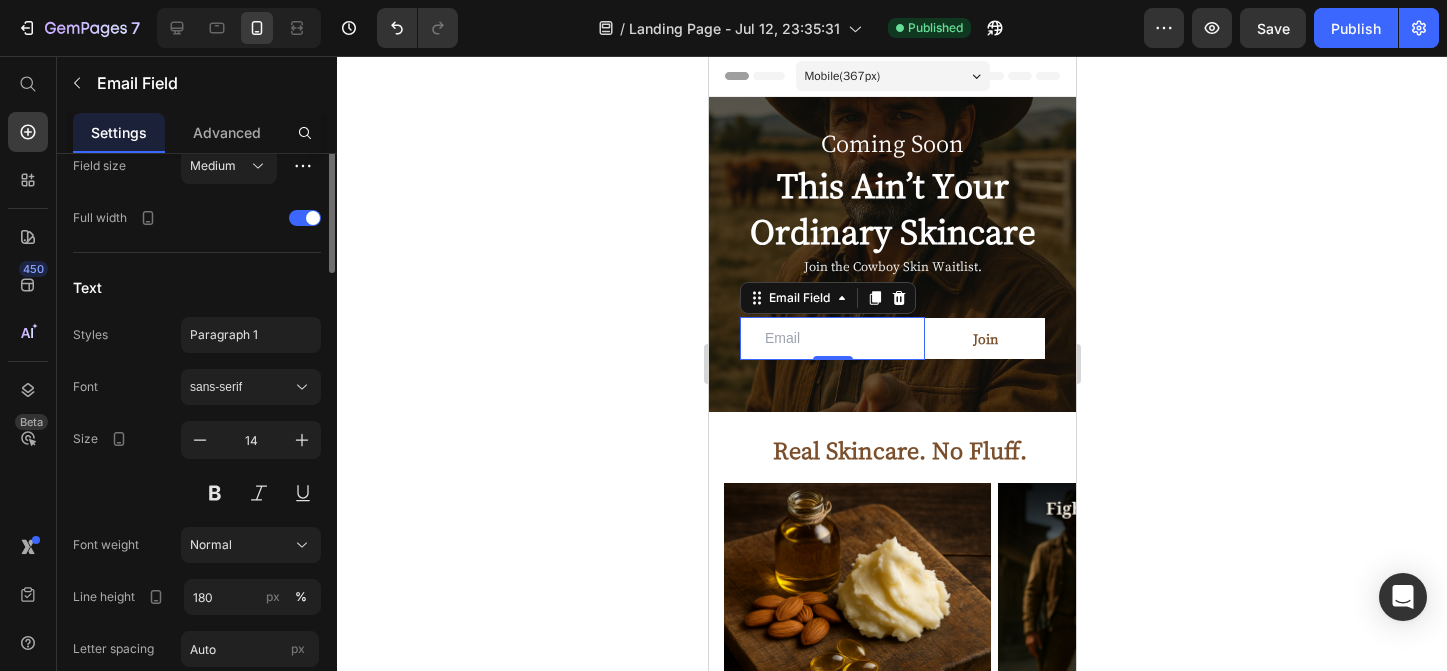 scroll, scrollTop: 0, scrollLeft: 0, axis: both 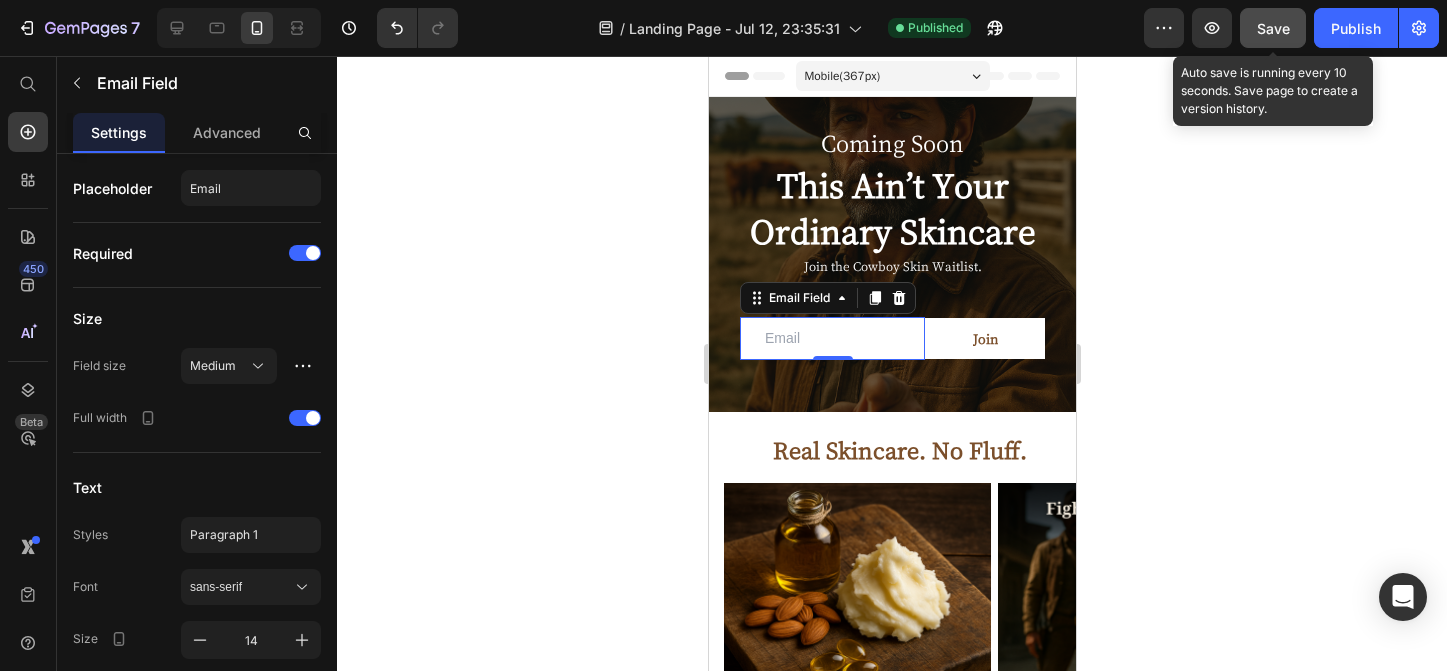 click on "Save" at bounding box center (1273, 28) 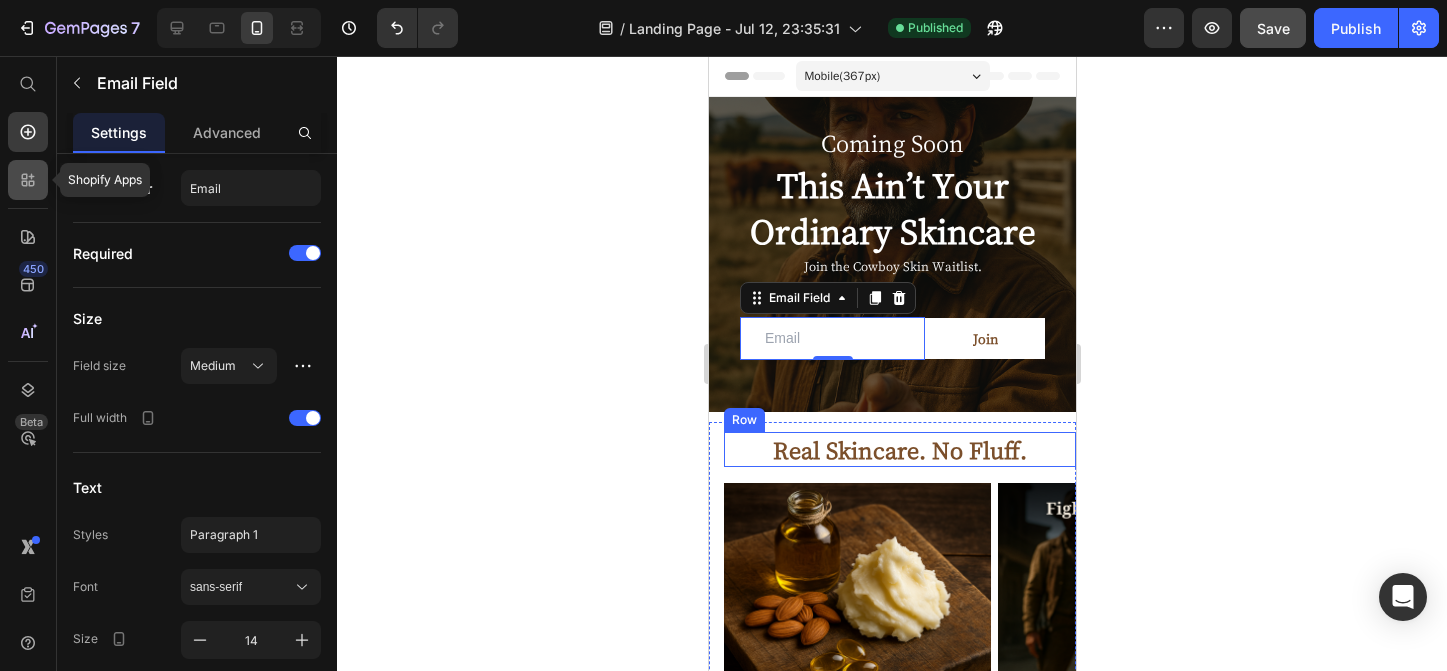 click 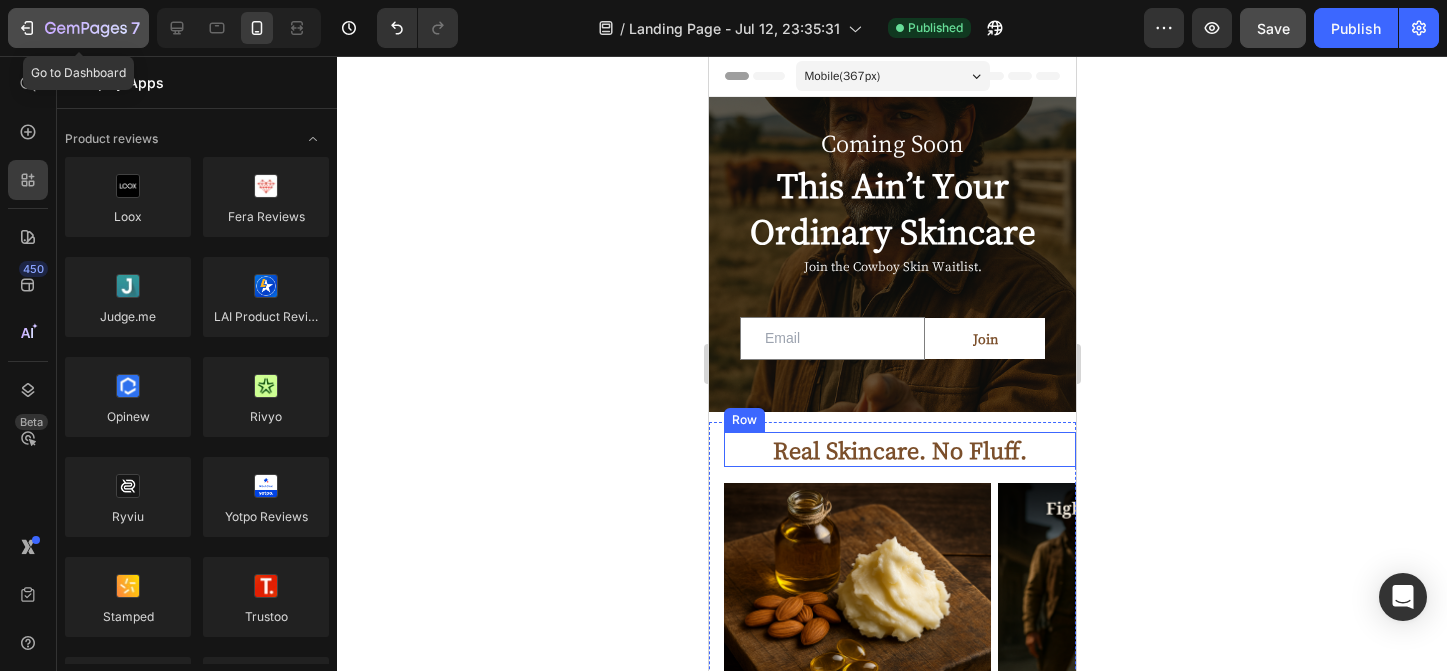 click on "7" at bounding box center [78, 28] 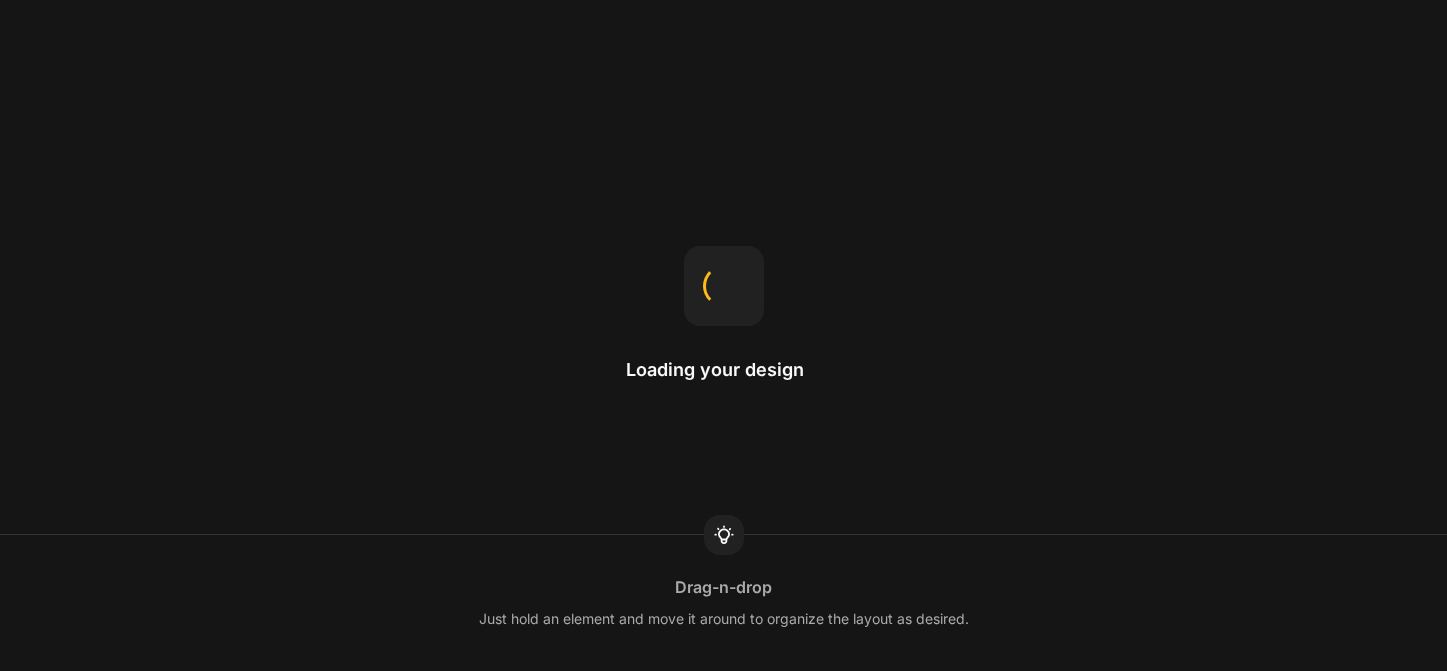 scroll, scrollTop: 0, scrollLeft: 0, axis: both 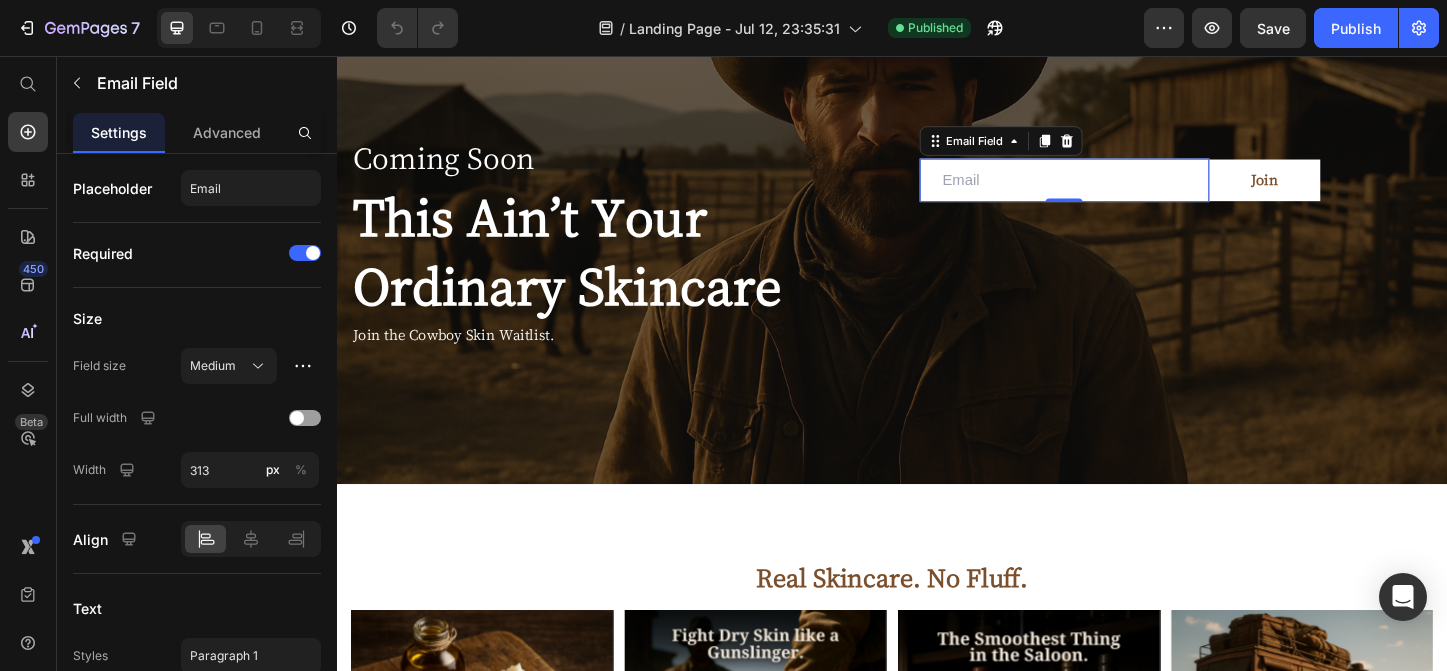 click at bounding box center [1123, 190] 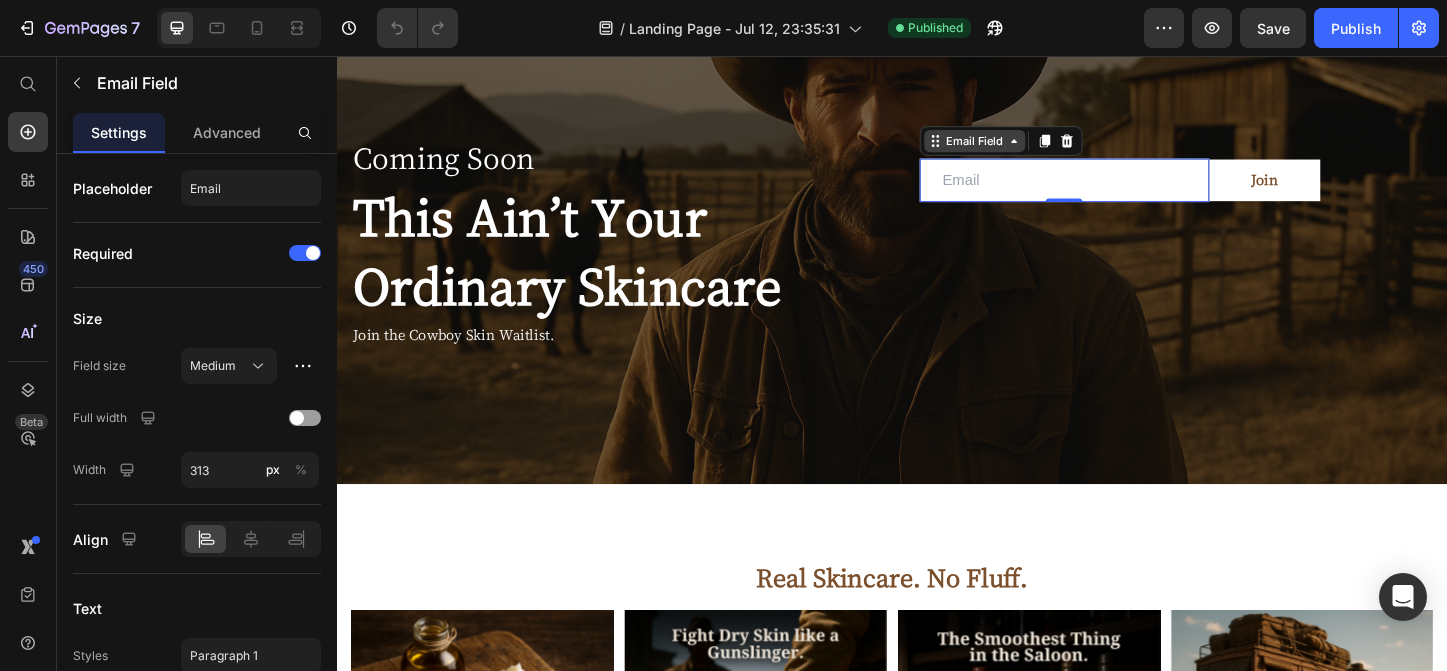 click on "Email Field" at bounding box center [1026, 148] 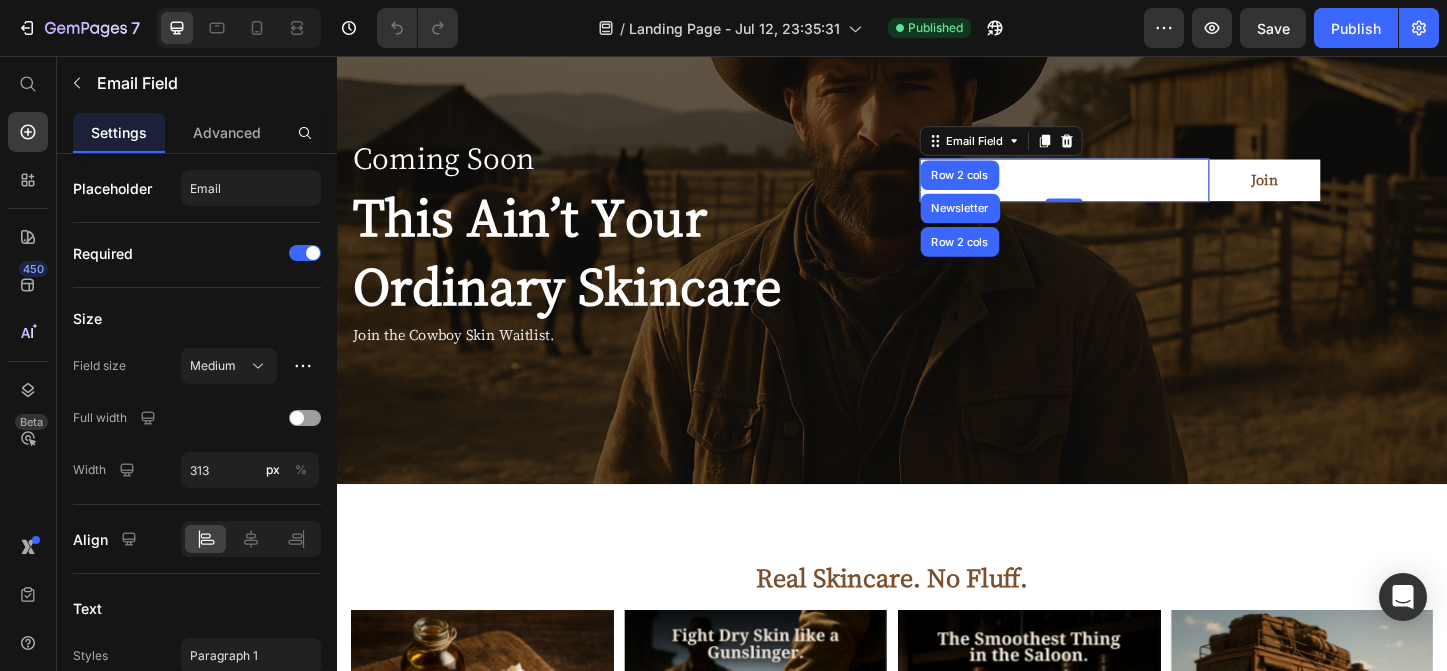 click at bounding box center (1123, 190) 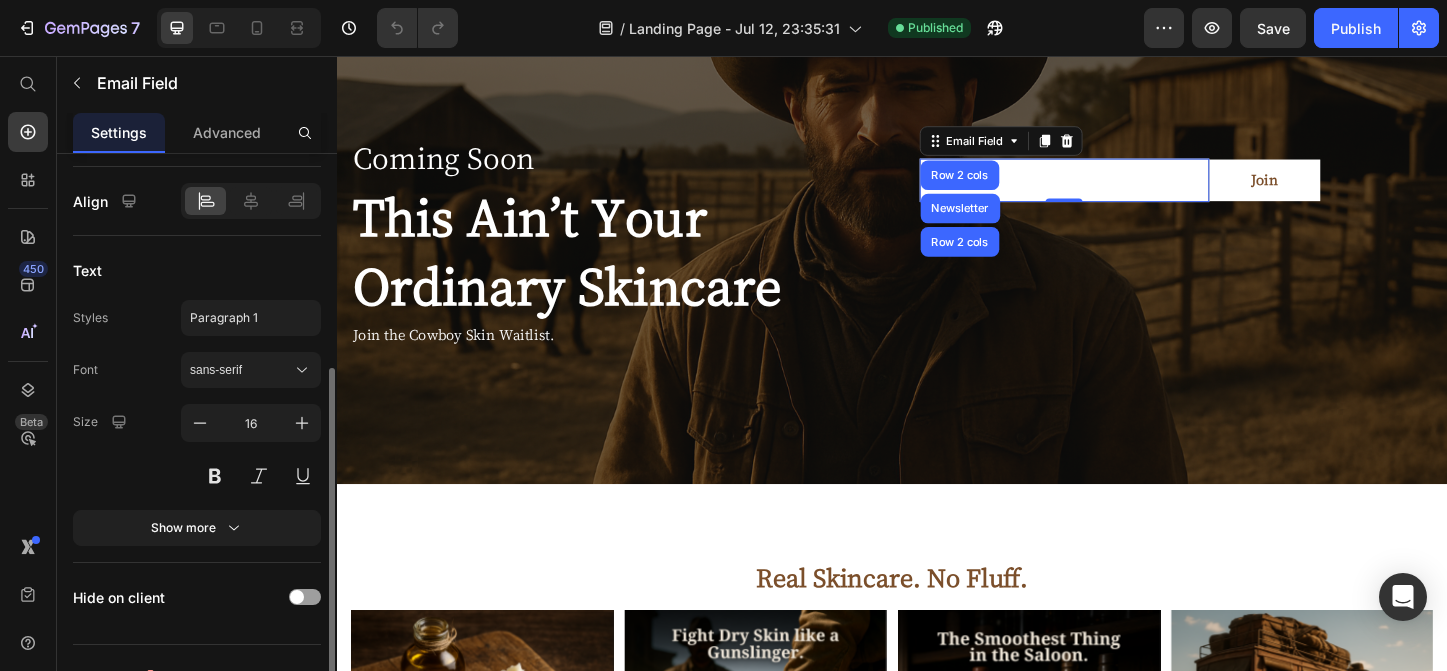 scroll, scrollTop: 369, scrollLeft: 0, axis: vertical 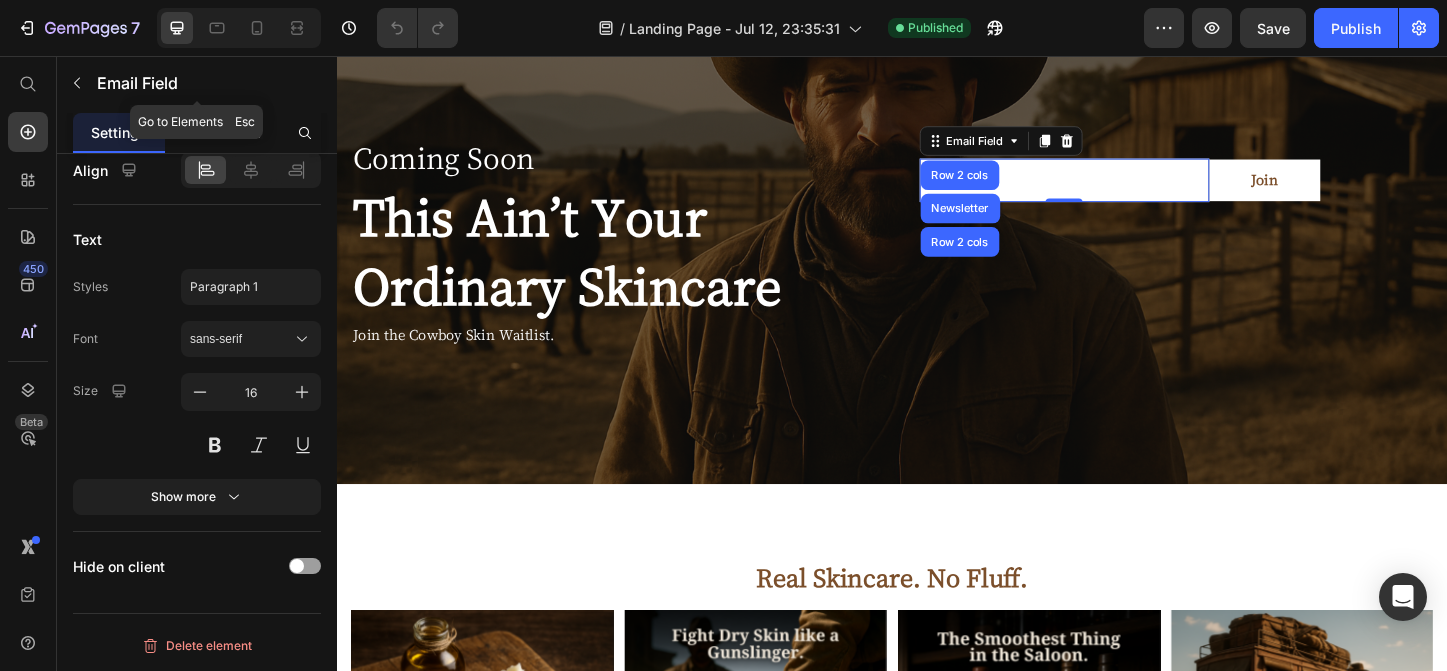 click 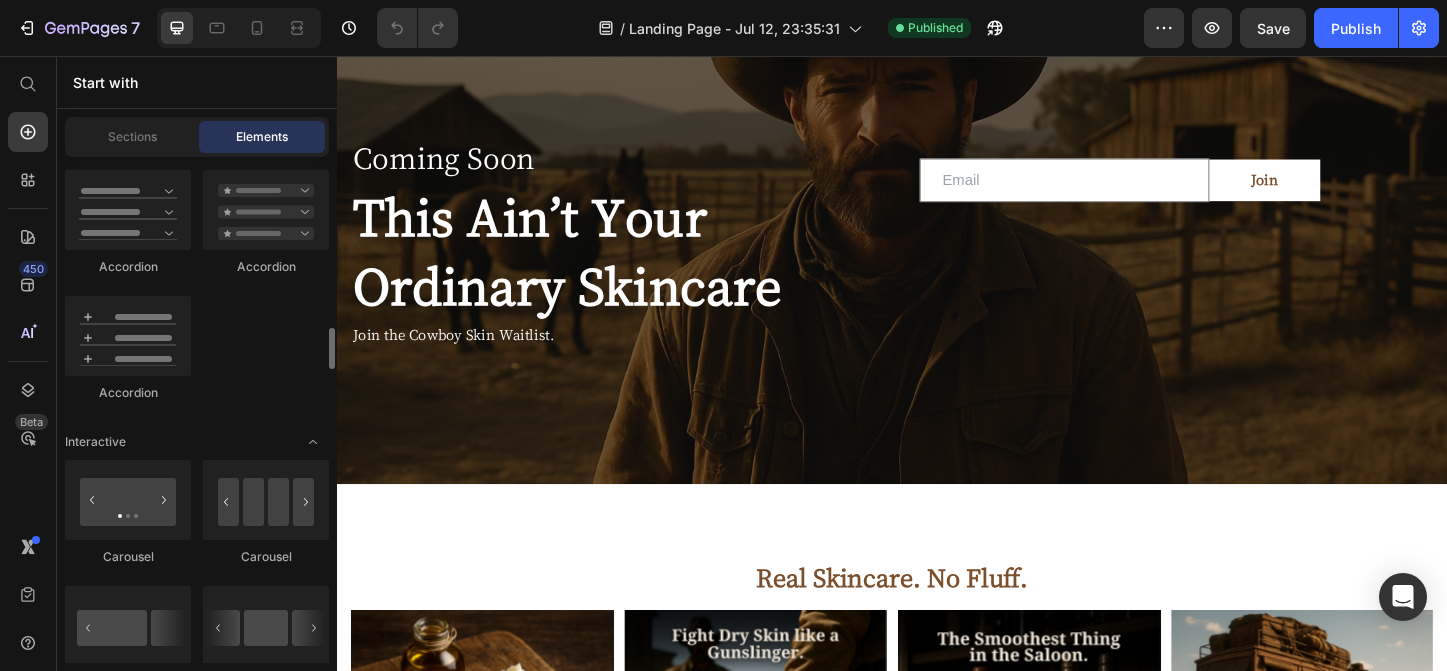 scroll, scrollTop: 1884, scrollLeft: 0, axis: vertical 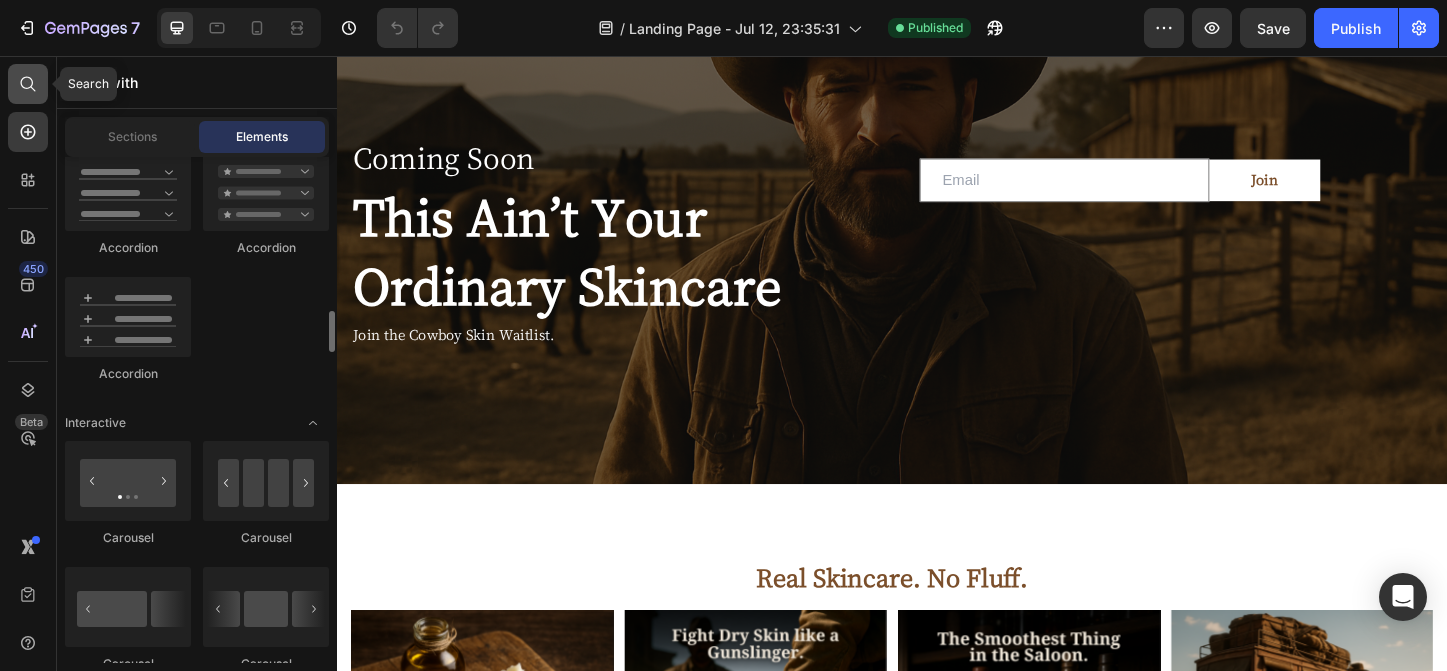 click 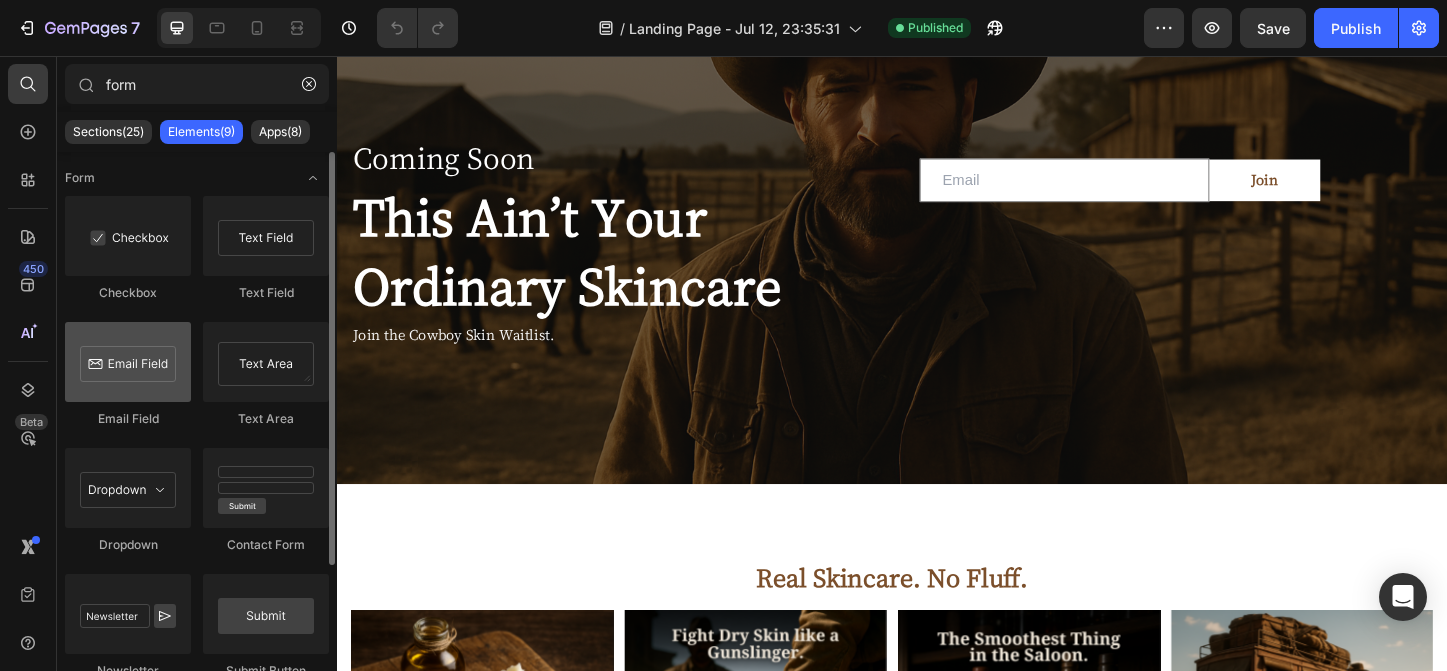 type on "form" 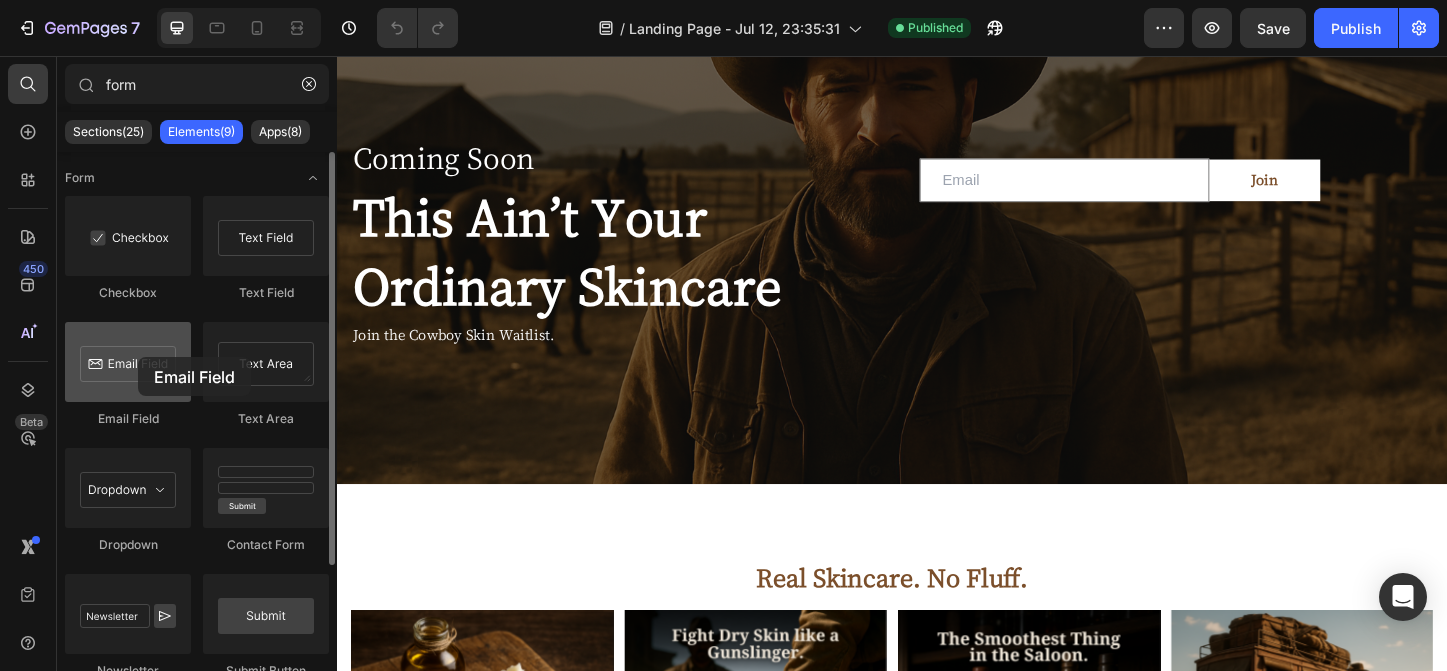 click at bounding box center [128, 362] 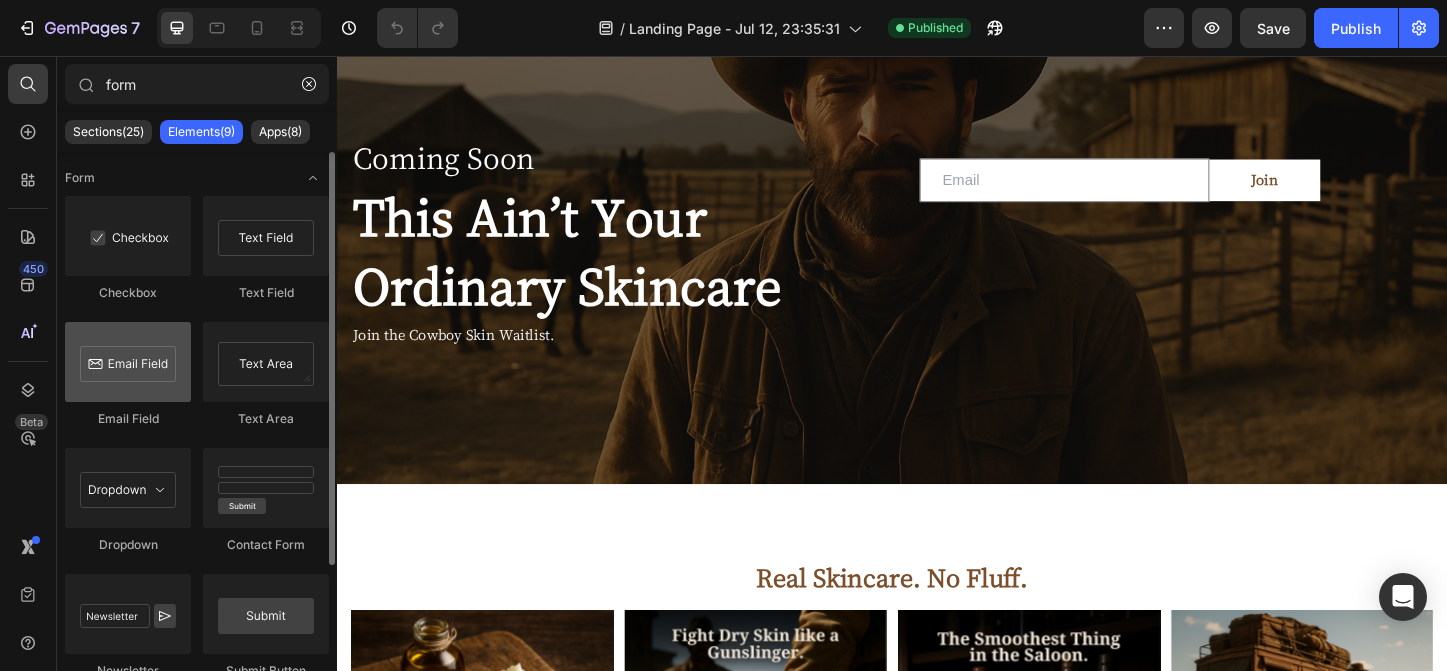 click at bounding box center (128, 362) 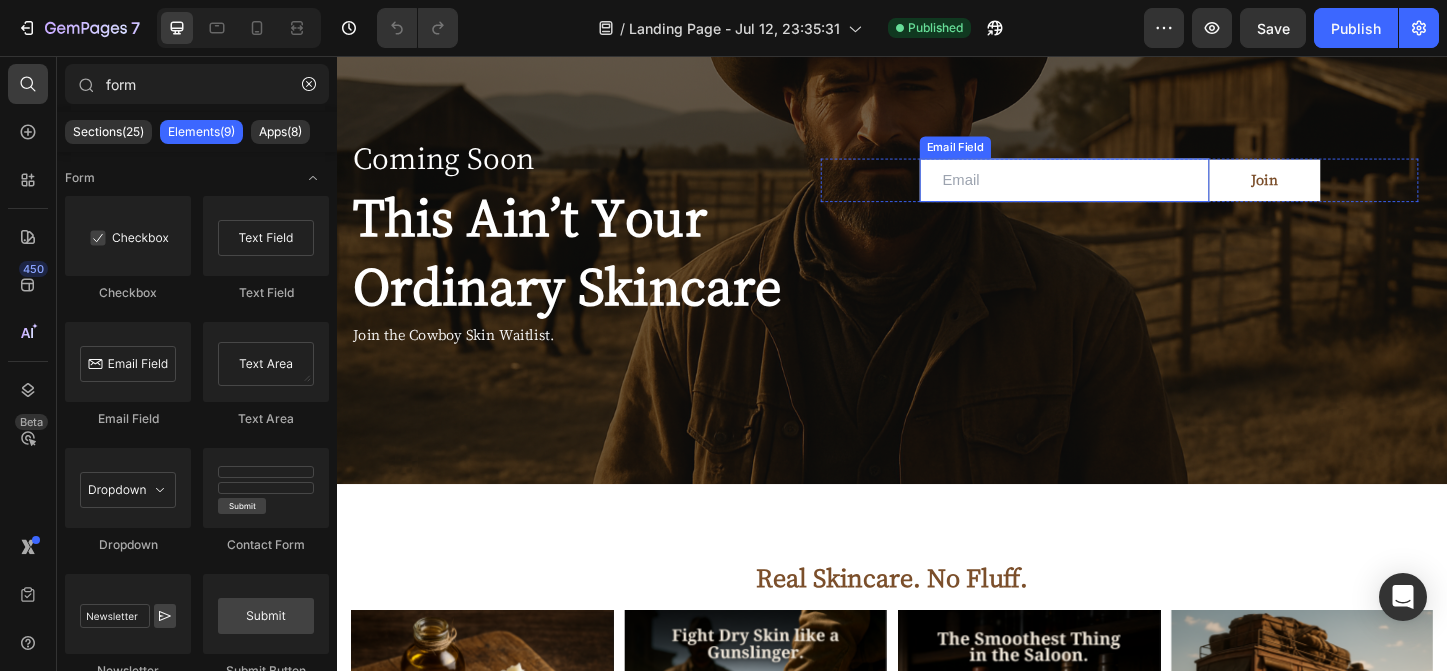 click at bounding box center (1123, 190) 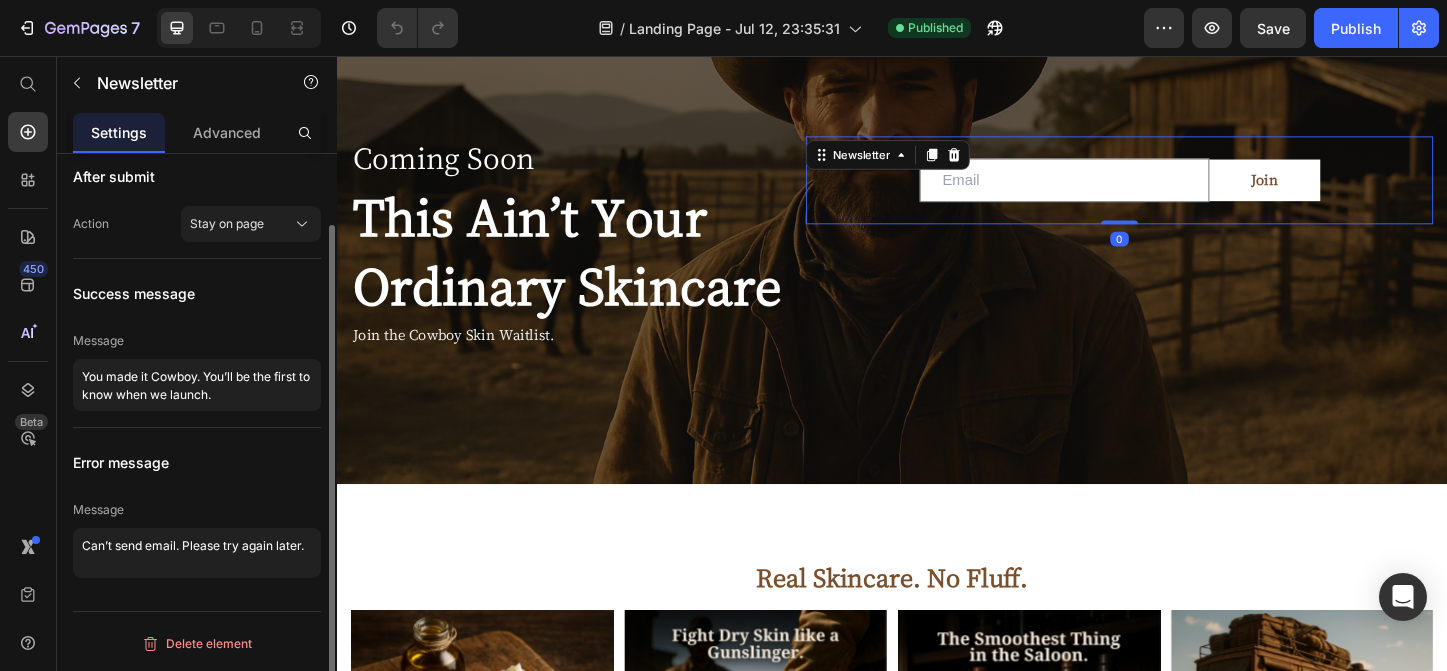 click on "Email Field Join Submit Button Row Newsletter   0" at bounding box center [1183, 190] 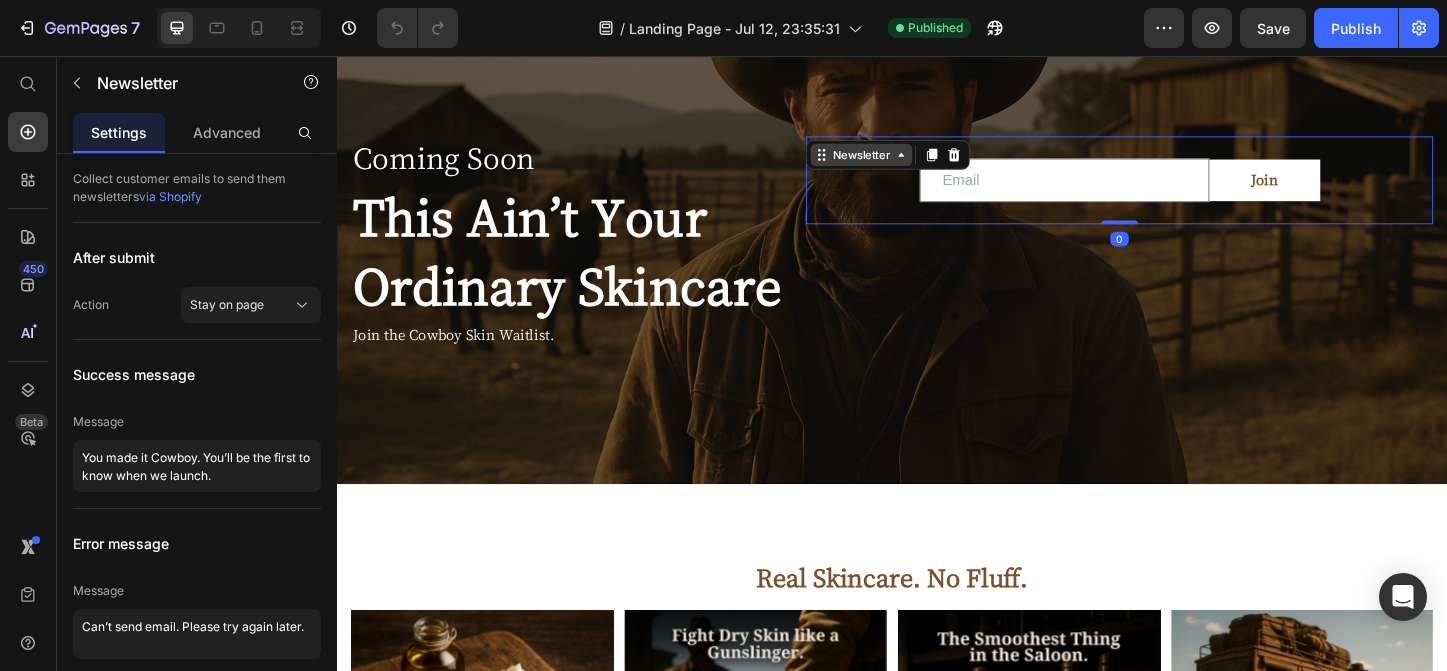 click on "Newsletter" at bounding box center (904, 163) 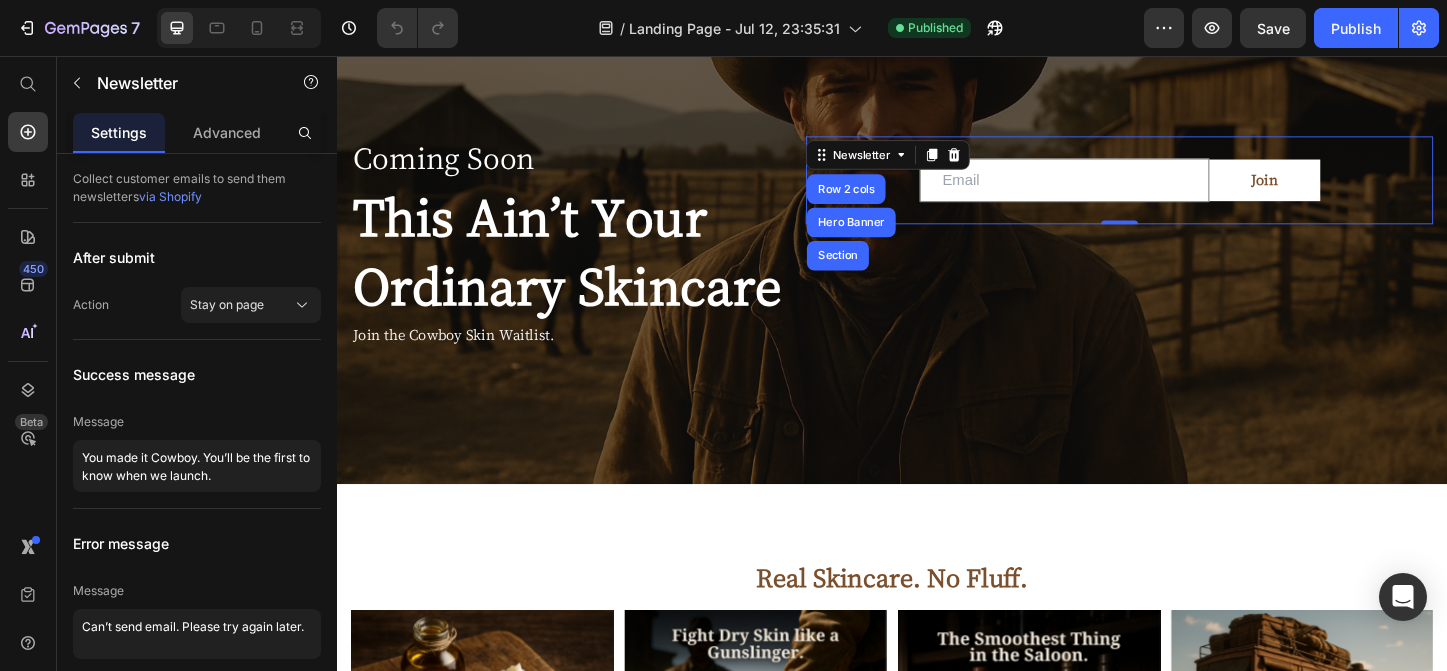 click on "Email Field Join Submit Button Row Newsletter Row 2 cols Hero Banner Section   0" at bounding box center [1183, 190] 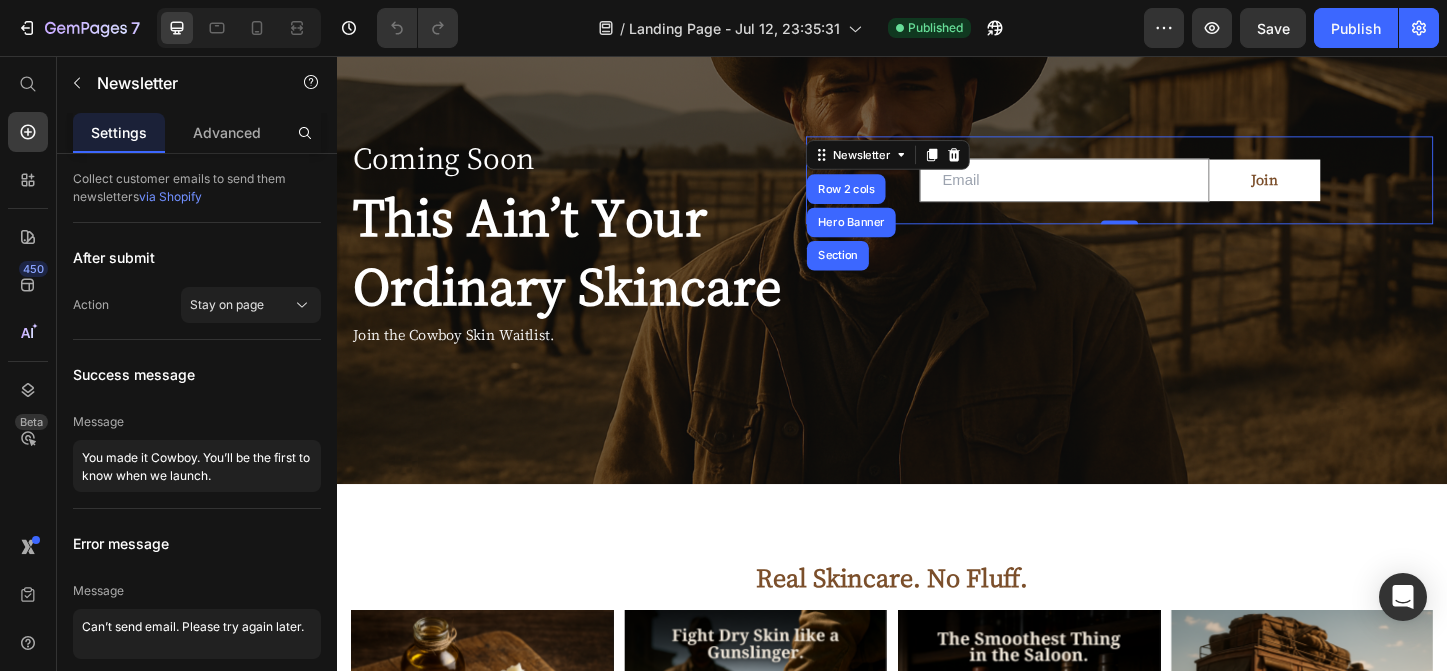 click on "Email Field Join Submit Button Row Newsletter Row 2 cols Hero Banner Section   0" at bounding box center [1183, 190] 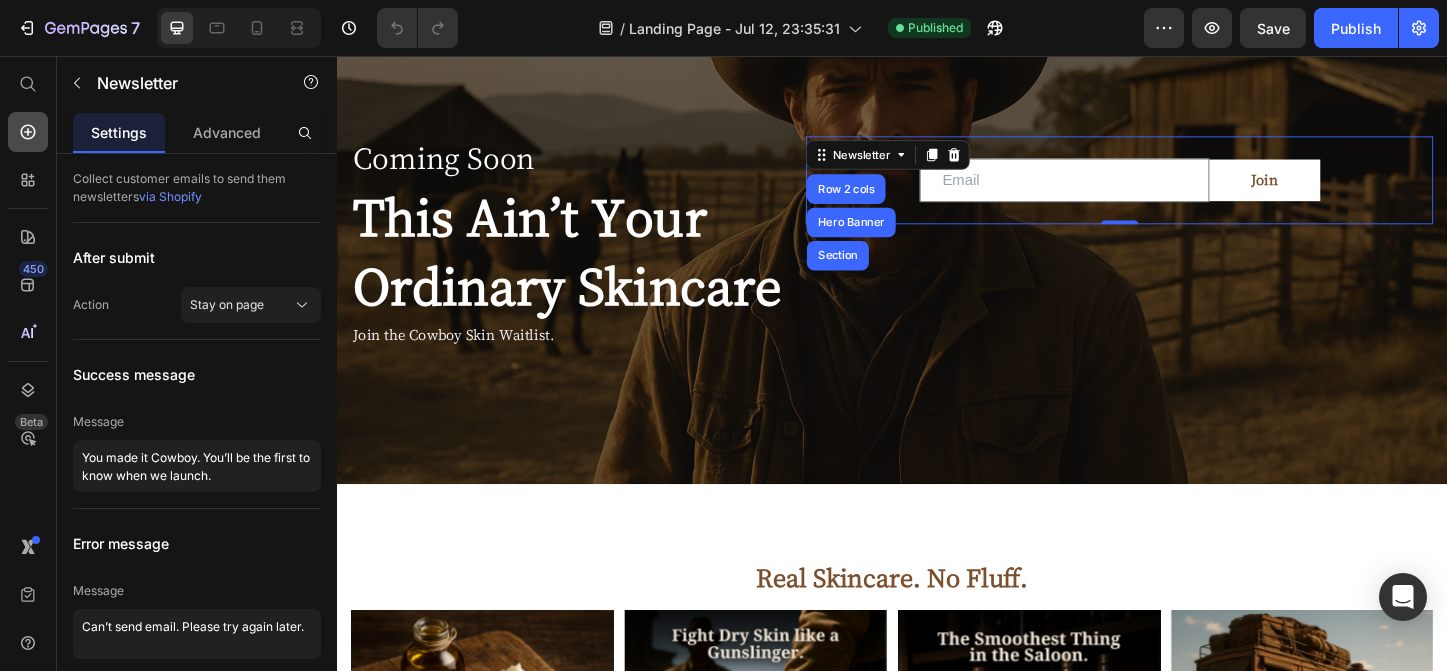 click 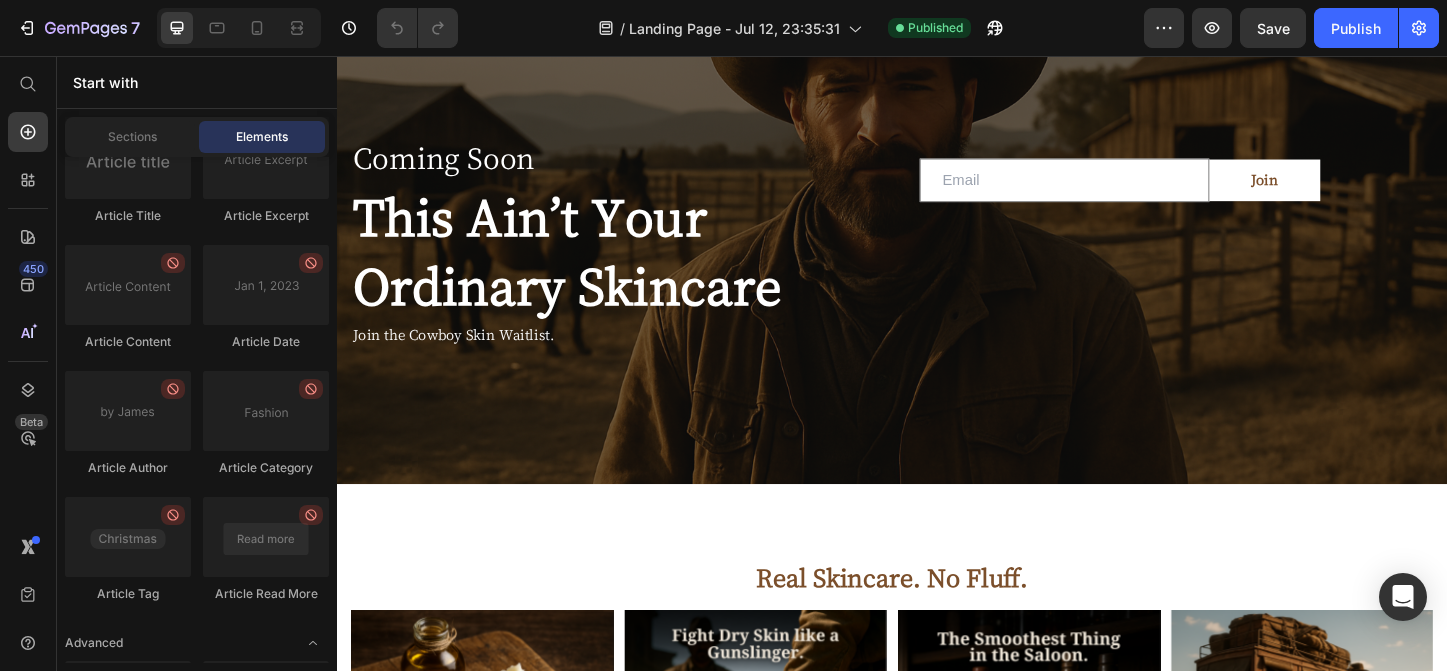 scroll, scrollTop: 5673, scrollLeft: 0, axis: vertical 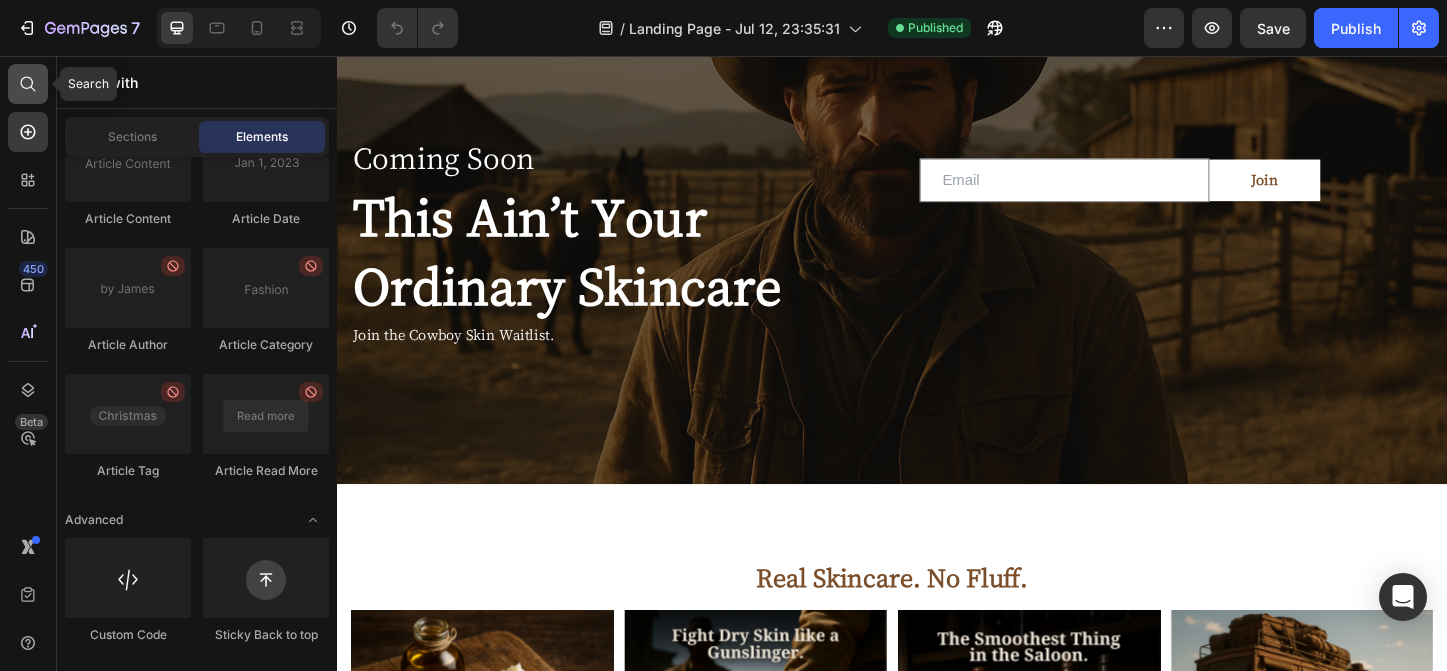click 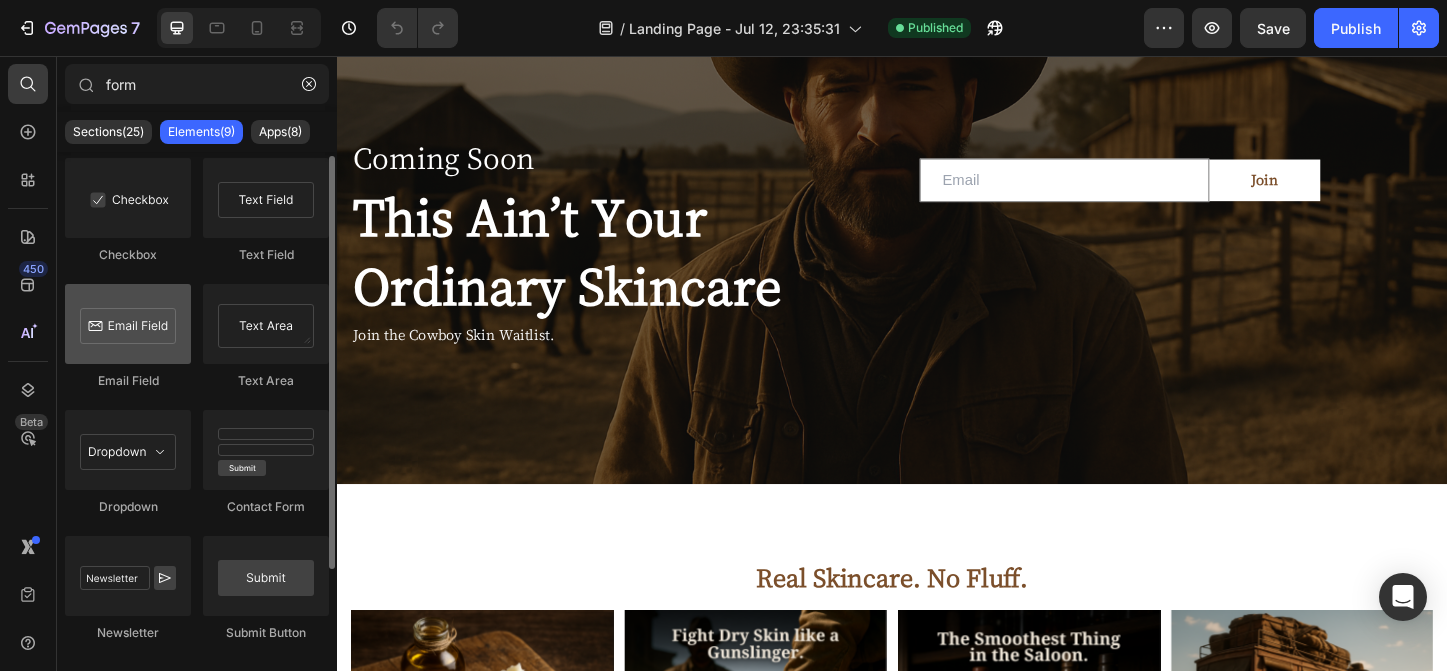 scroll, scrollTop: 12, scrollLeft: 0, axis: vertical 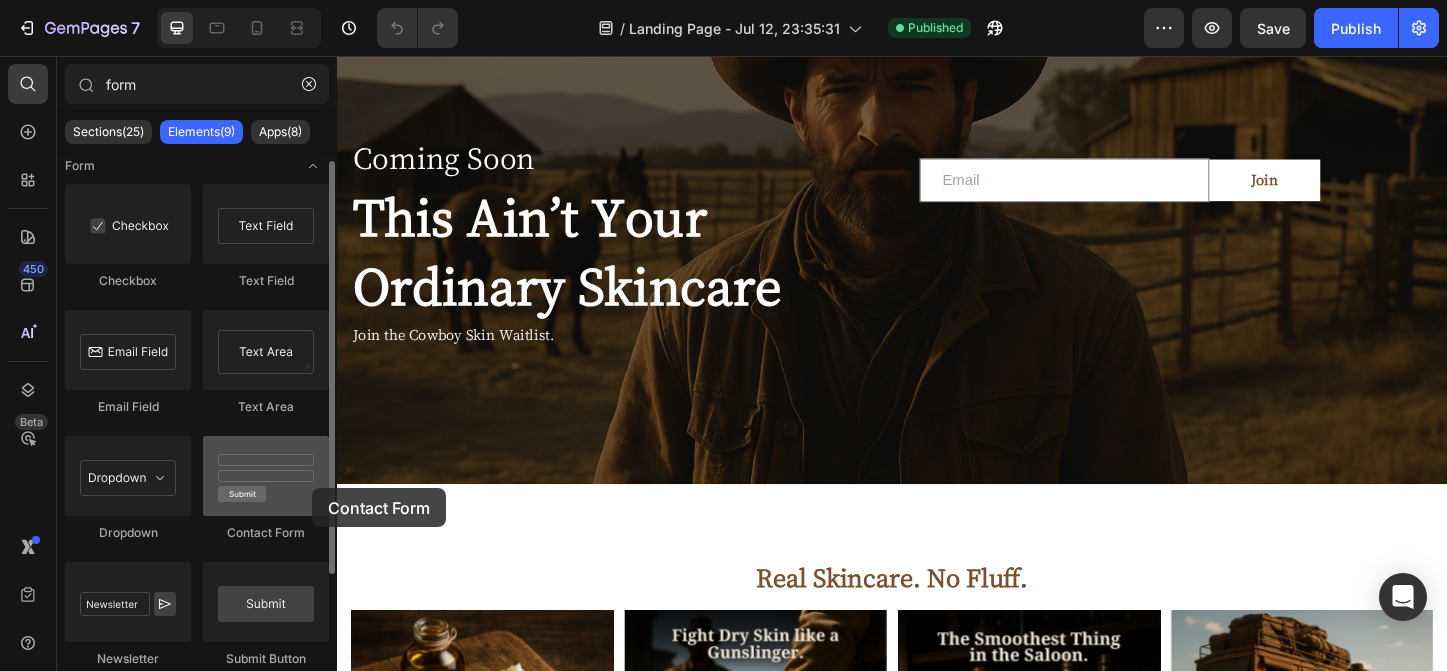 click at bounding box center [266, 476] 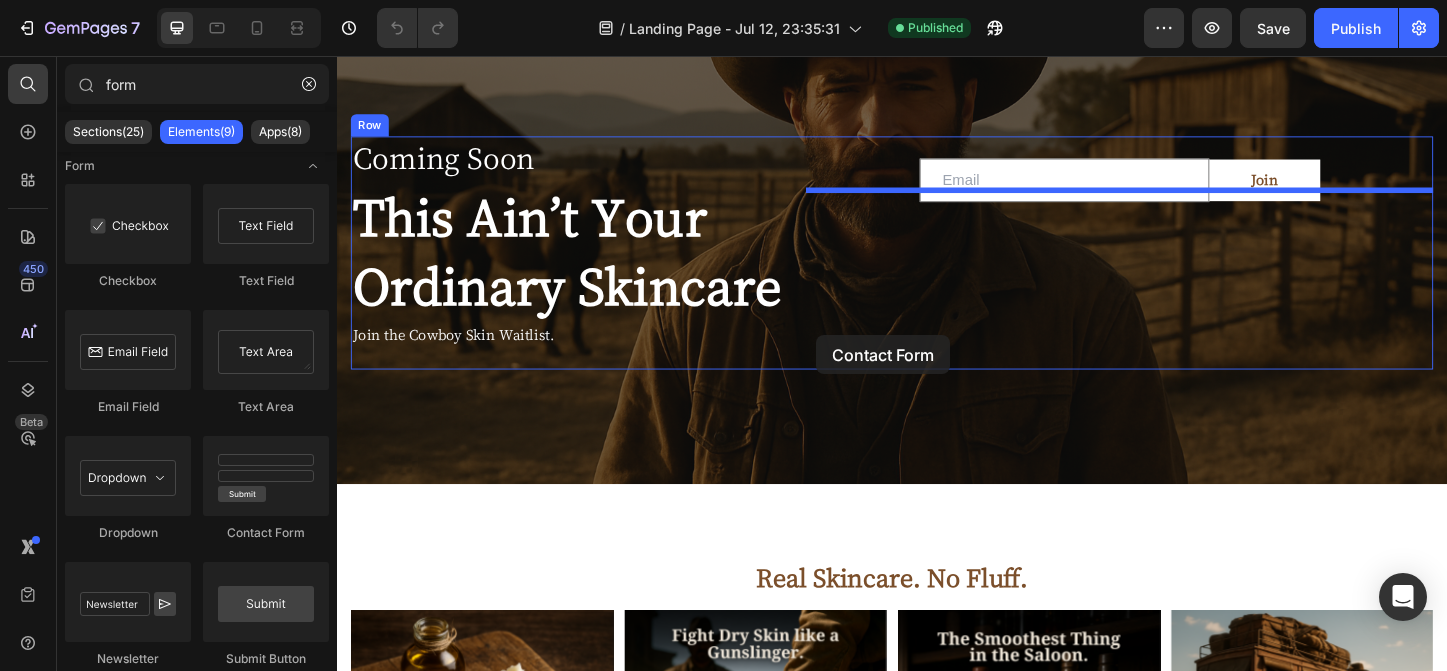 drag, startPoint x: 631, startPoint y: 546, endPoint x: 855, endPoint y: 358, distance: 292.43802 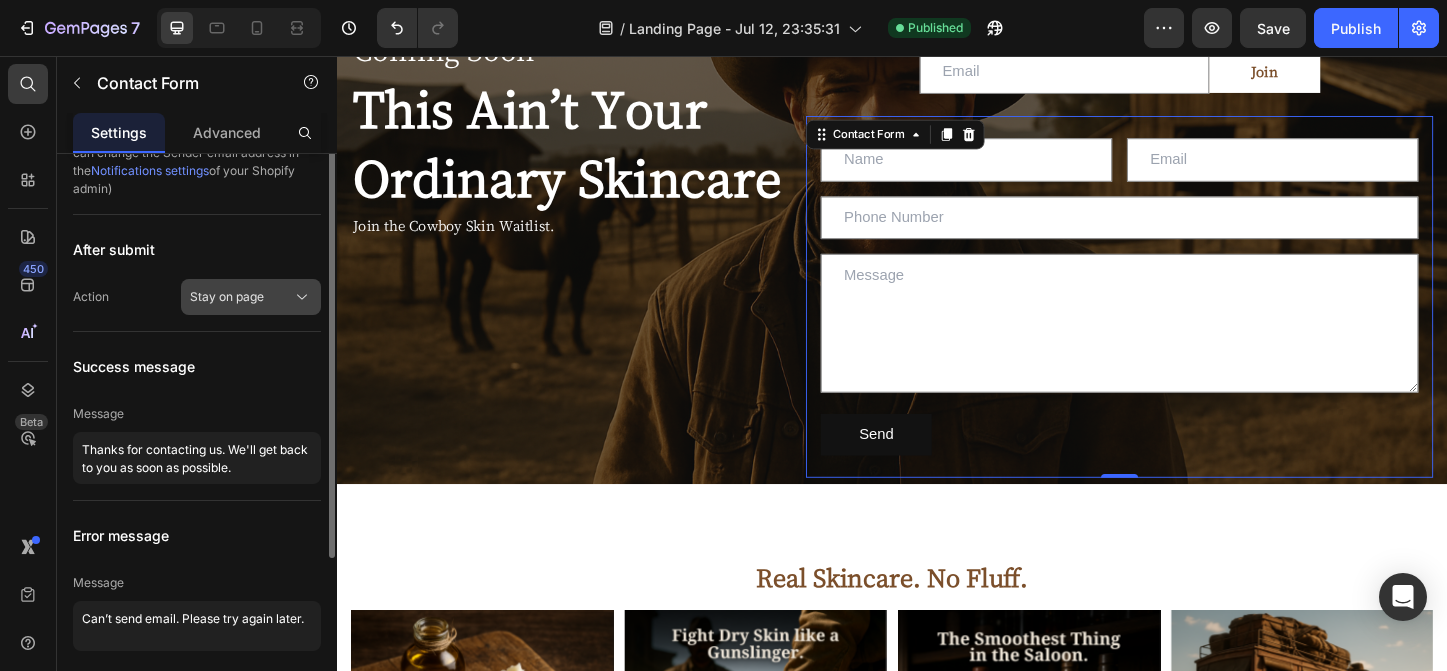 scroll, scrollTop: 0, scrollLeft: 0, axis: both 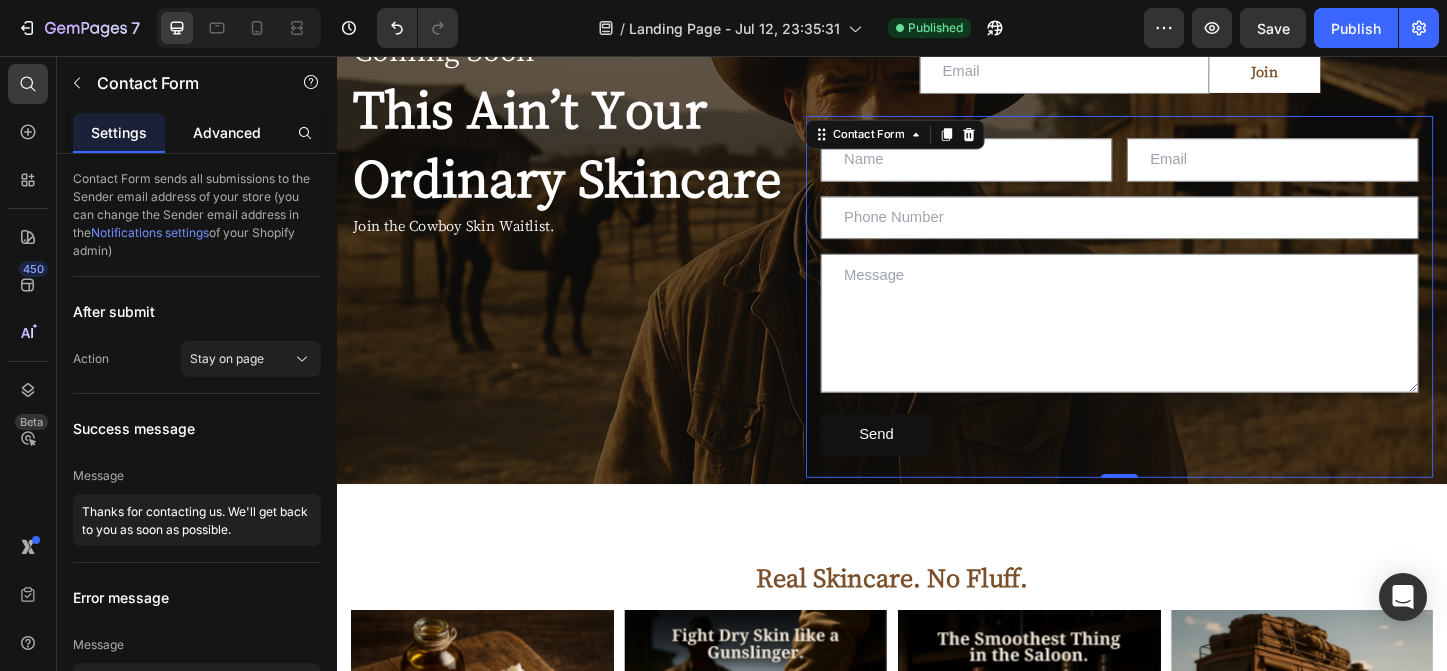 click on "Advanced" at bounding box center [227, 132] 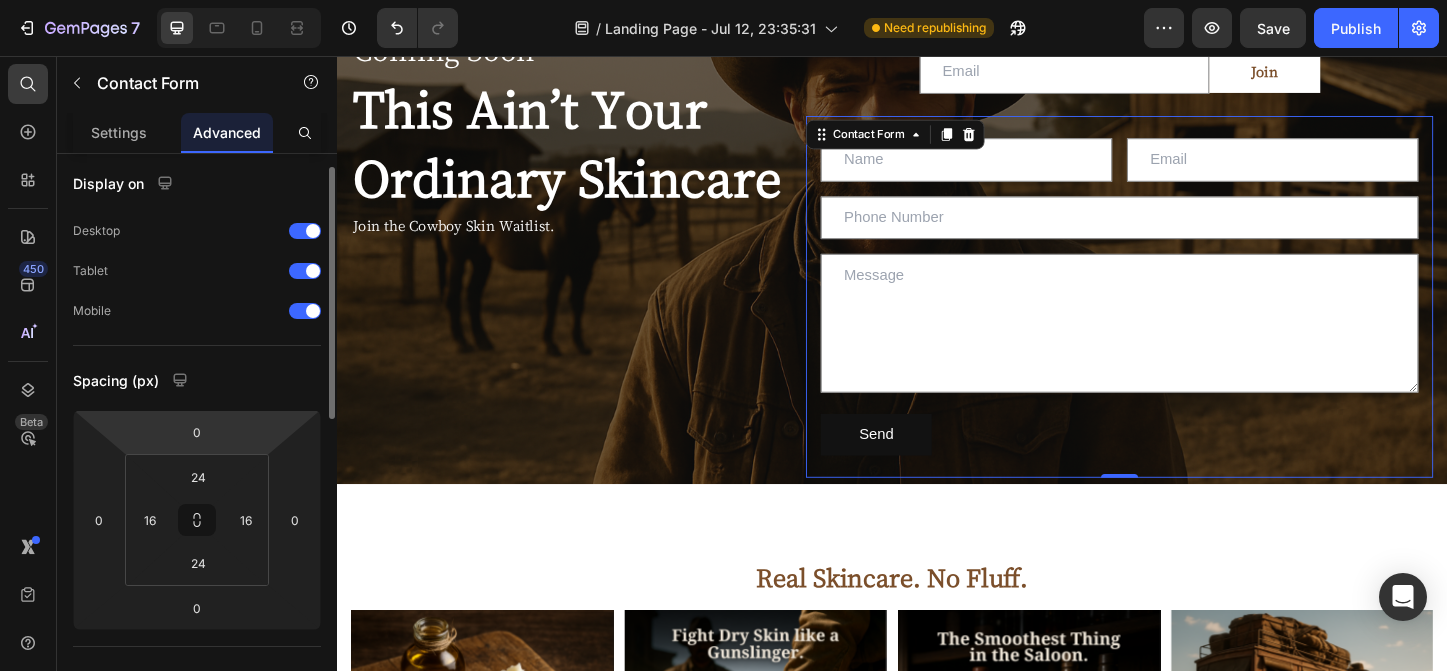 scroll, scrollTop: 0, scrollLeft: 0, axis: both 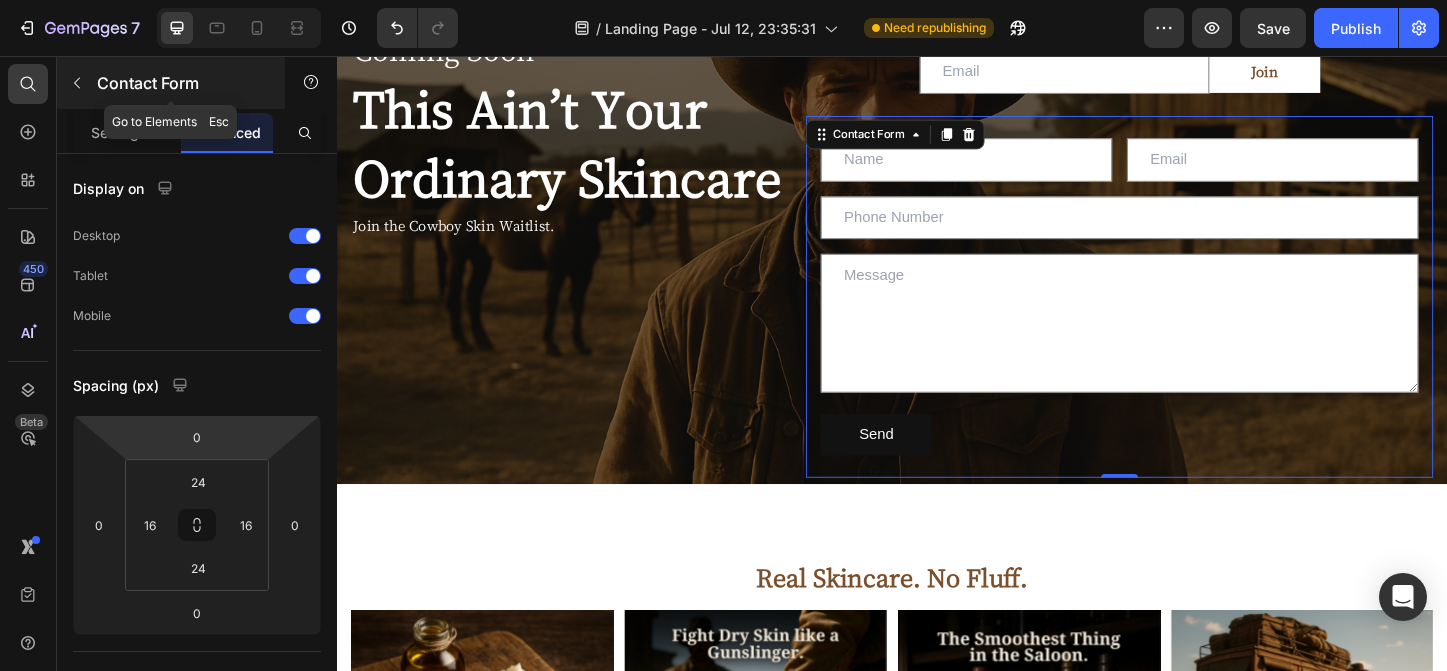 click at bounding box center [77, 83] 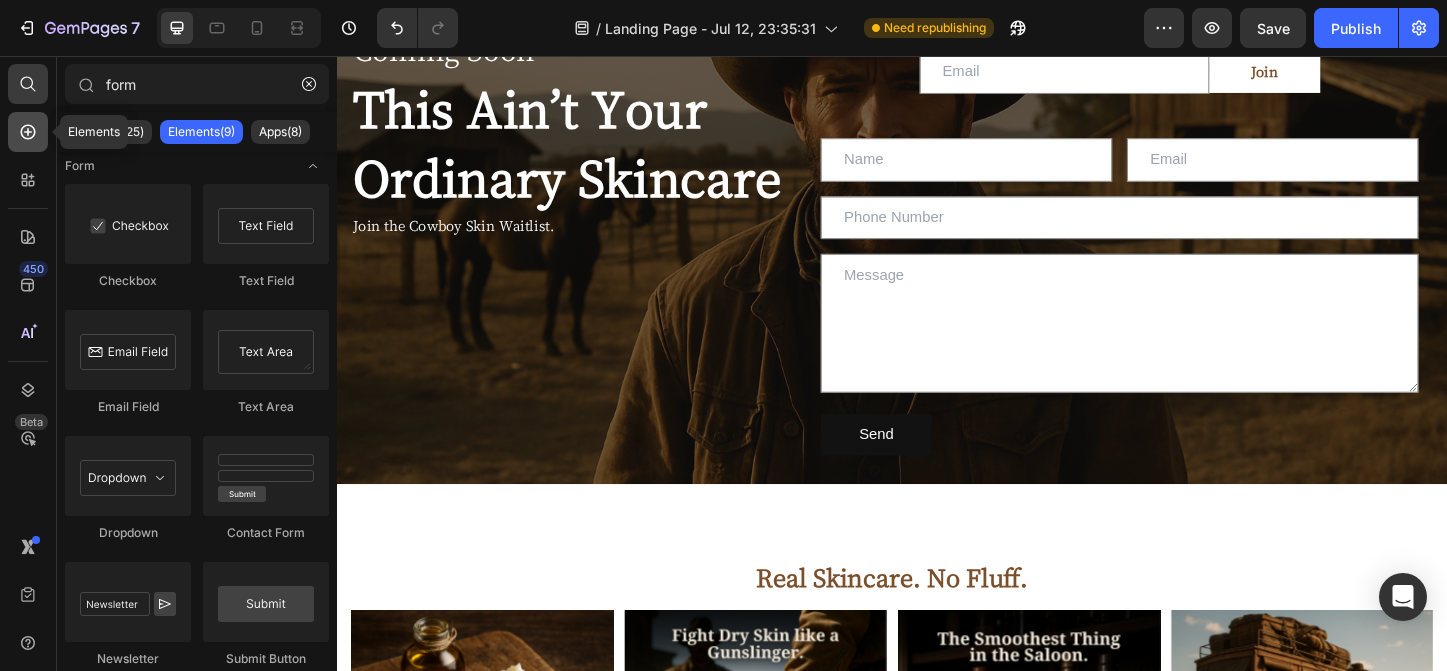 click 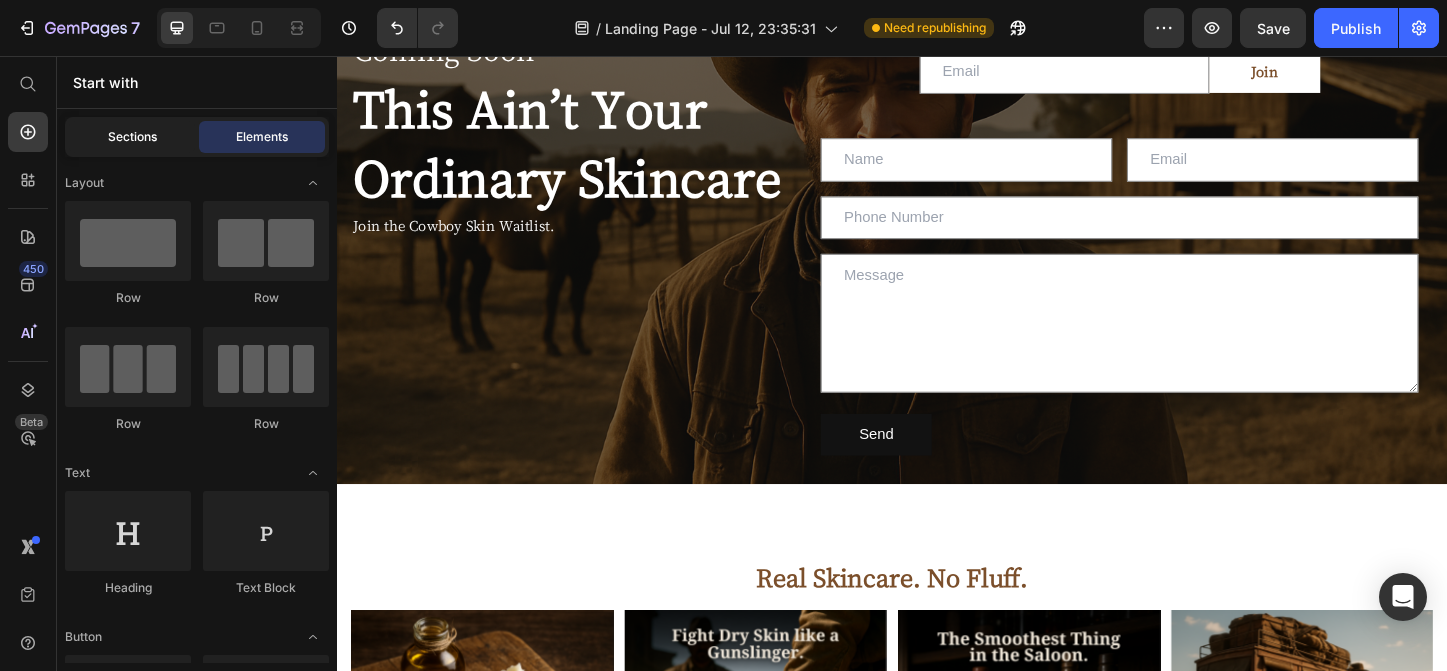 click on "Sections" at bounding box center (132, 137) 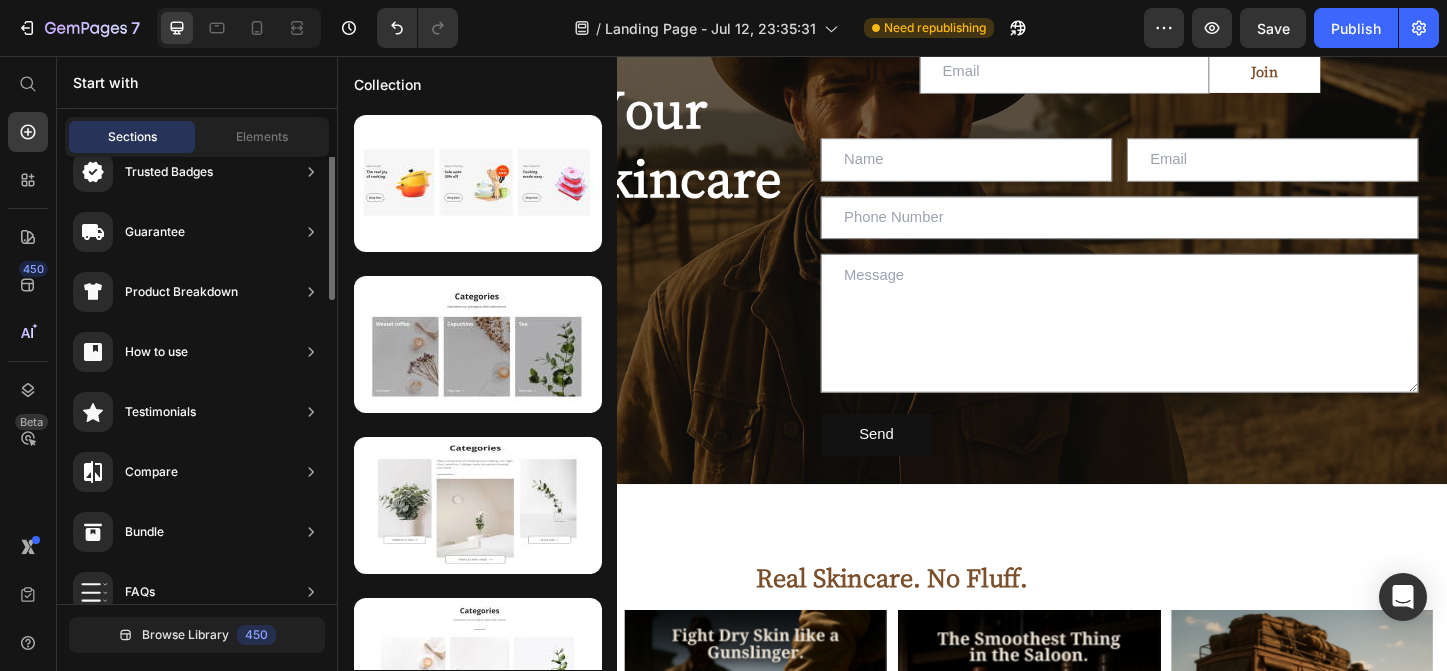 scroll, scrollTop: 0, scrollLeft: 0, axis: both 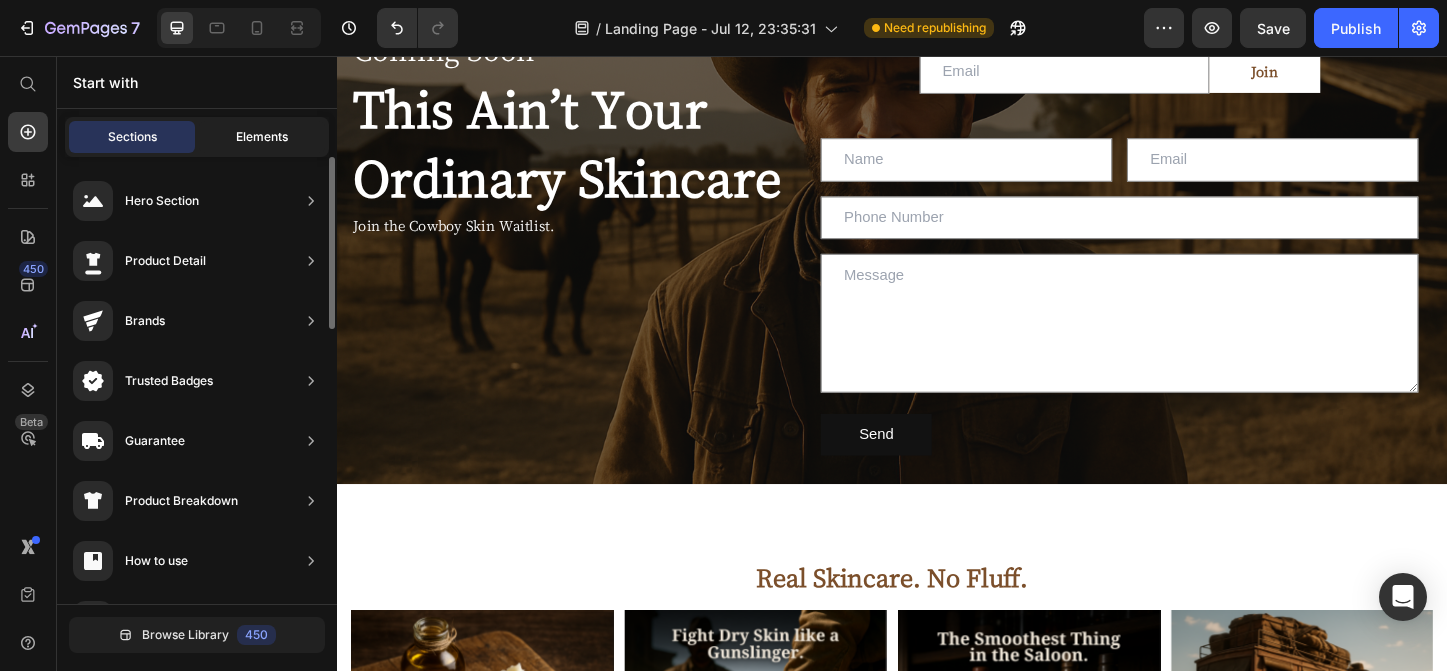 click on "Elements" 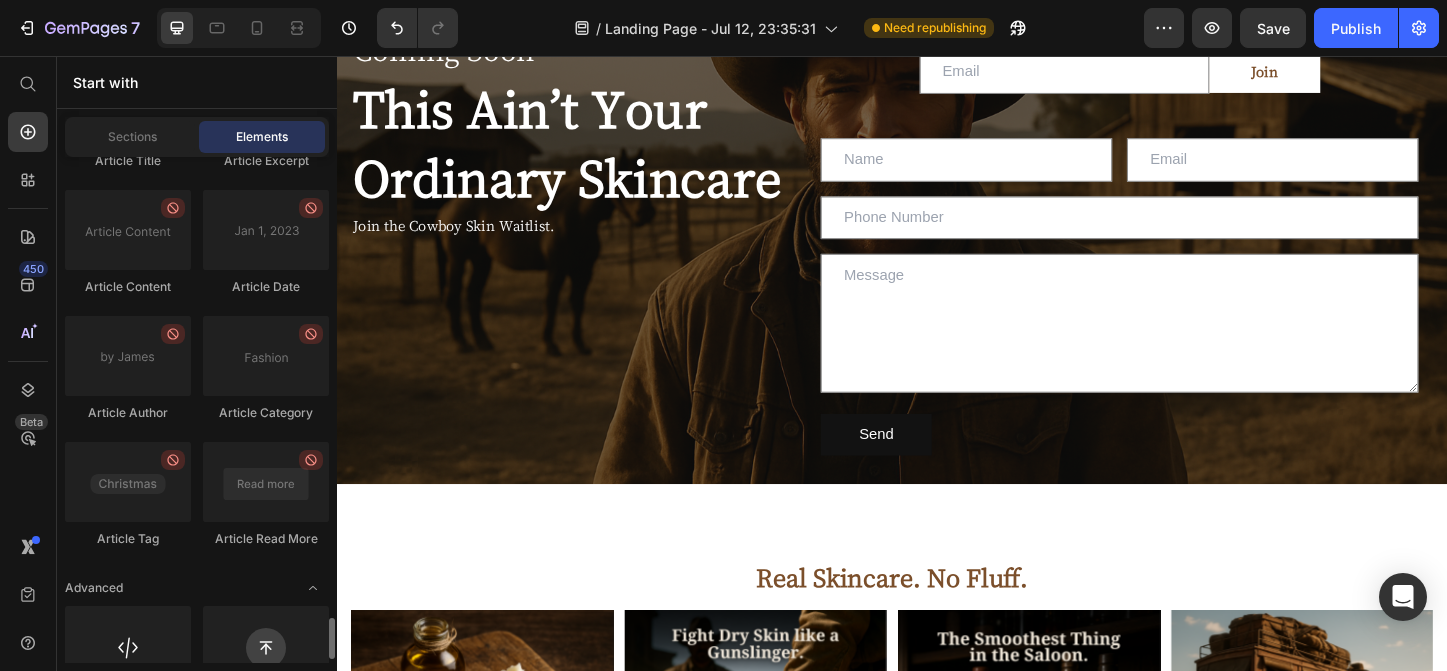 scroll, scrollTop: 5673, scrollLeft: 0, axis: vertical 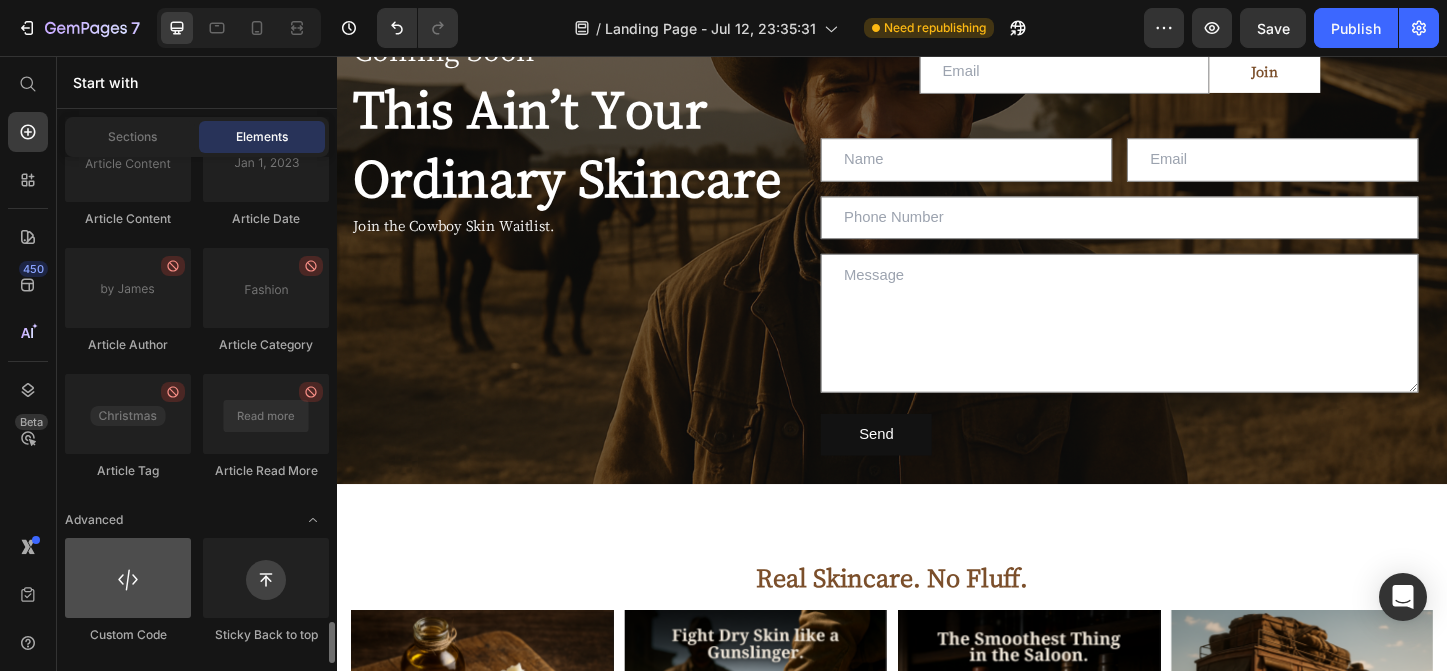 click at bounding box center (128, 578) 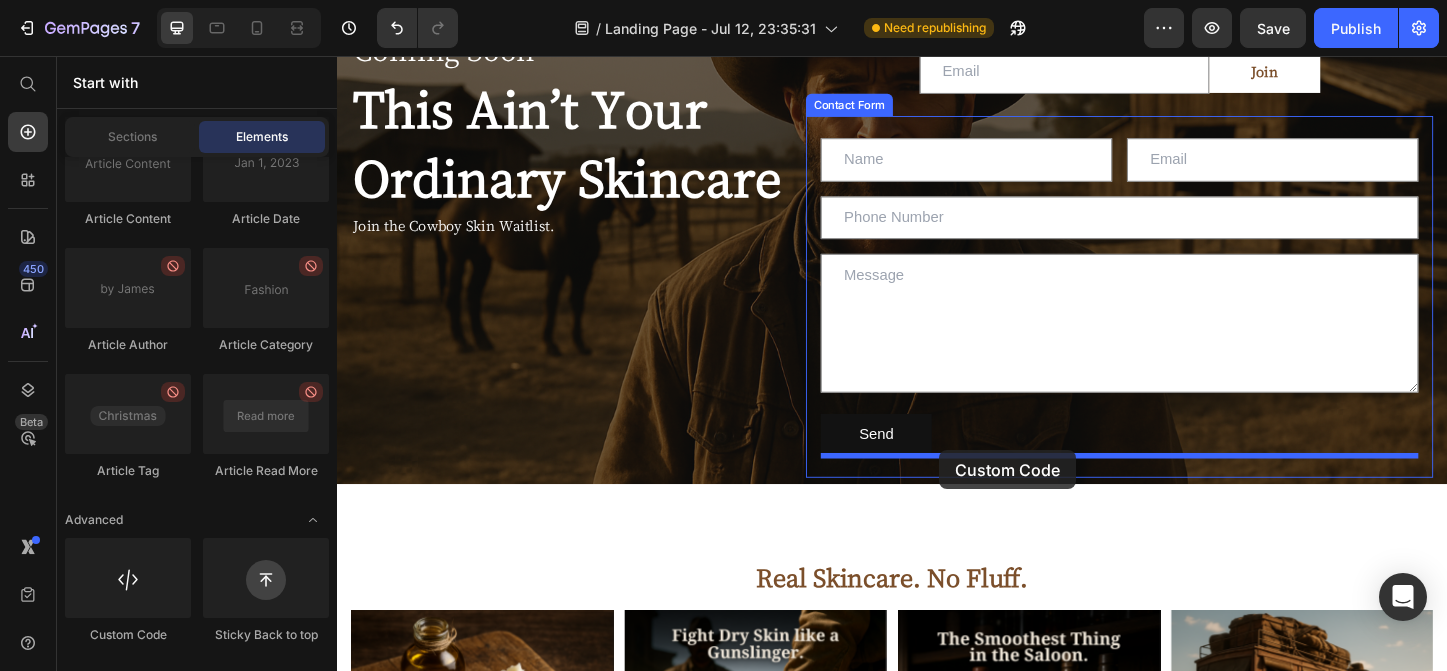 drag, startPoint x: 489, startPoint y: 646, endPoint x: 988, endPoint y: 483, distance: 524.94763 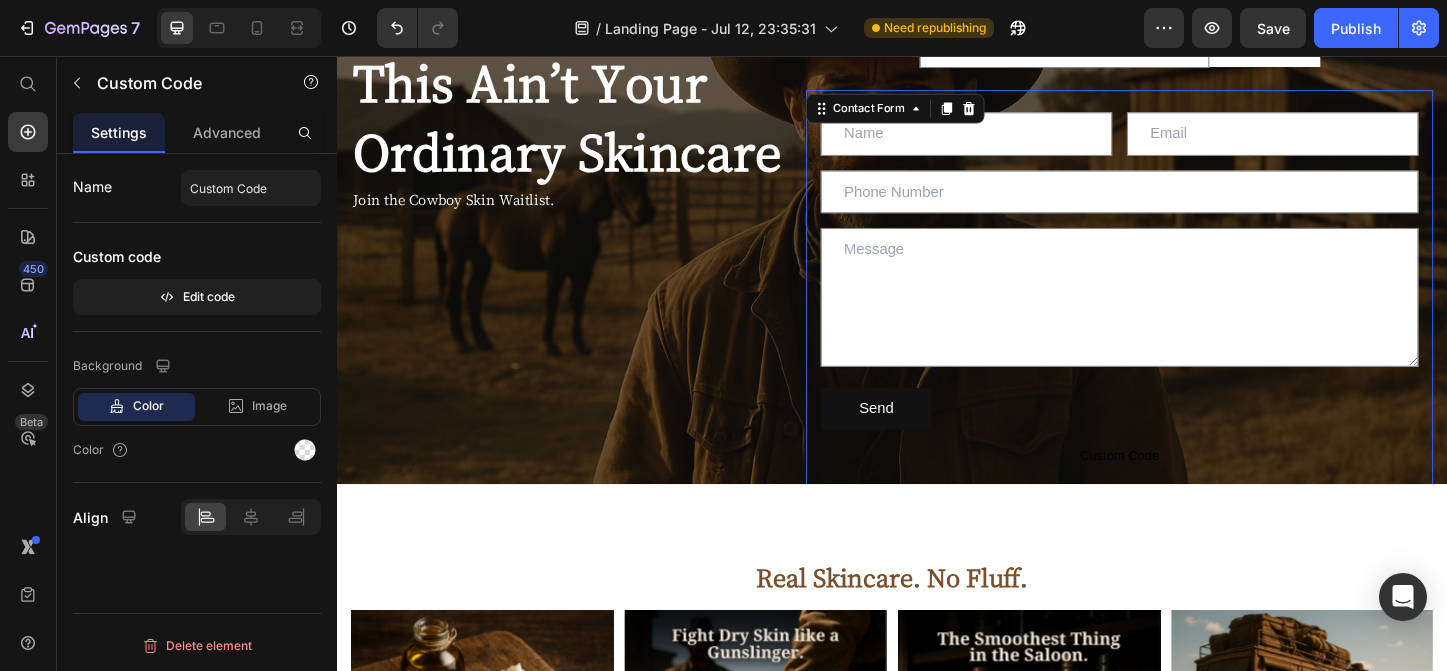 click on "Text Field Email Field Row Text Field Text Area Send Submit Button
Custom Code
Custom Code Contact Form   0" at bounding box center [1183, 316] 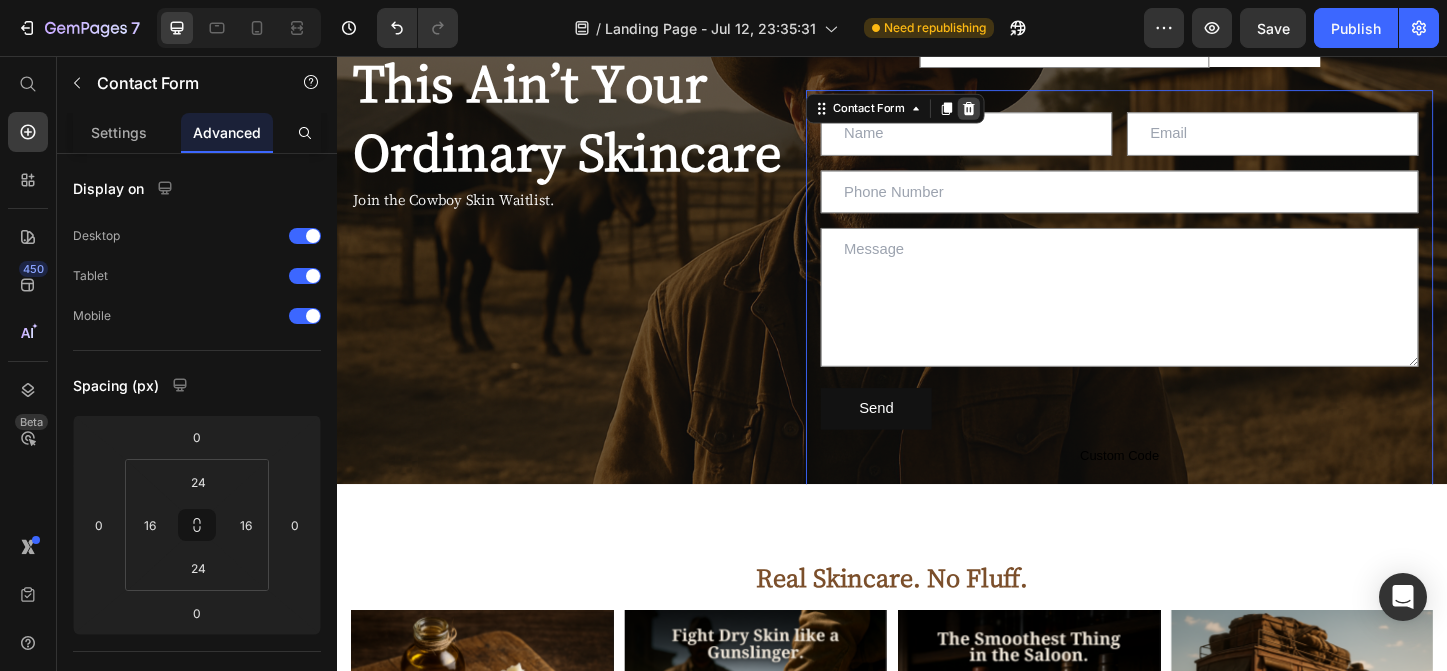 click 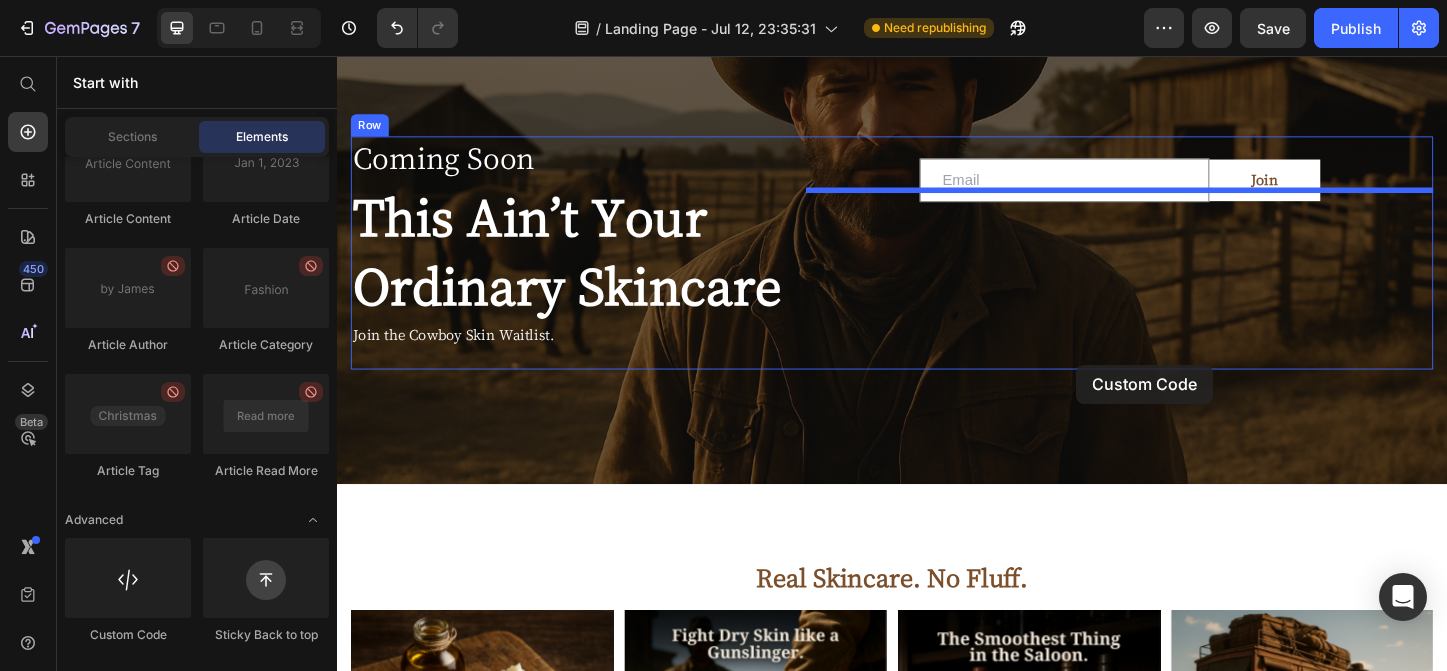 drag, startPoint x: 475, startPoint y: 640, endPoint x: 1136, endPoint y: 392, distance: 705.9922 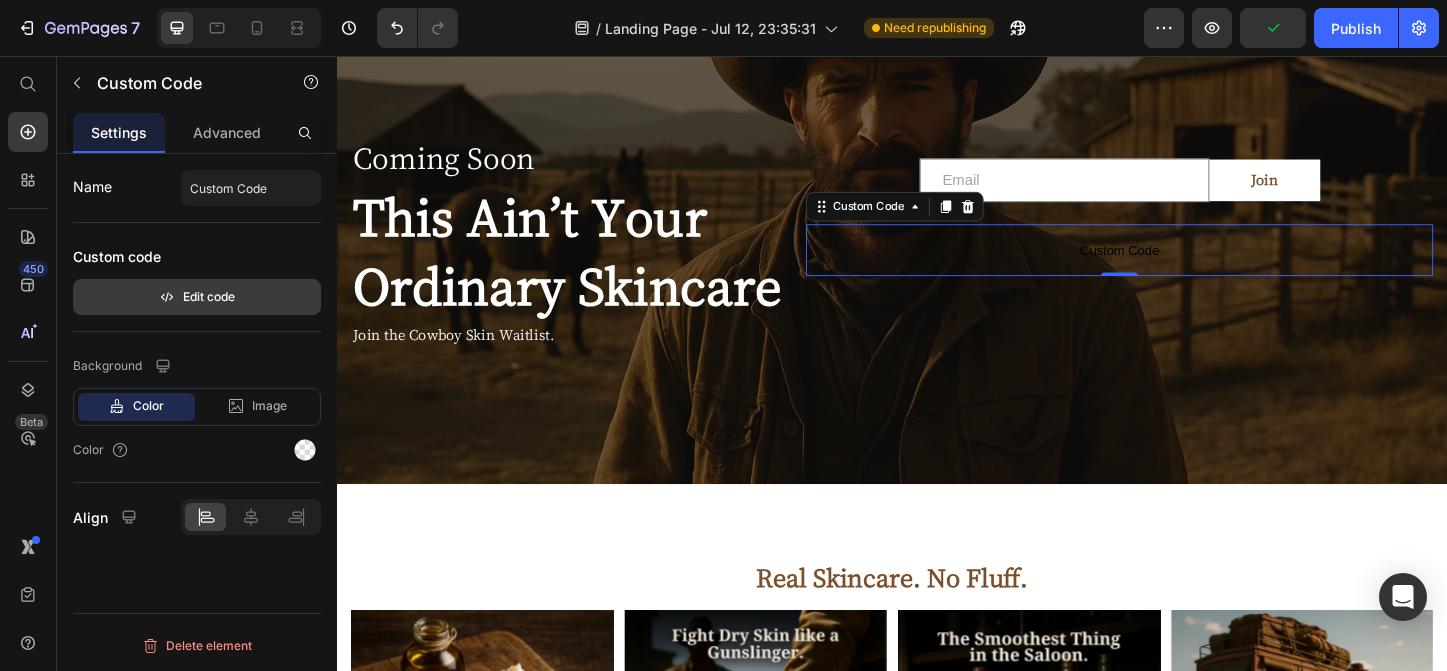 click on "Edit code" at bounding box center (197, 297) 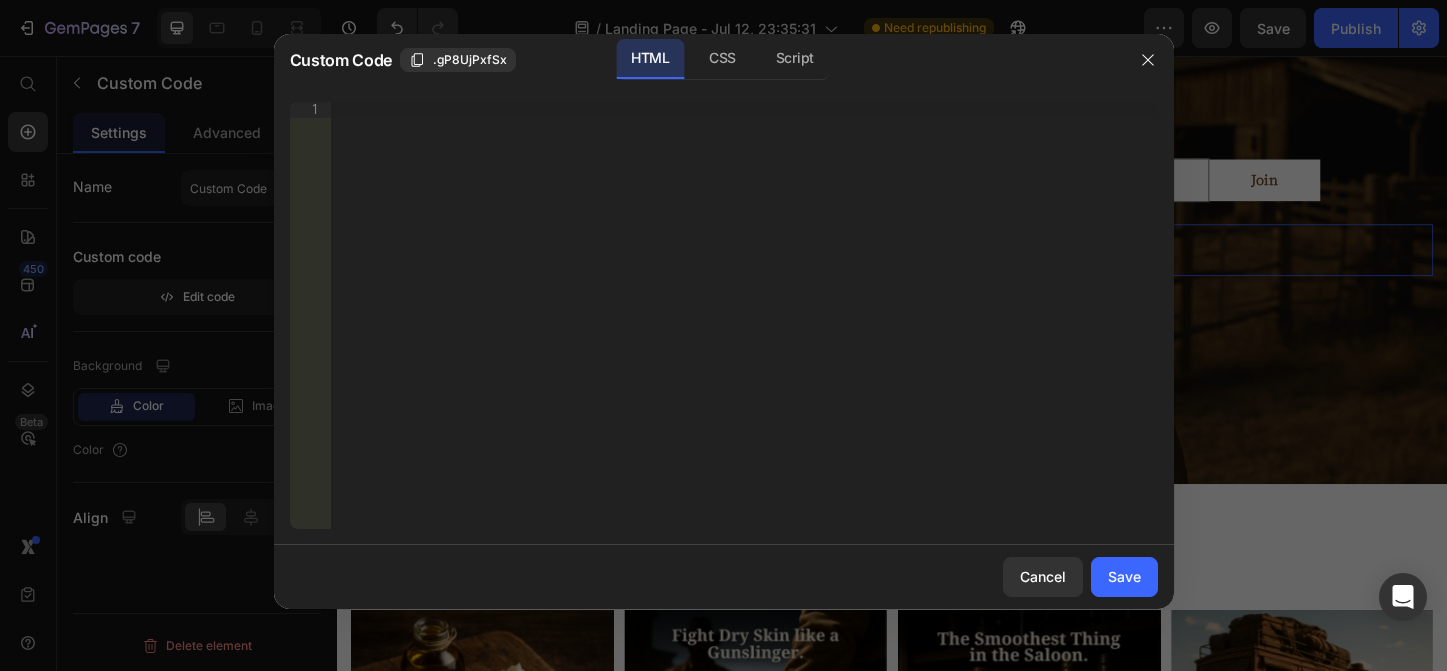 type 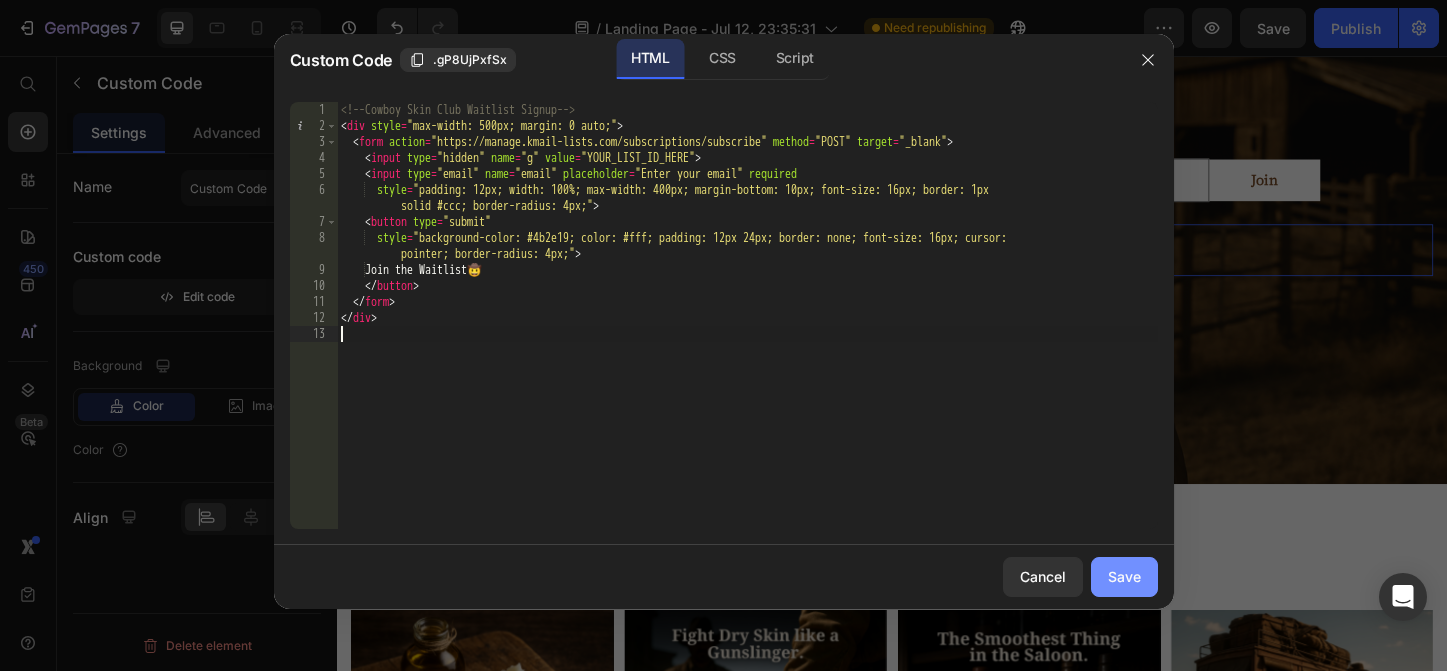 click on "Save" at bounding box center (1124, 576) 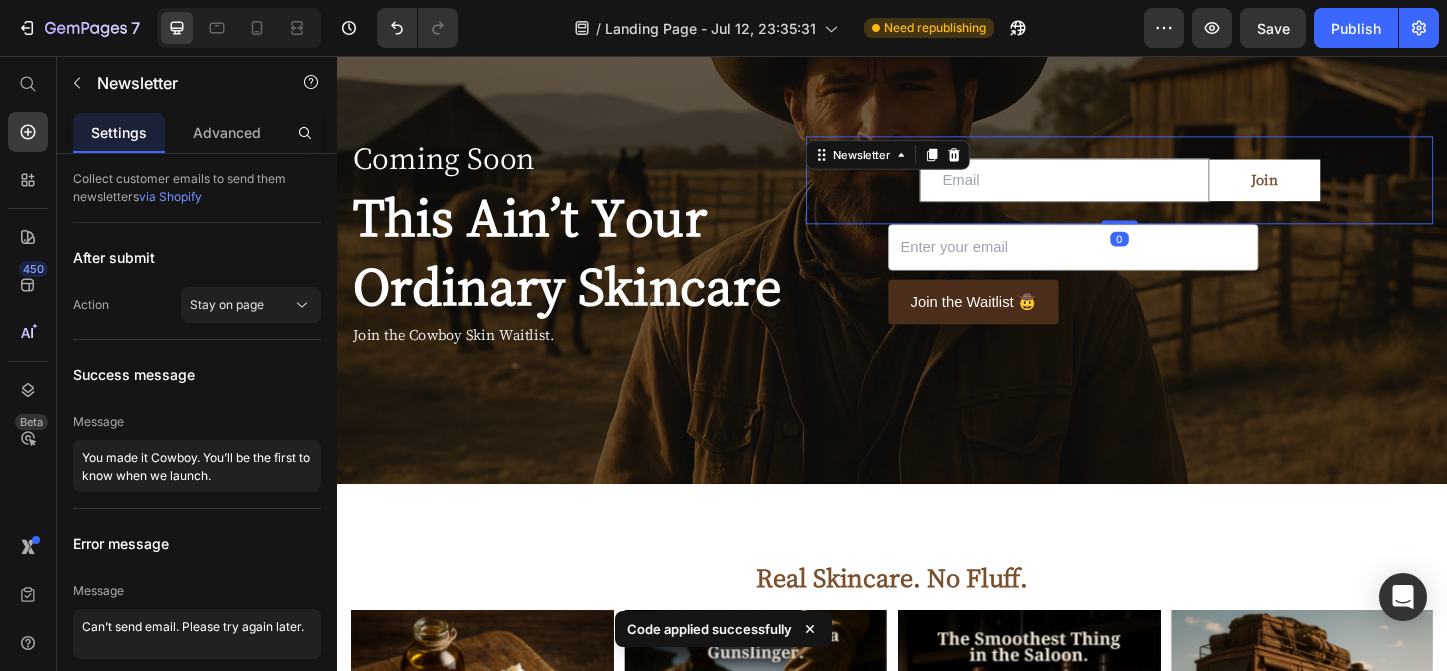 click on "Email Field Join Submit Button Row Newsletter   0" at bounding box center (1183, 190) 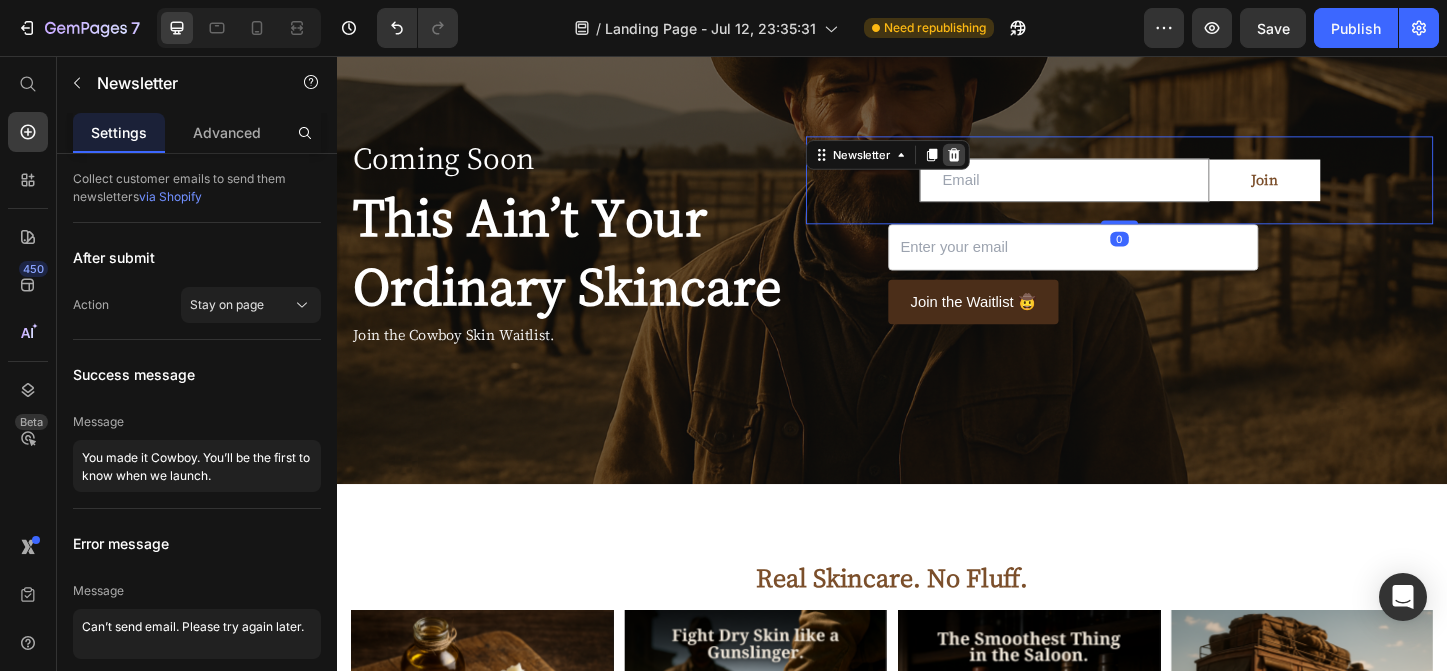 click 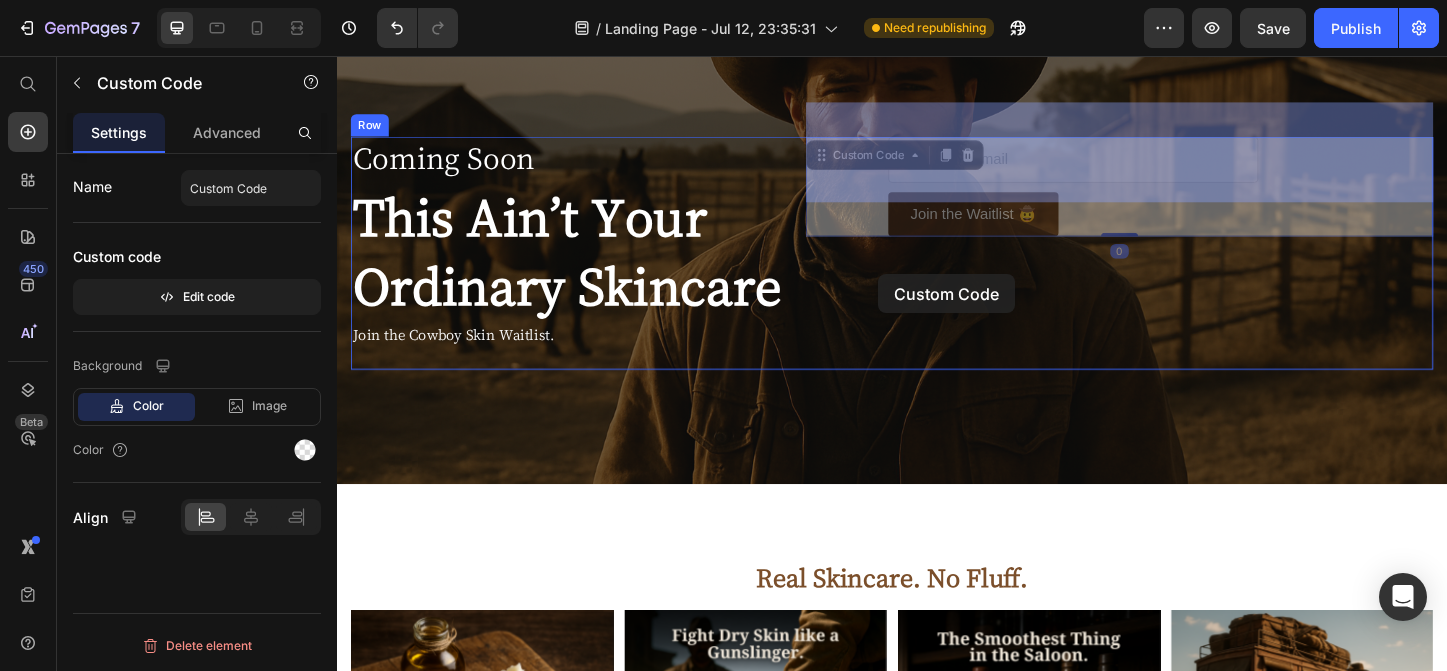 drag, startPoint x: 920, startPoint y: 157, endPoint x: 922, endPoint y: 290, distance: 133.01503 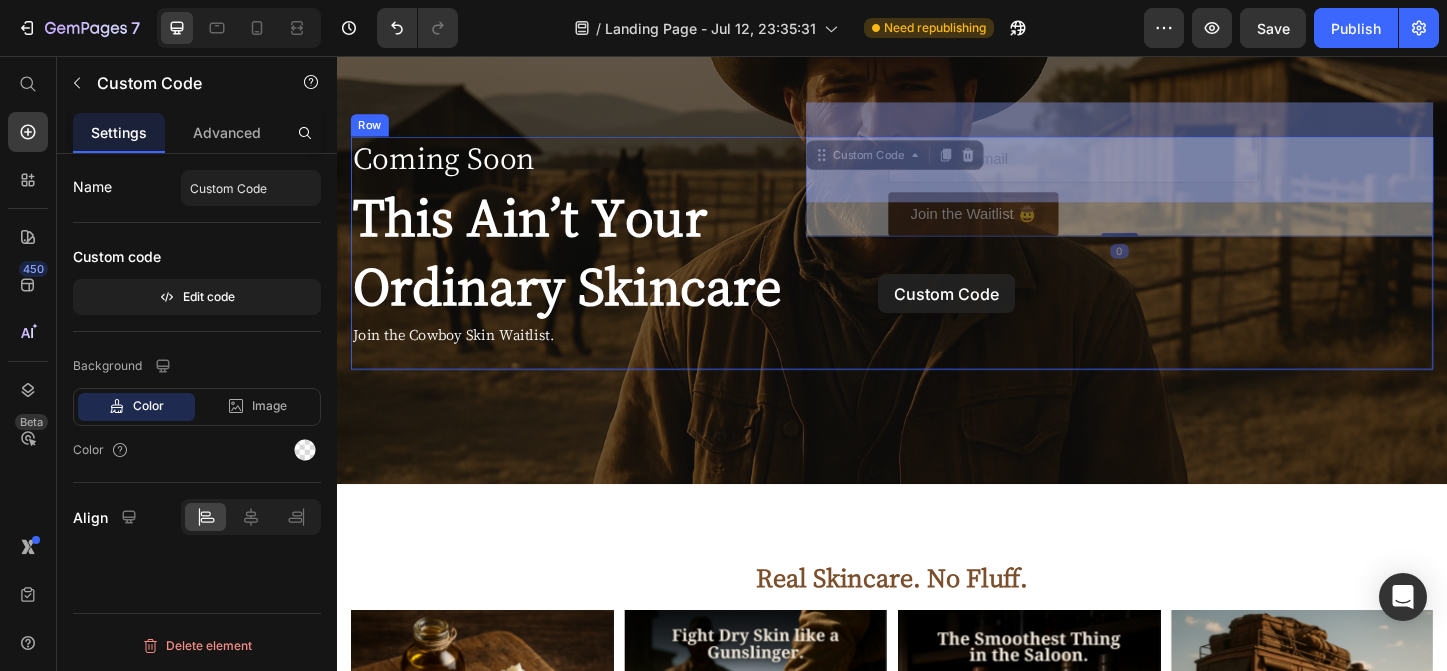 click on "Header Coming Soon Text Block This Ain’t Your Ordinary Skincare Heading Join the Cowboy Skin Waitlist. Text Block
Join the Waitlist 🤠
Custom Code   0
Join the Waitlist 🤠
Custom Code   0 Row Hero Banner Section 1 Real Skincare. No Fluff. Heading Row Image Image Image Image Carousel Section 2 Born on the Range. Built for Skin. Heading Row Image GRASS-FED TALLOW Text Block We use nutrient-rich beef tallow from grass-fed cattle — loaded with vitamins to deeply moisturise and support your skin's natural barrier. Text Block Image CLEAN & SIMPLE Text Block No parabens, no synthetics, no fragrance. Just beef tallow, almond oil, shea butter, and Vitamin E. Text Block Image Image deep Hydration Text Block Unlike water-based creams, Cowboy Skin sinks in and stays — delivering real, lasting hydration to dry, sensitive, or weather-worn skin. Text Block Image Cost-Effective Text Block Text Block Row Row Image Section 3 Root" at bounding box center [937, 1714] 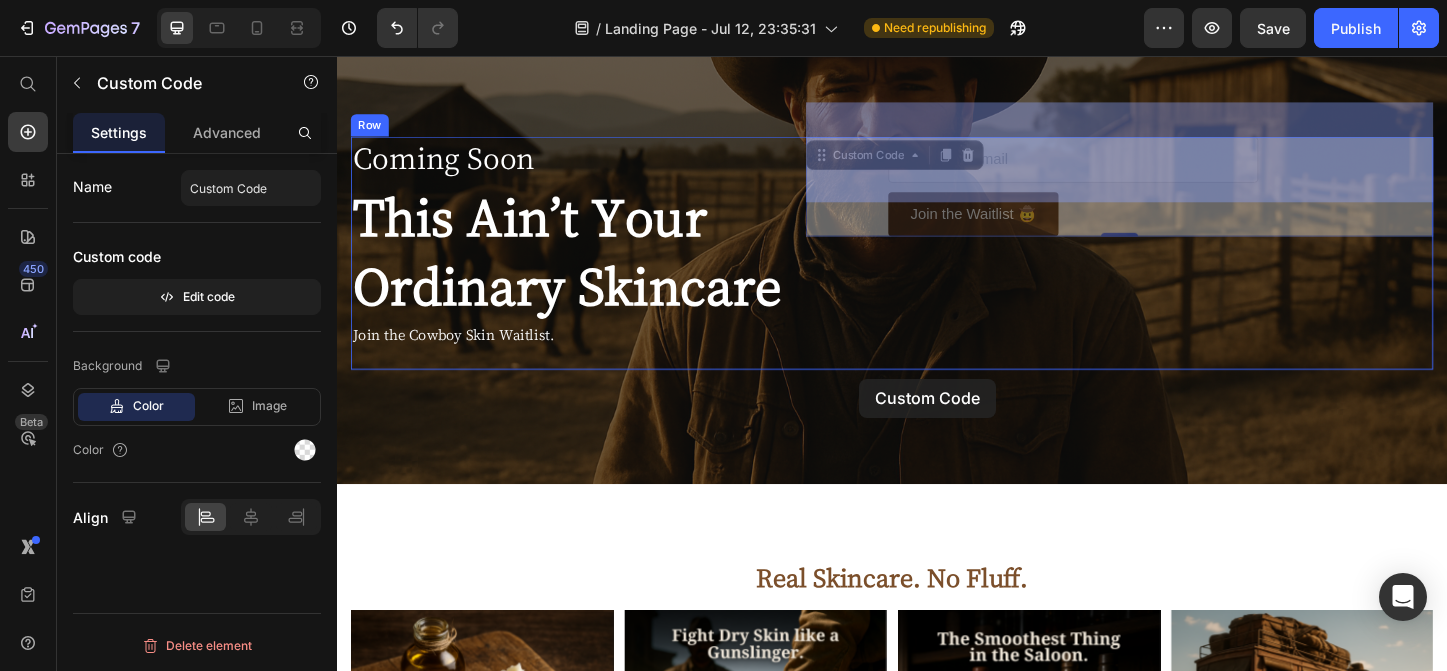 drag, startPoint x: 863, startPoint y: 129, endPoint x: 895, endPoint y: 388, distance: 260.96936 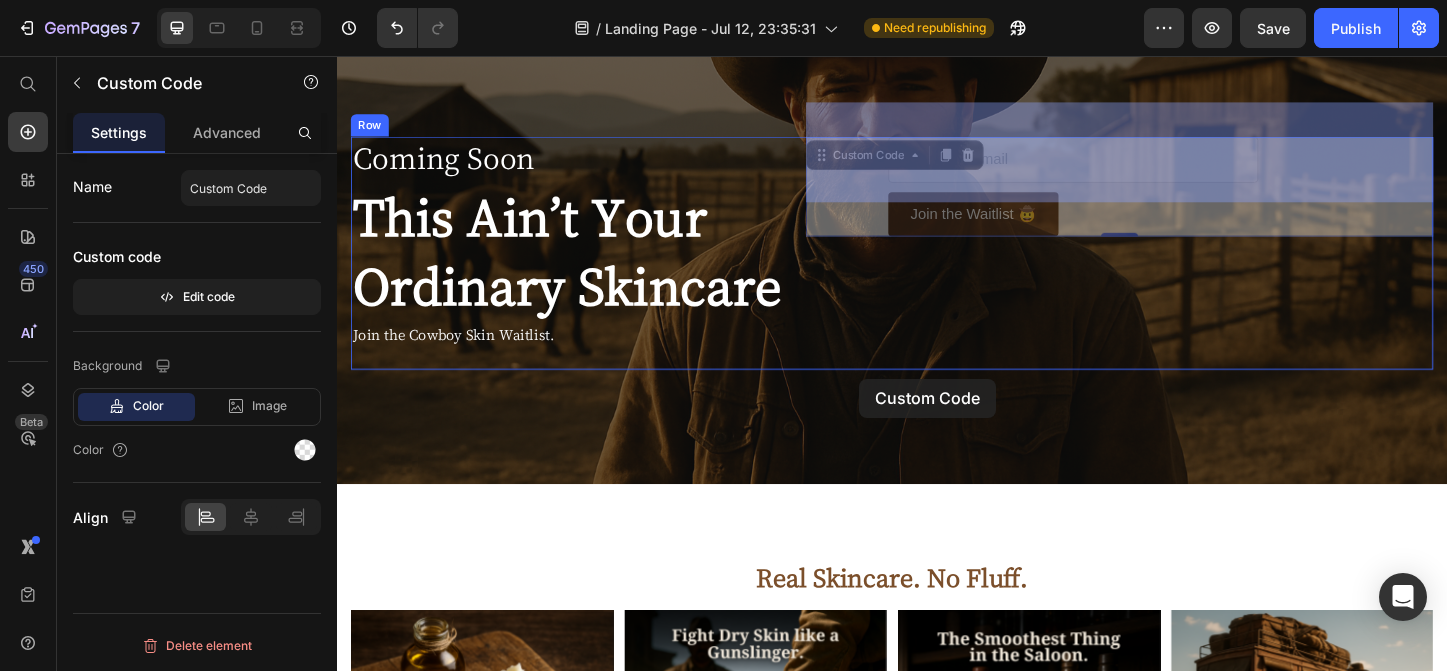 click on "Header Coming Soon Text Block This Ain’t Your Ordinary Skincare Heading Join the Cowboy Skin Waitlist. Text Block
Join the Waitlist 🤠
Custom Code   0
Join the Waitlist 🤠
Custom Code   0 Row Hero Banner Section 1 Real Skincare. No Fluff. Heading Row Image Image Image Image Carousel Section 2 Born on the Range. Built for Skin. Heading Row Image GRASS-FED TALLOW Text Block We use nutrient-rich beef tallow from grass-fed cattle — loaded with vitamins to deeply moisturise and support your skin's natural barrier. Text Block Image CLEAN & SIMPLE Text Block No parabens, no synthetics, no fragrance. Just beef tallow, almond oil, shea butter, and Vitamin E. Text Block Image Image deep Hydration Text Block Unlike water-based creams, Cowboy Skin sinks in and stays — delivering real, lasting hydration to dry, sensitive, or weather-worn skin. Text Block Image Cost-Effective Text Block Text Block Row Row Image Section 3 Root" at bounding box center (937, 1714) 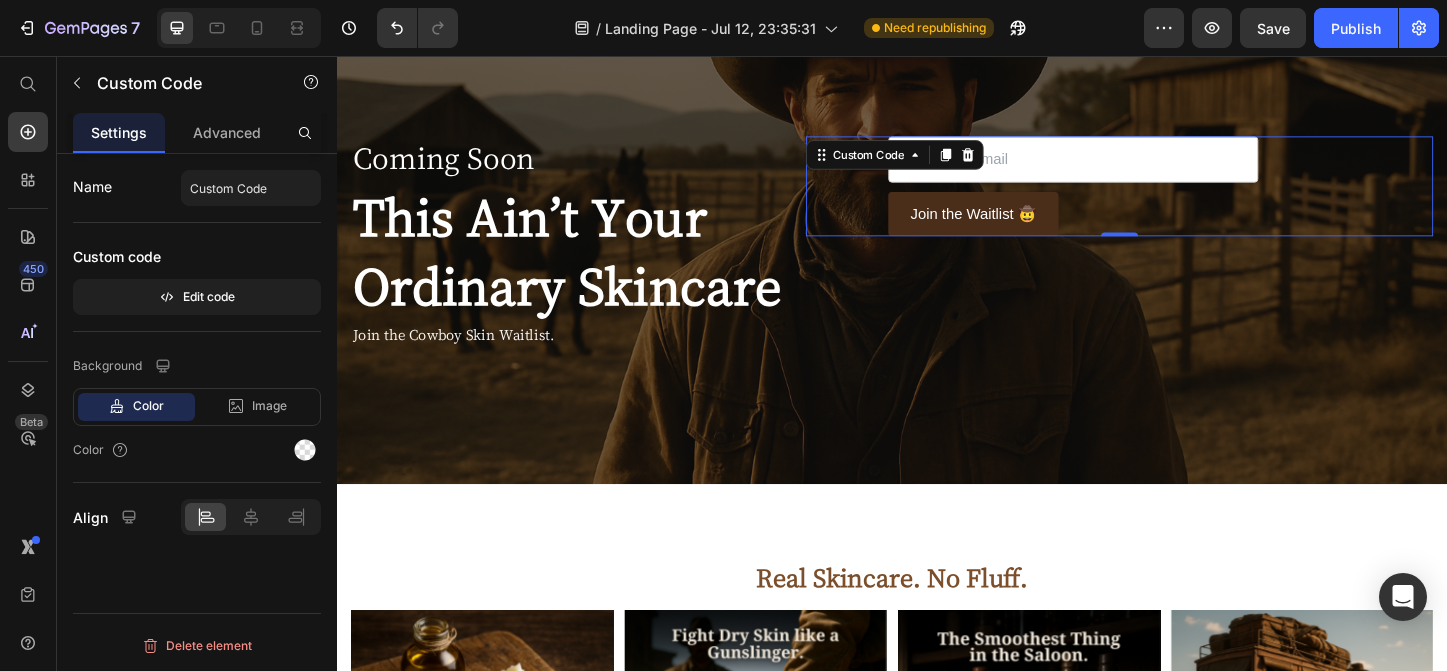 click at bounding box center [1133, 168] 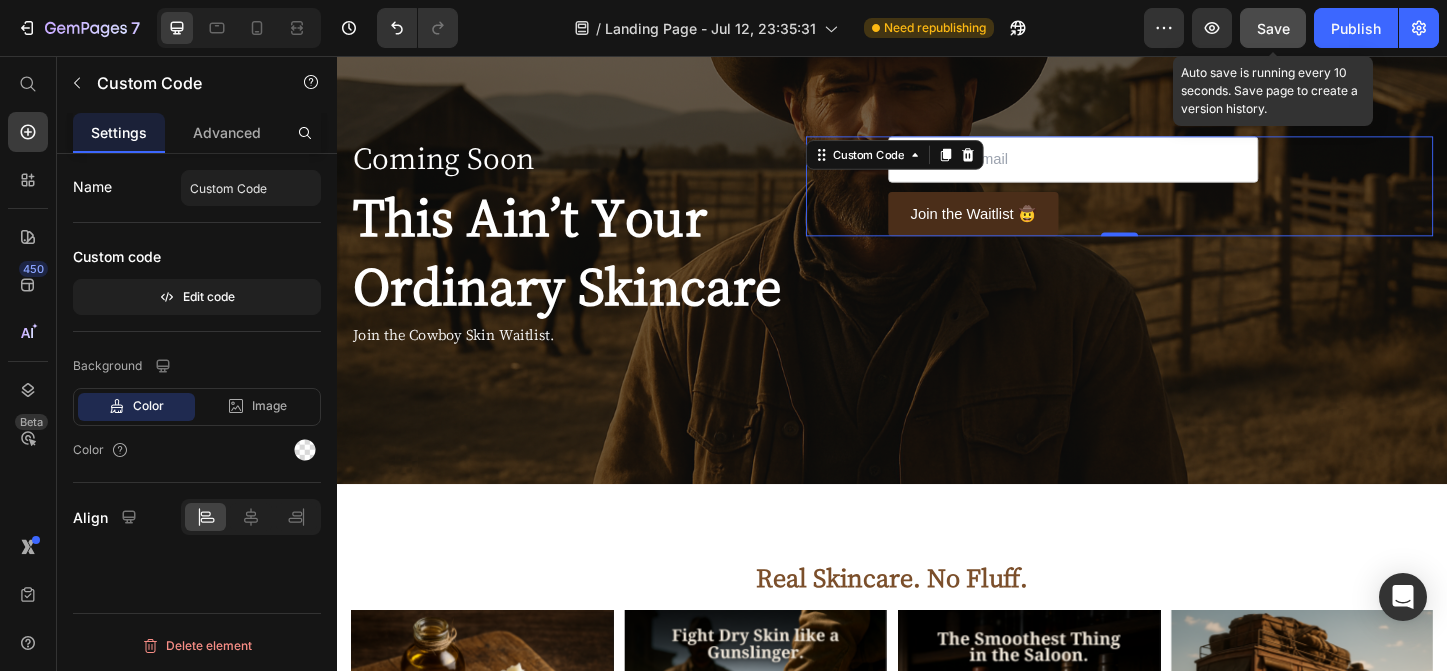 click on "Save" at bounding box center [1273, 28] 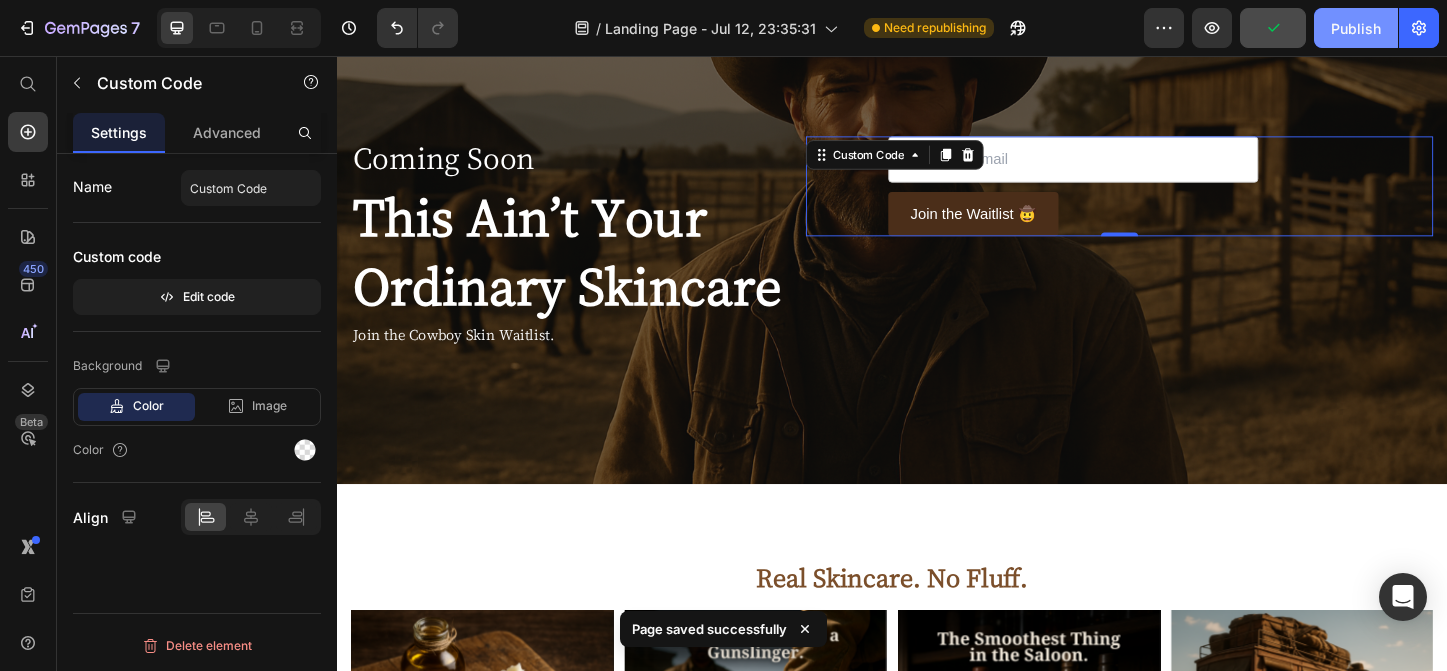 click on "Publish" at bounding box center (1356, 28) 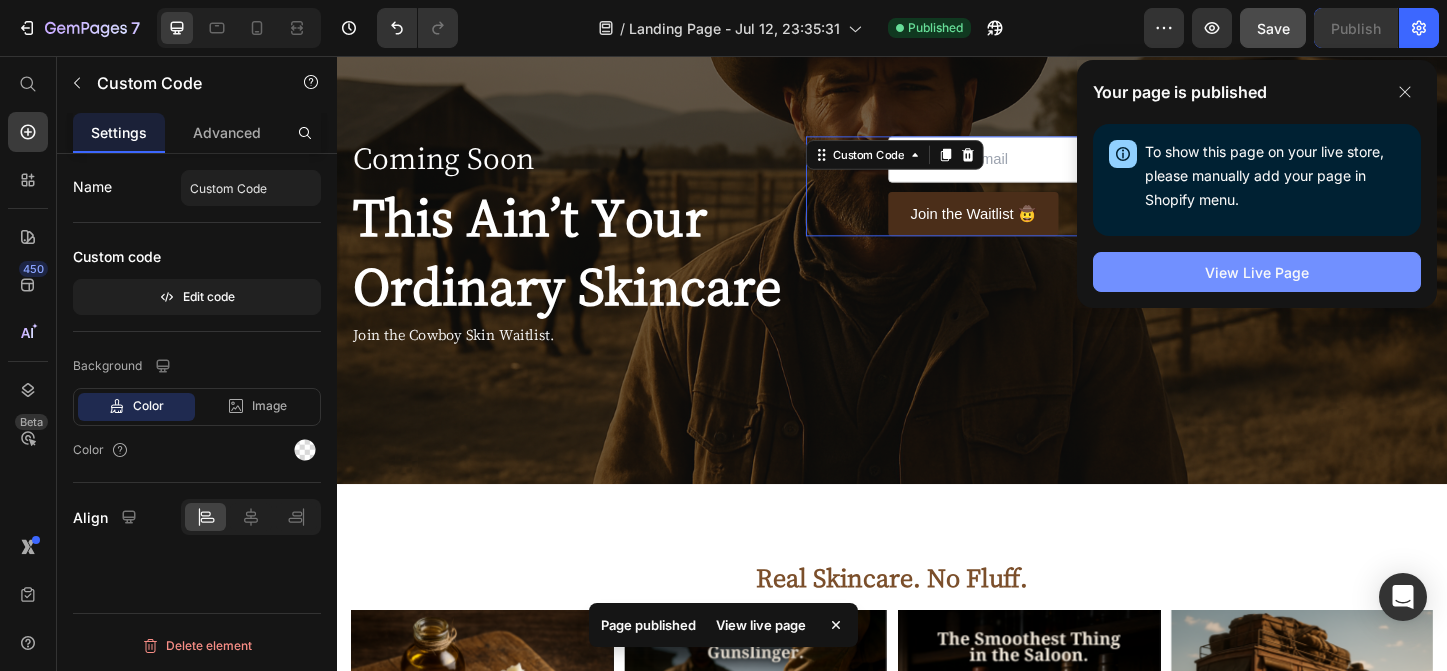 click on "View Live Page" at bounding box center [1257, 272] 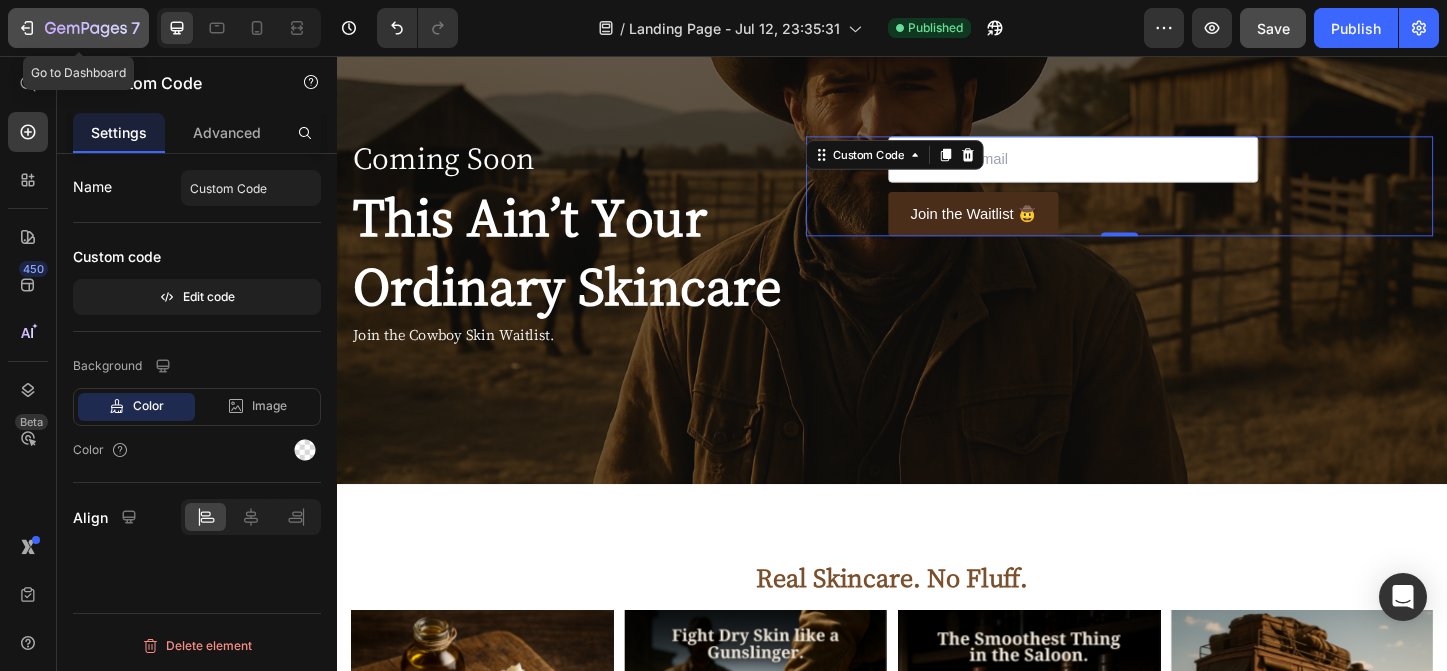 click 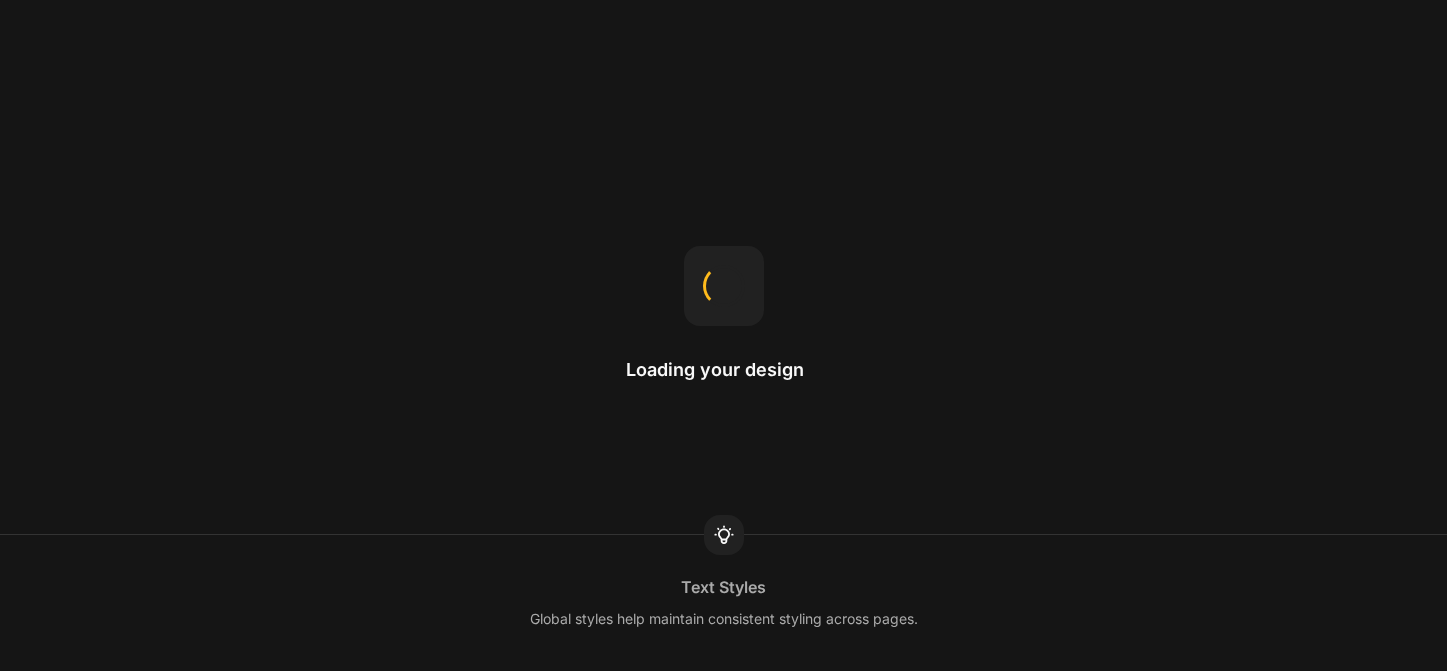 scroll, scrollTop: 0, scrollLeft: 0, axis: both 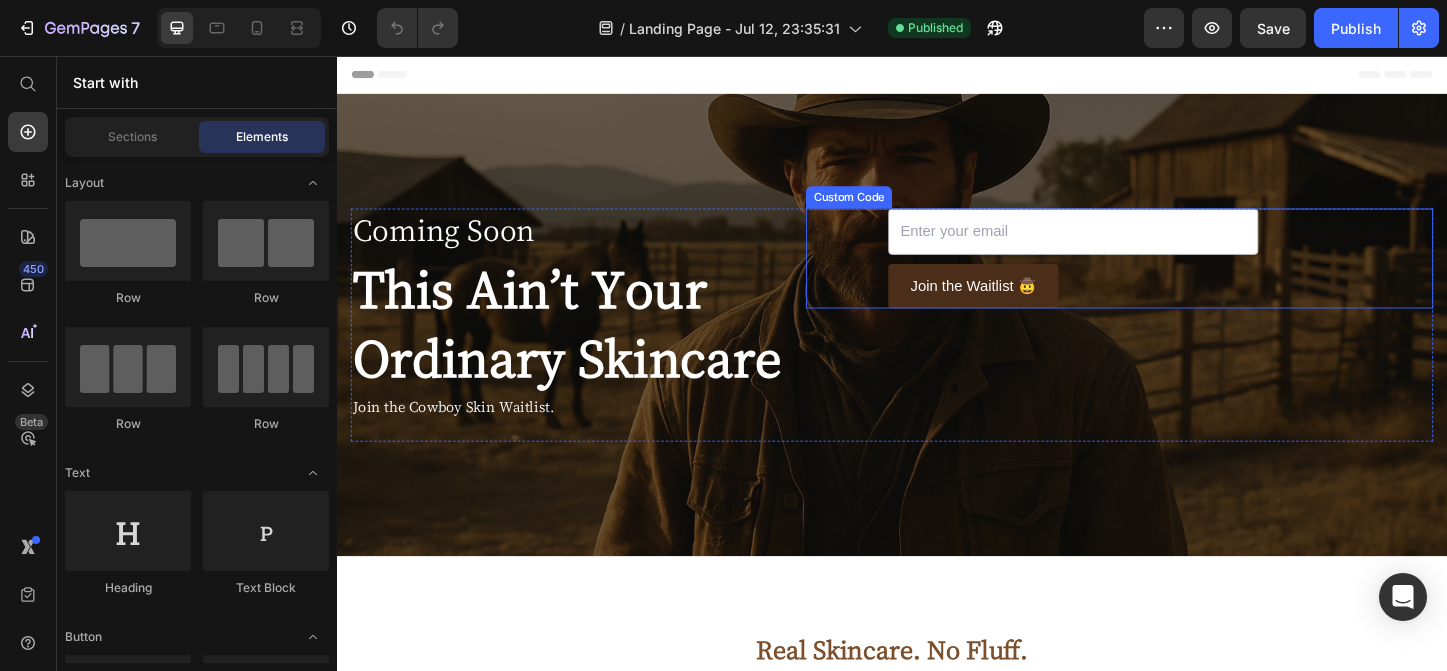 click at bounding box center [1133, 246] 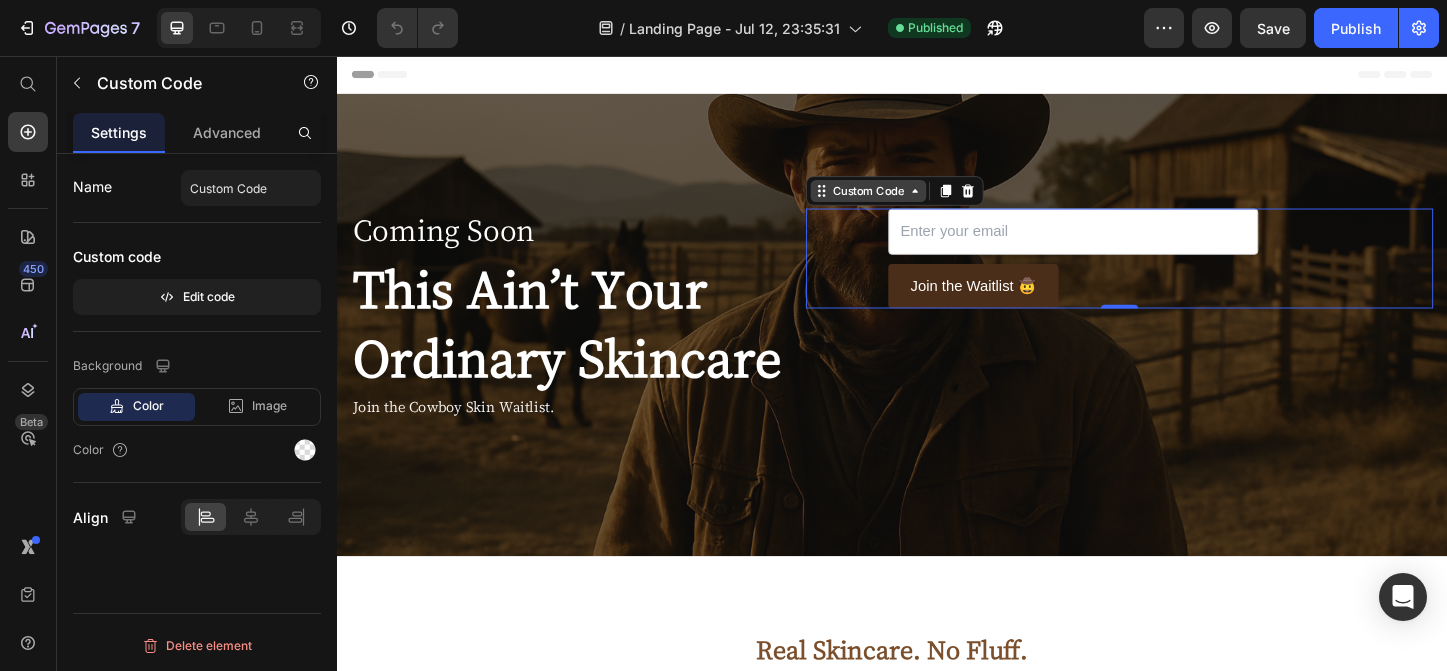 click on "Custom Code" at bounding box center (911, 202) 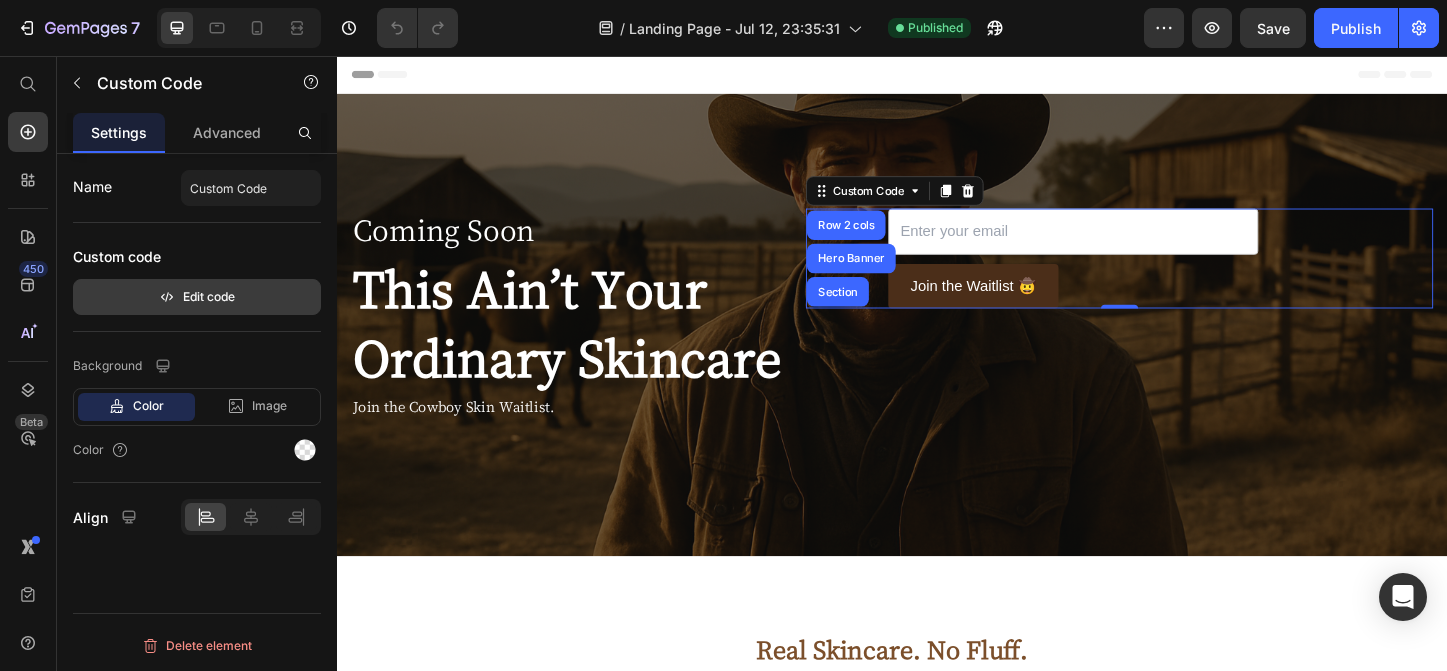 click on "Edit code" at bounding box center [197, 297] 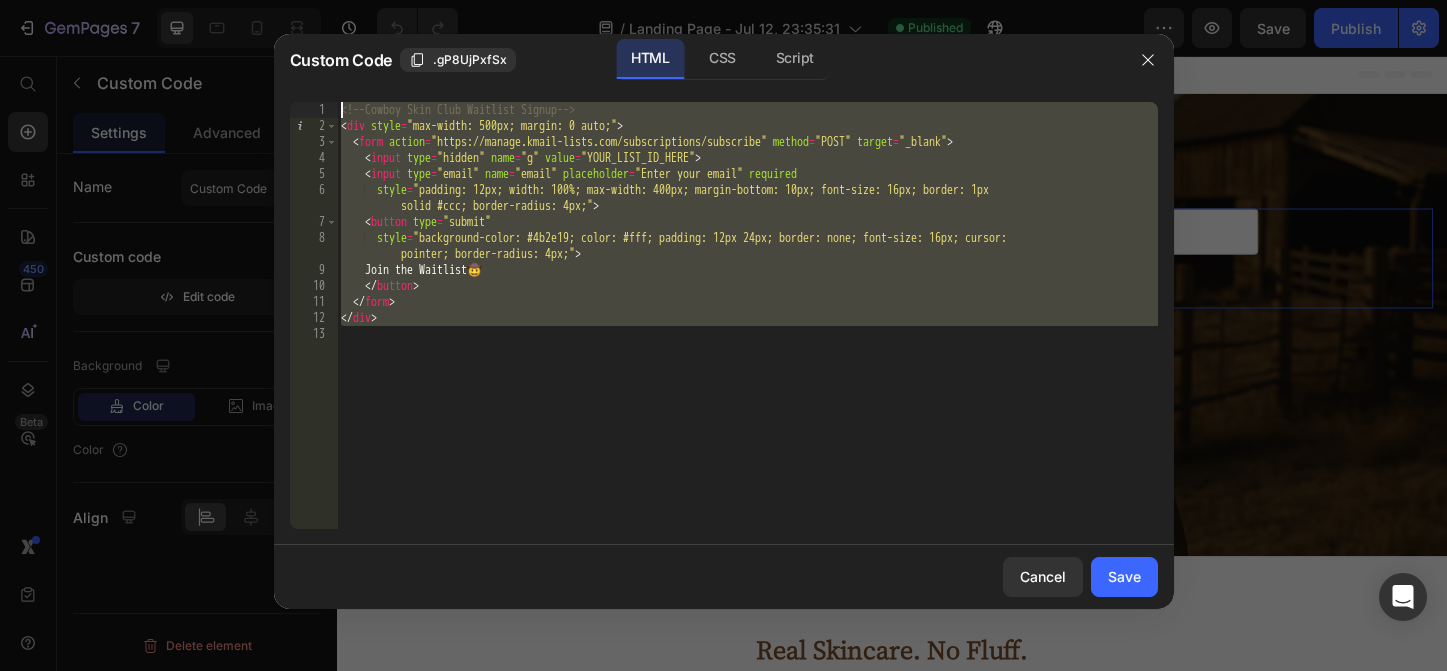 drag, startPoint x: 489, startPoint y: 355, endPoint x: 326, endPoint y: 66, distance: 331.79813 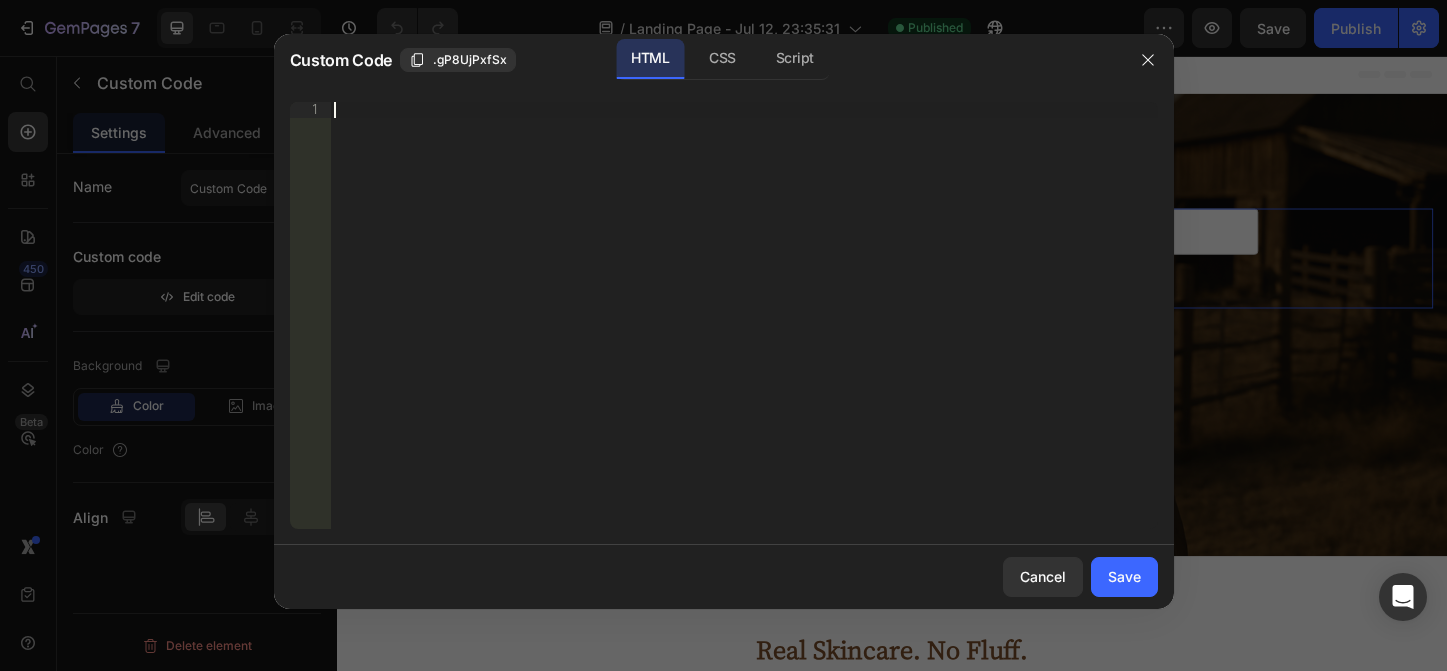paste on "<div class="klaviyo-form-UTBKNs"></div>" 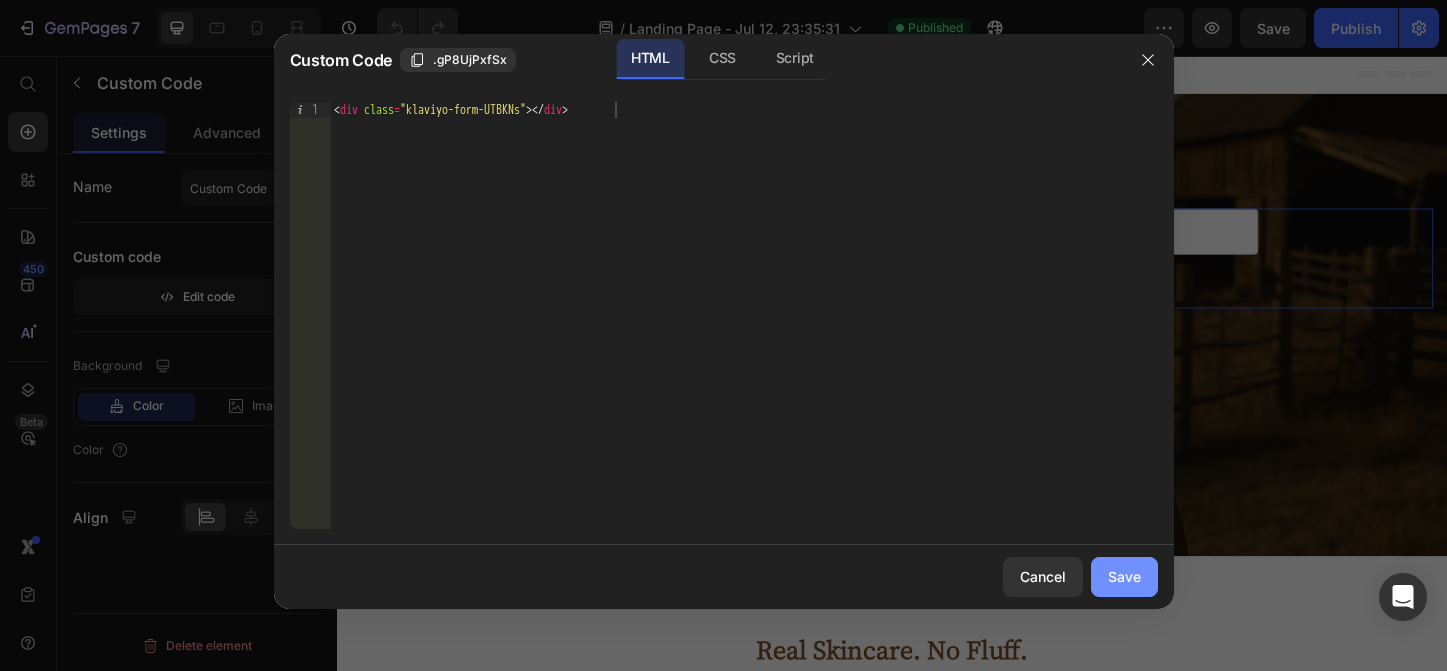 click on "Save" at bounding box center (1124, 576) 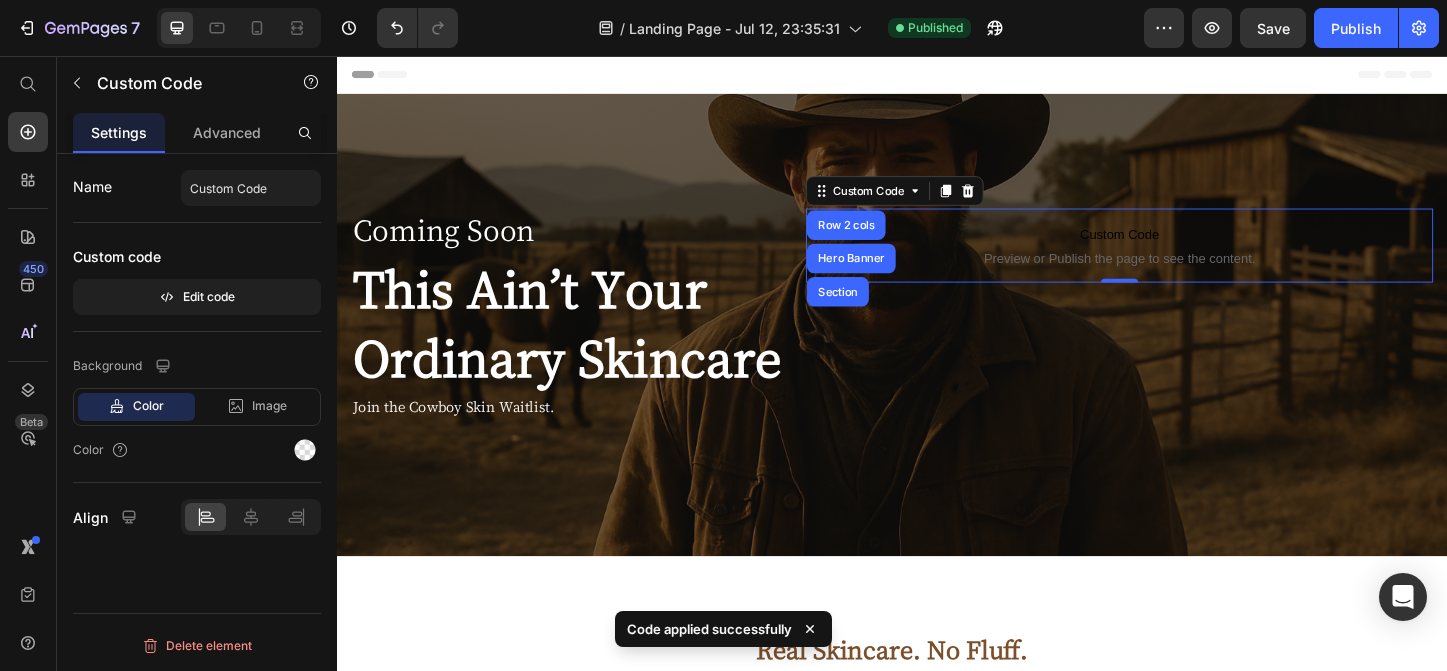 click on "Preview or Publish the page to see the content." at bounding box center [1183, 275] 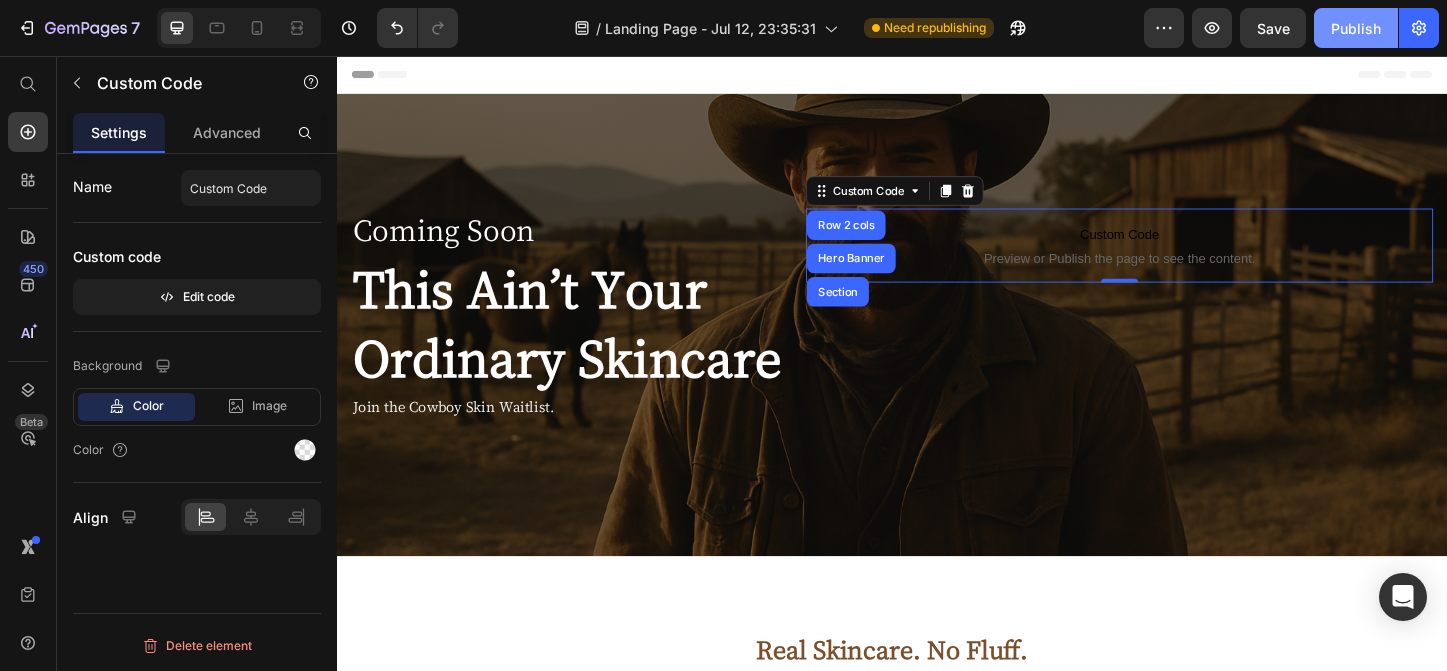 click on "Publish" at bounding box center [1356, 28] 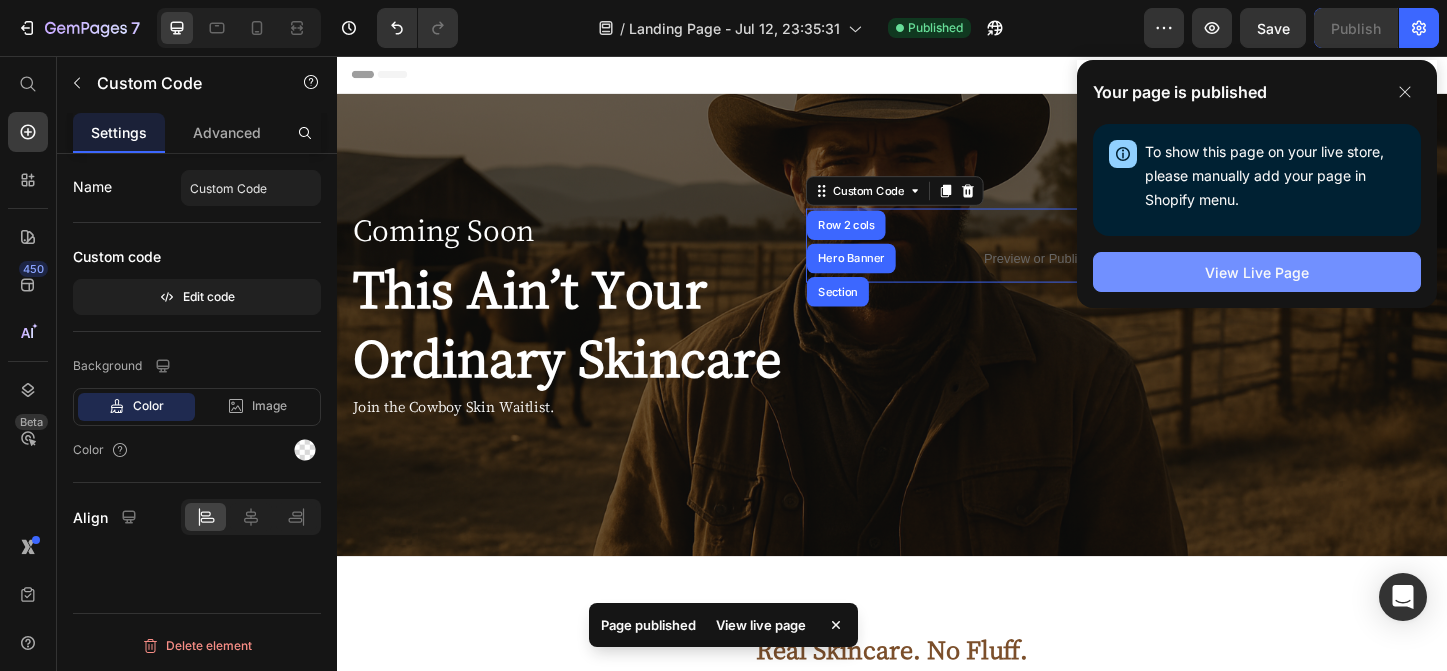 click on "View Live Page" at bounding box center [1257, 272] 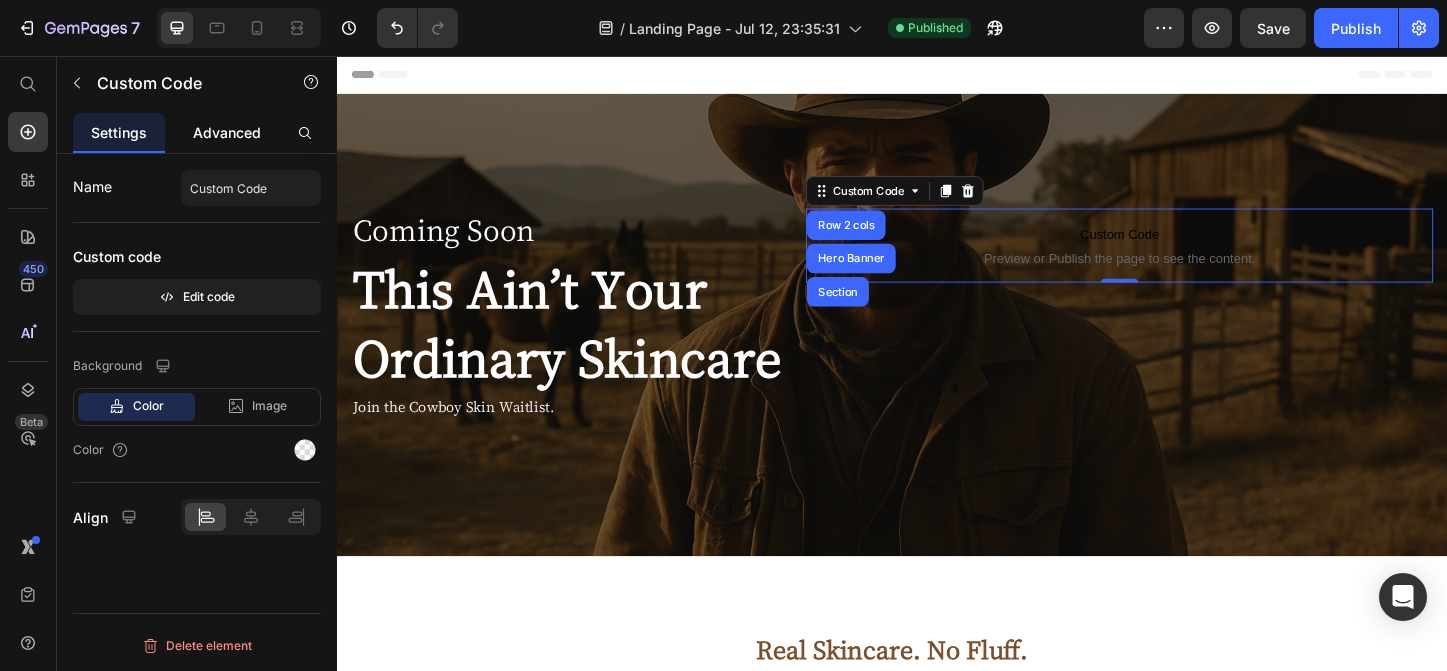 click on "Advanced" 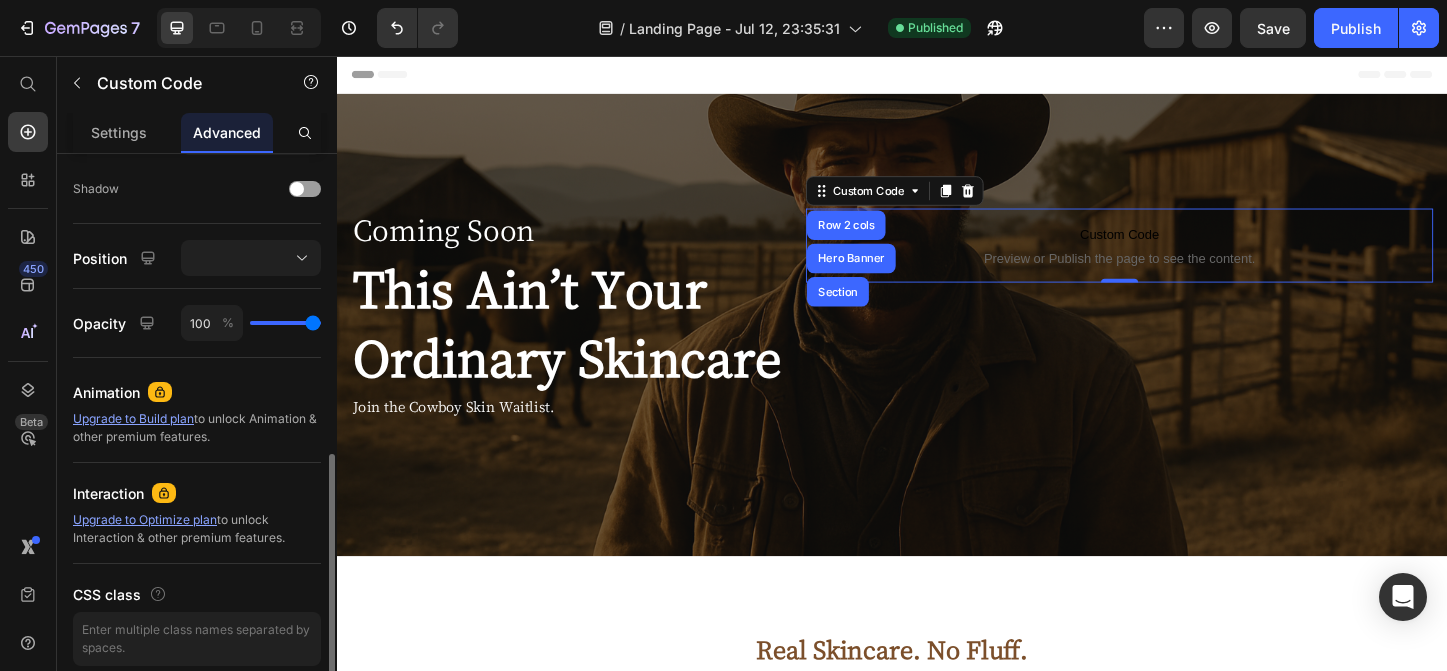 scroll, scrollTop: 646, scrollLeft: 0, axis: vertical 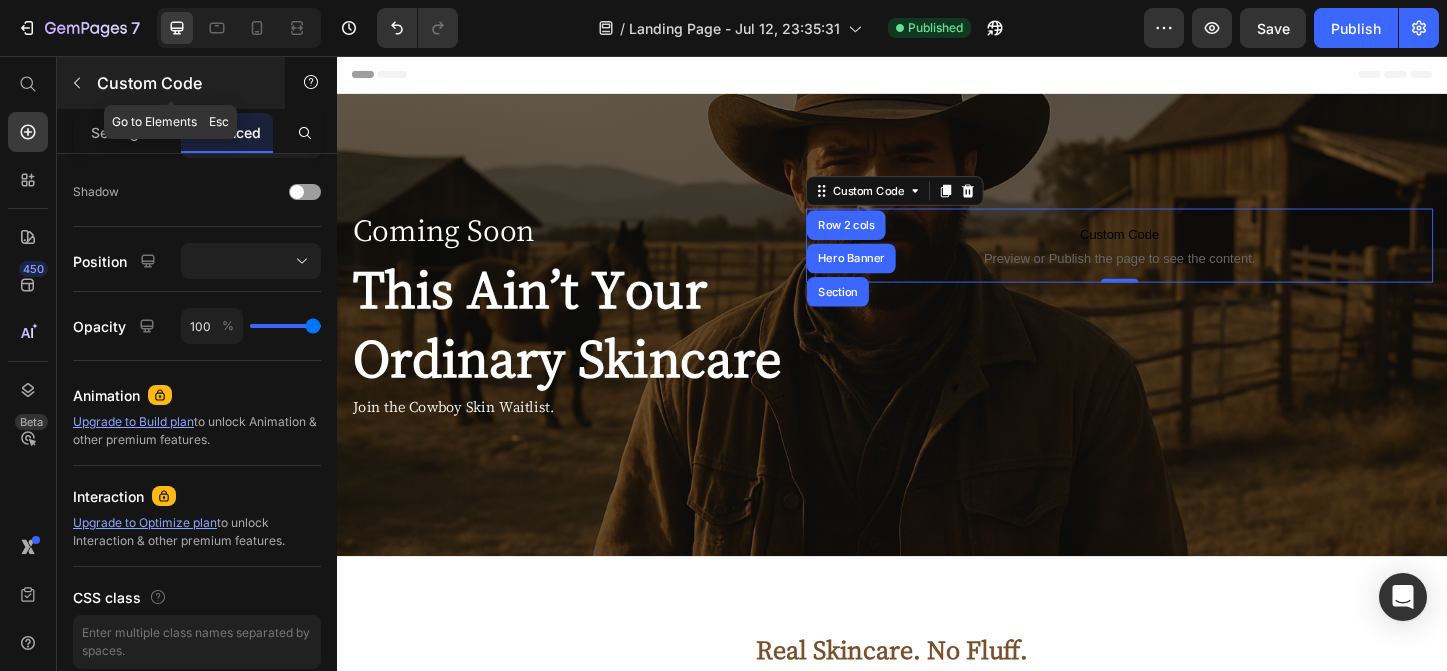 click at bounding box center [77, 83] 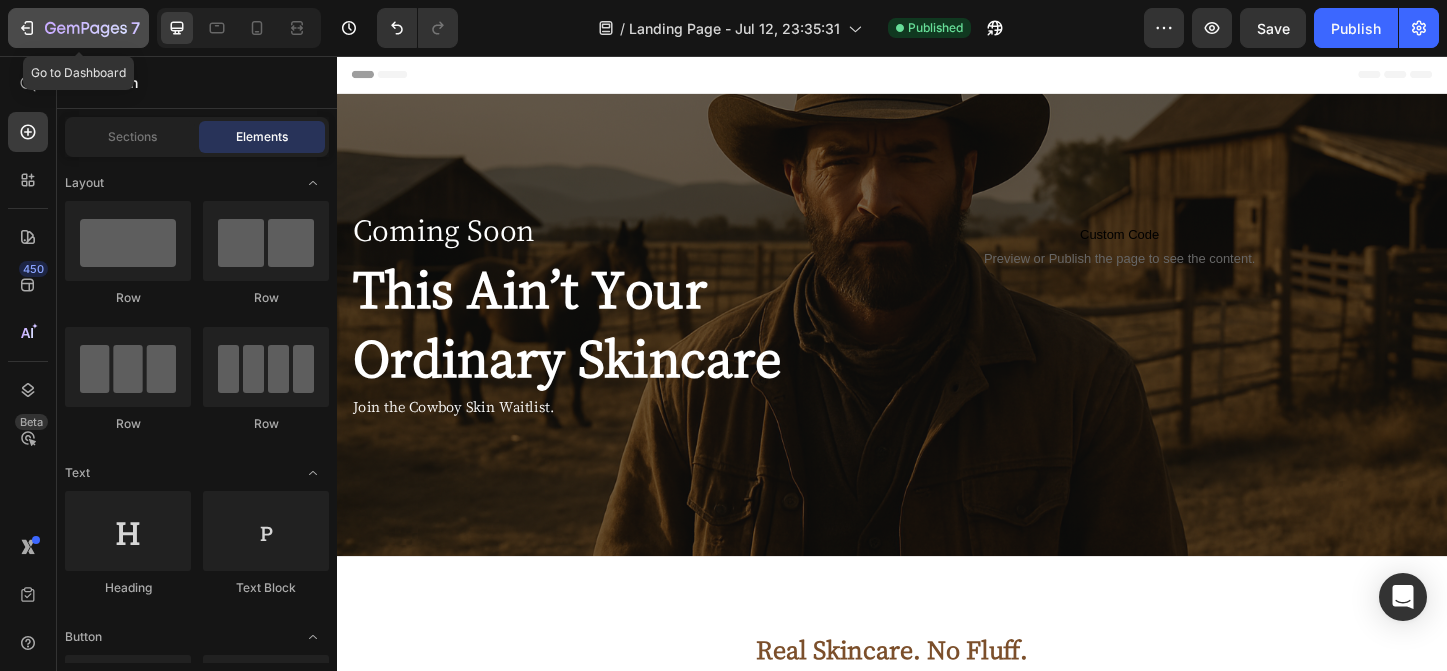 click on "7" 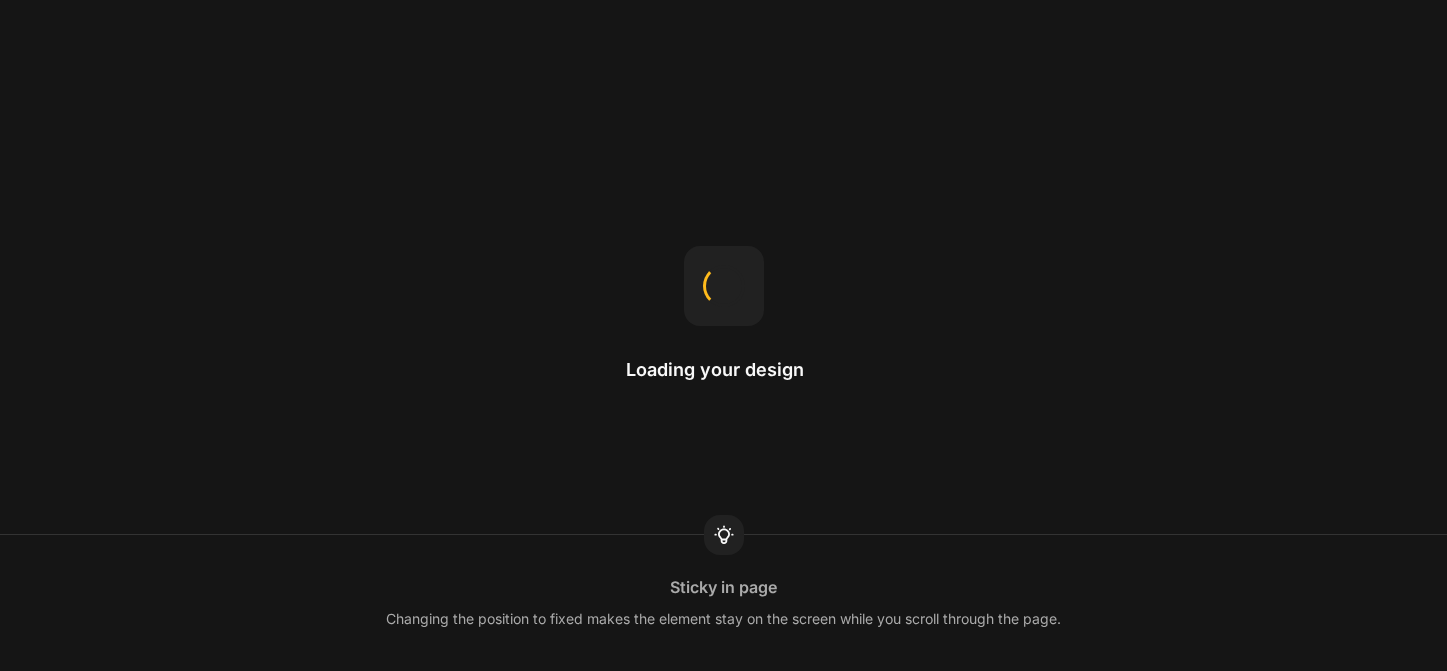scroll, scrollTop: 0, scrollLeft: 0, axis: both 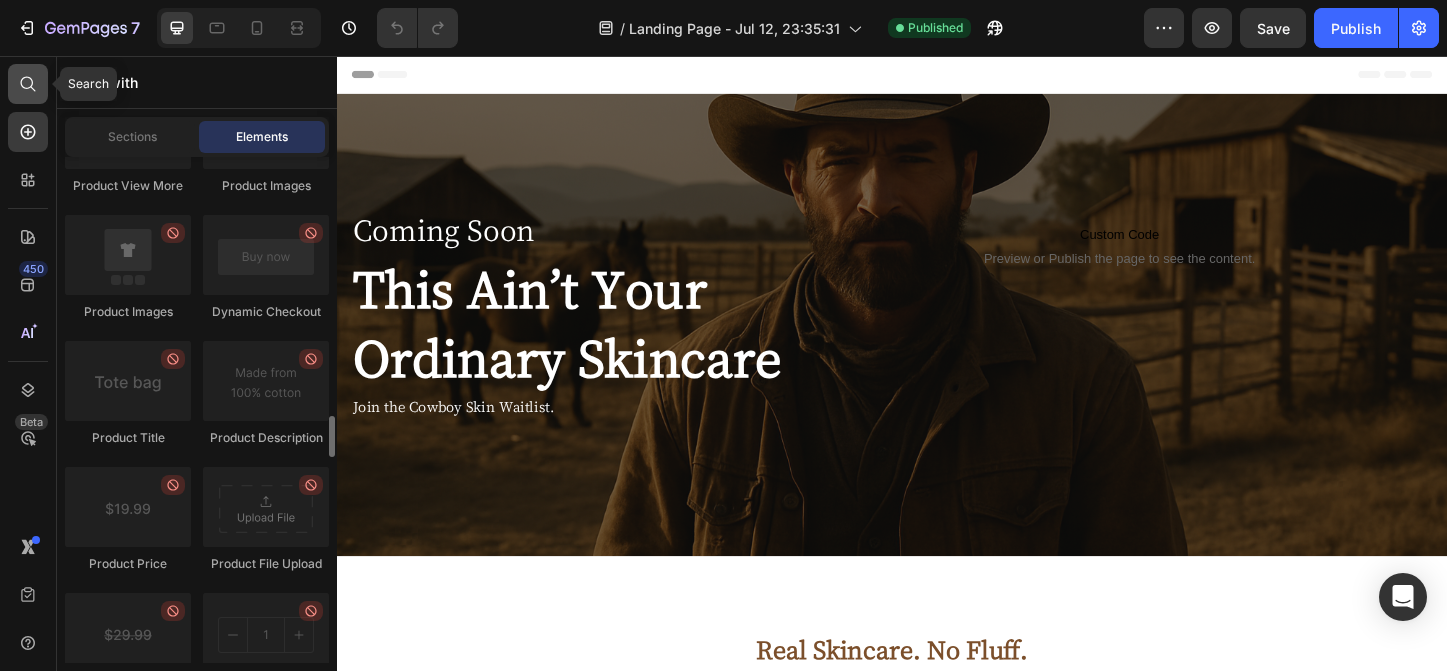 click 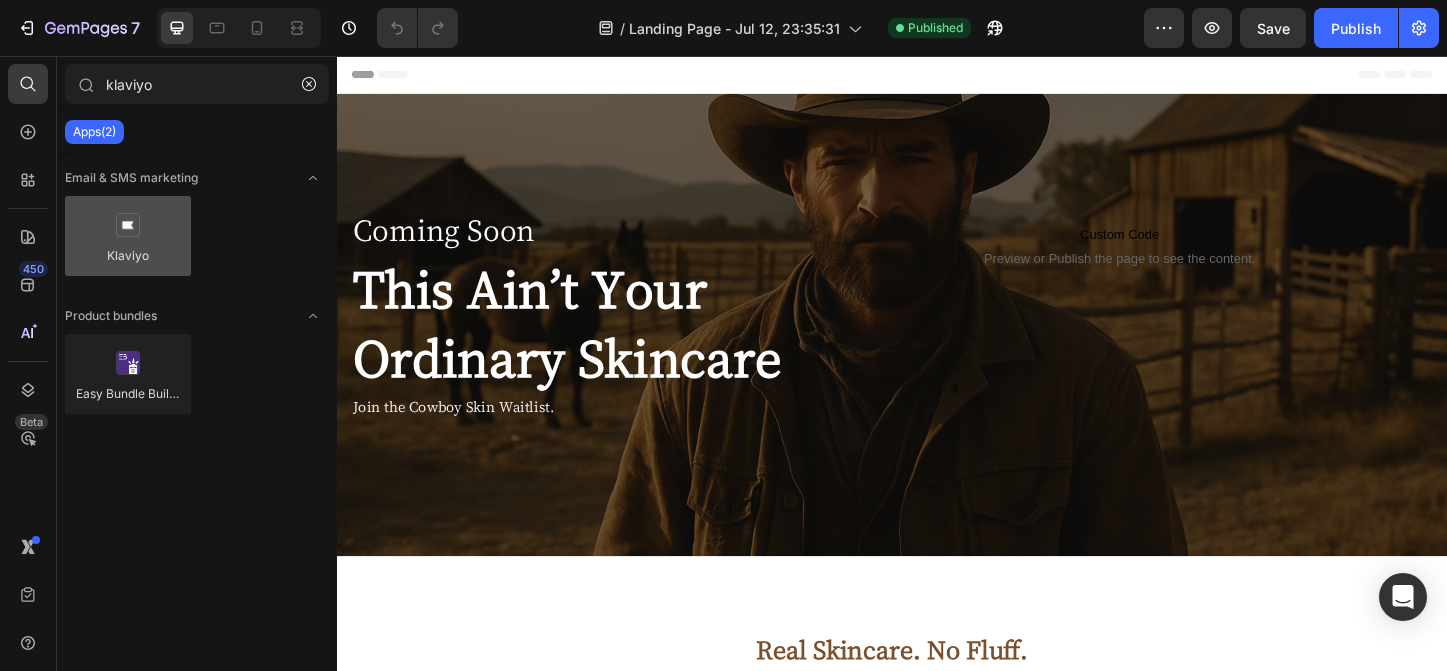 type on "klaviyo" 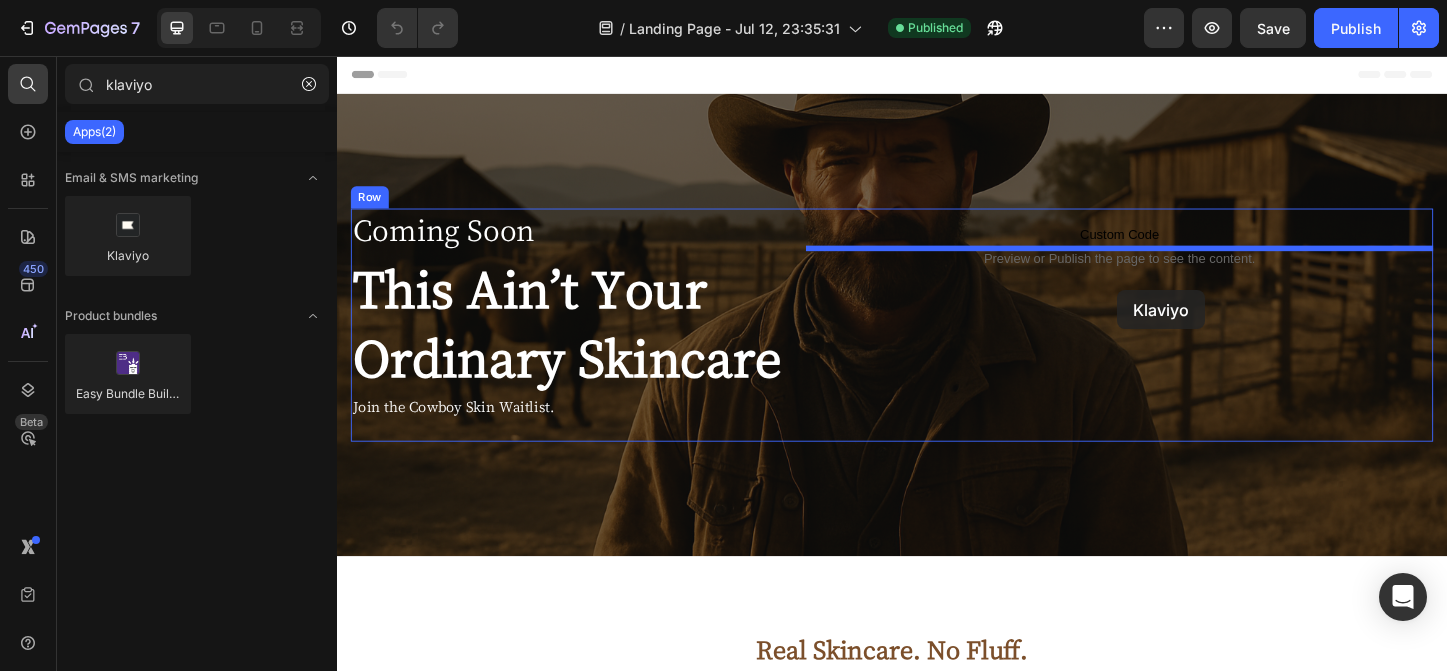 drag, startPoint x: 496, startPoint y: 287, endPoint x: 1180, endPoint y: 309, distance: 684.3537 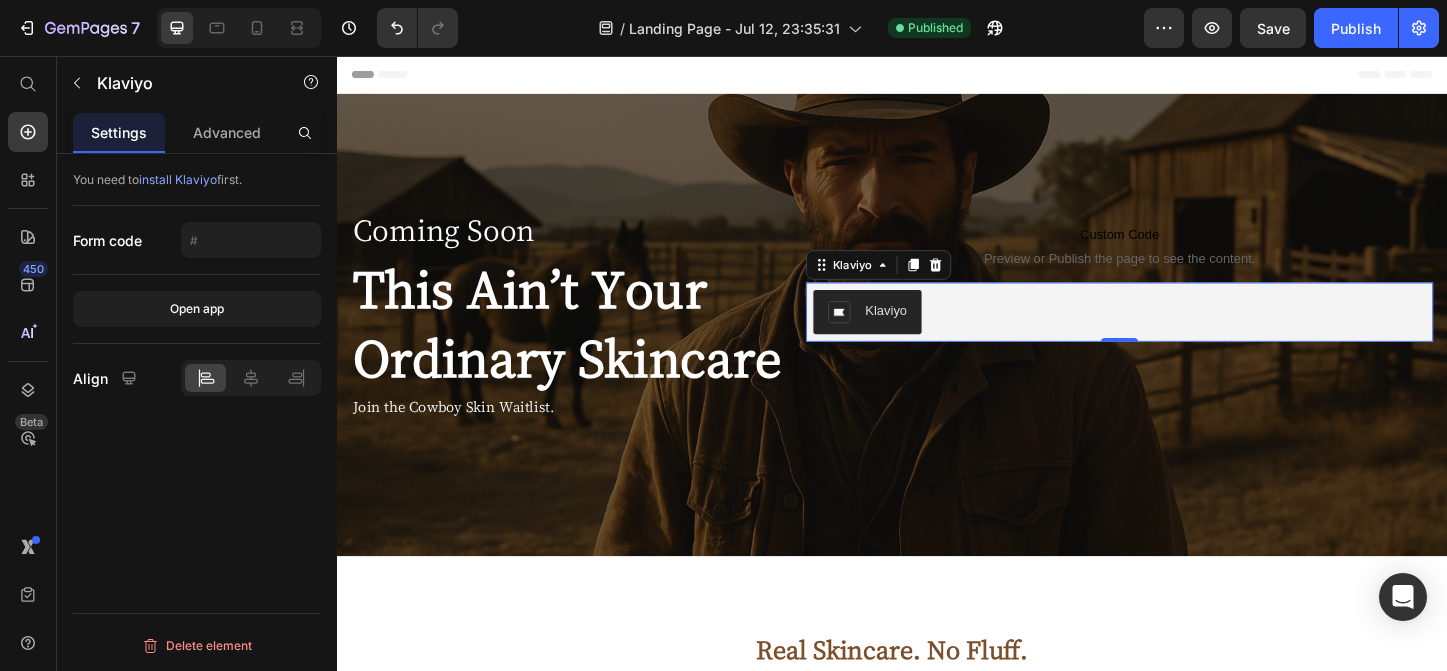 click on "Klaviyo" at bounding box center (930, 331) 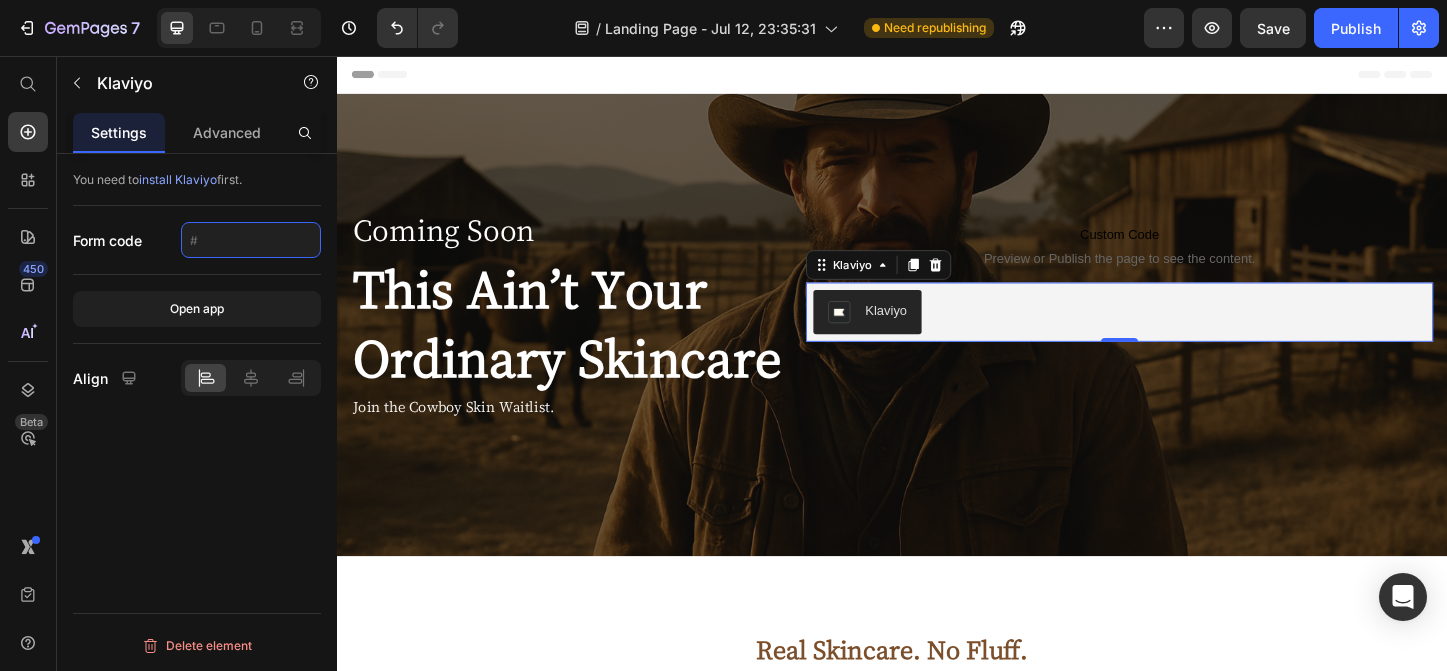 click 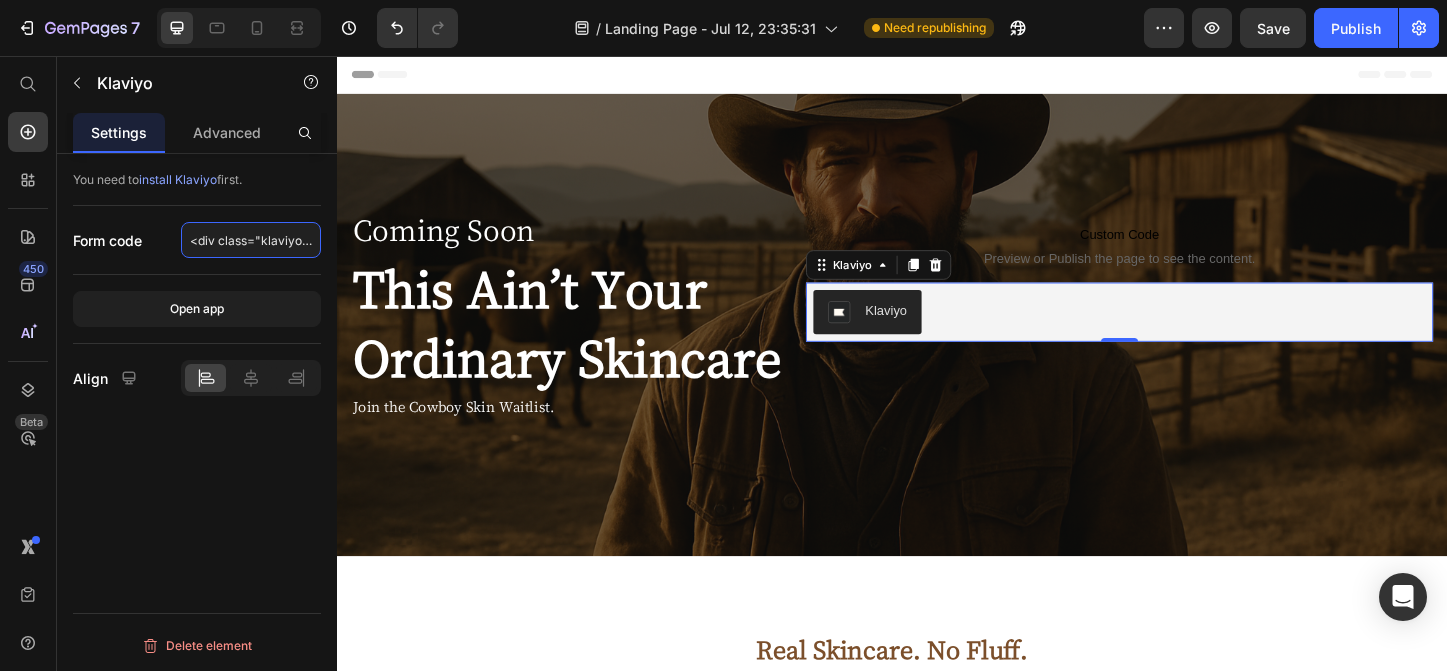 click on "<div class="klaviyo-form-UTBKNs"></div>" 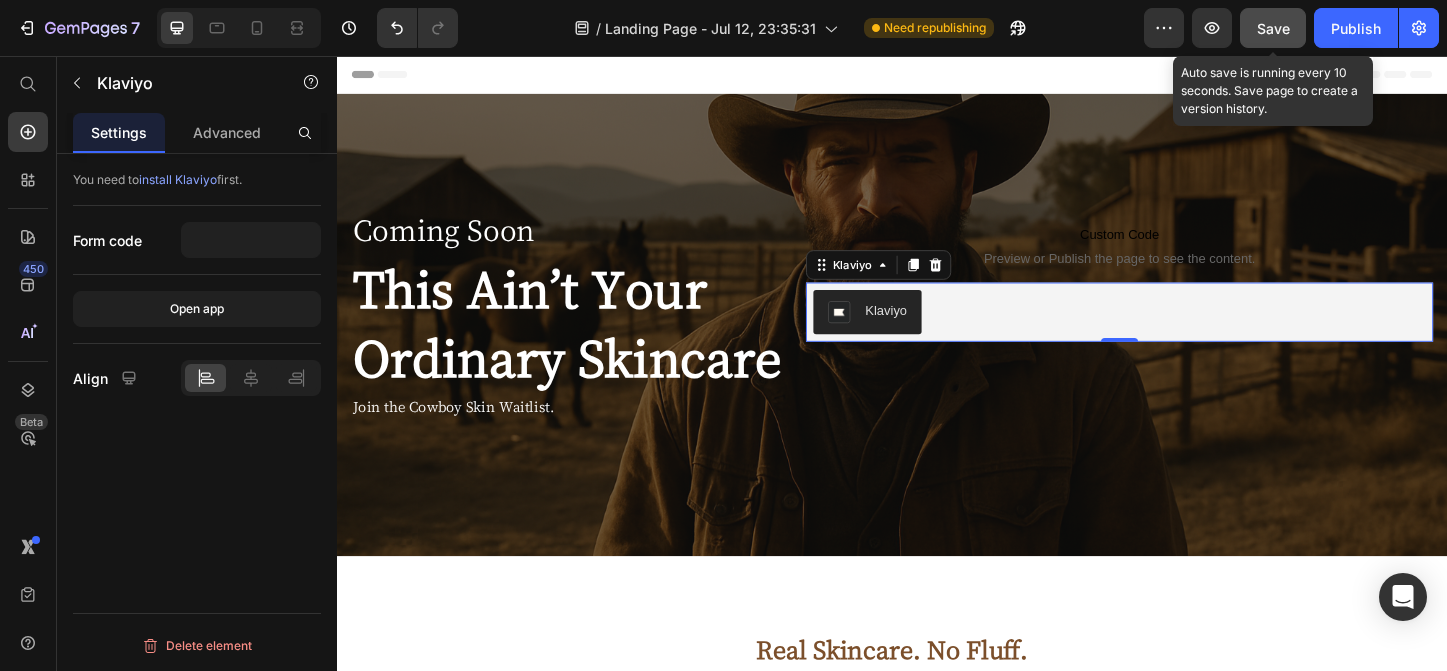 click on "Save" 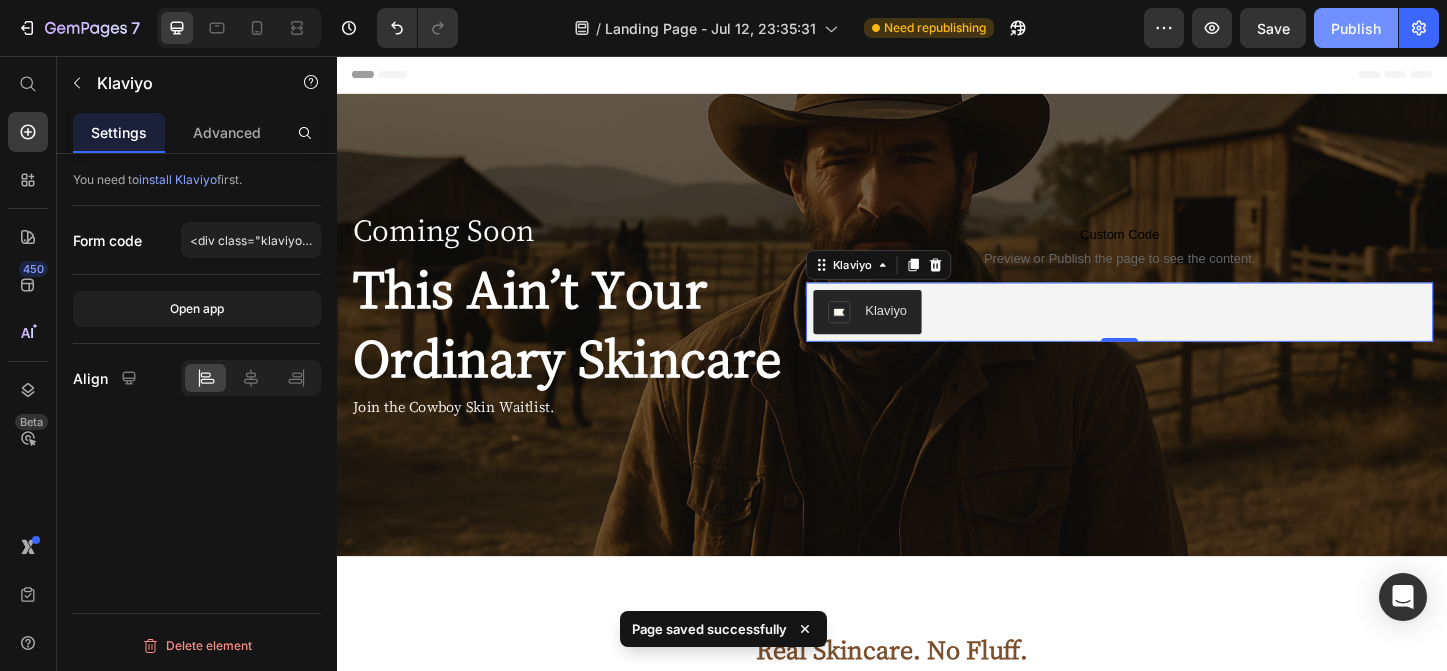 click on "Publish" at bounding box center [1356, 28] 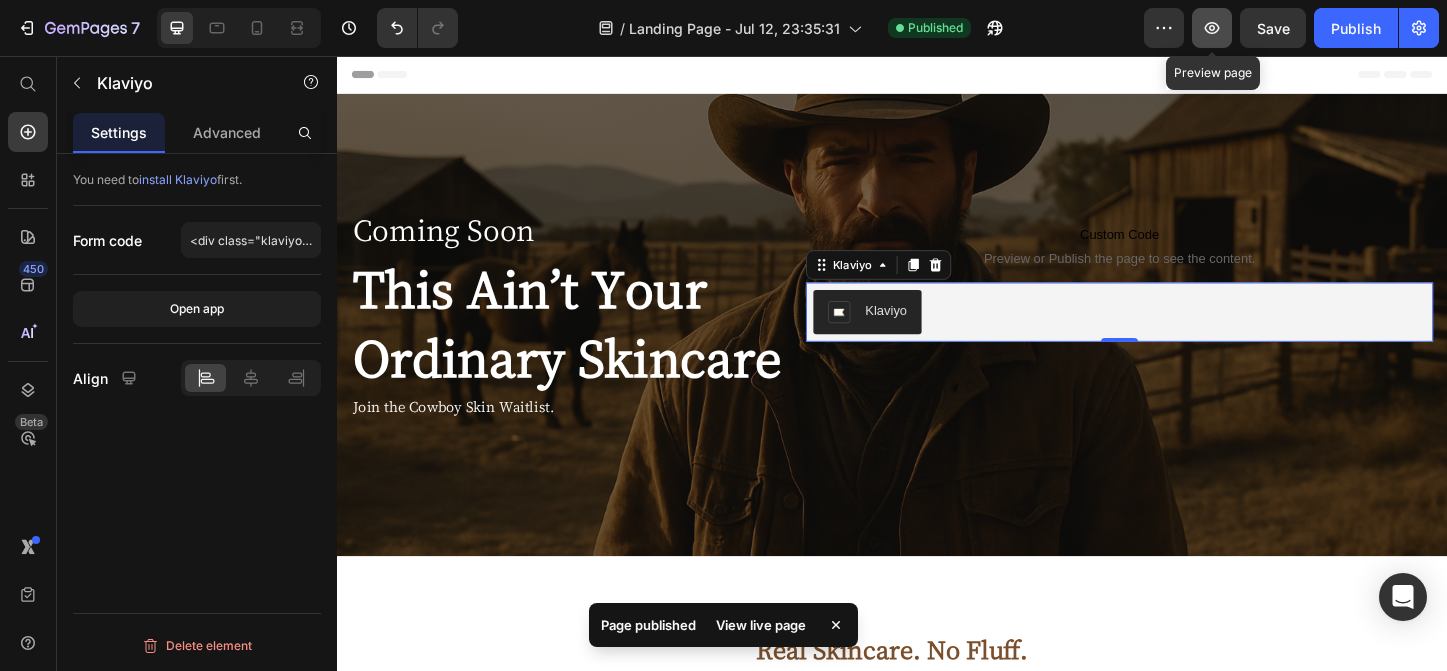 click 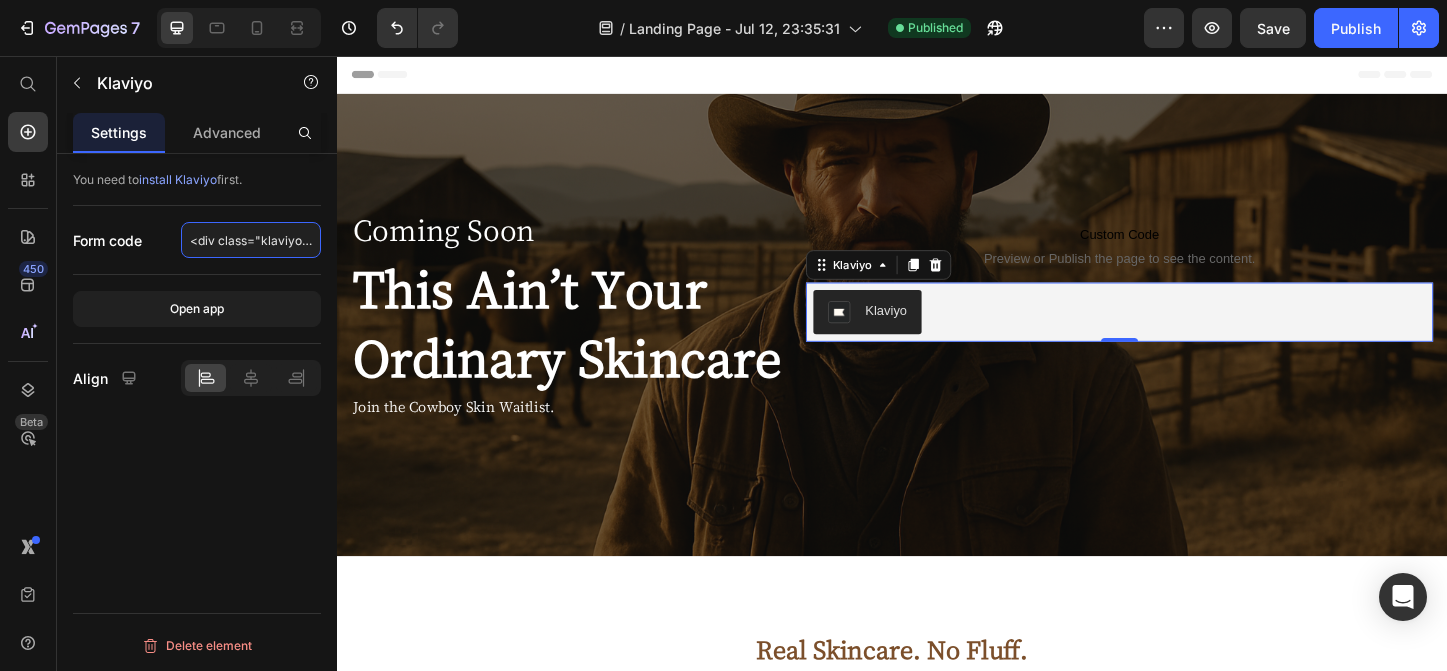 click on "<div class="klaviyo-form-UTBKNs"></div>" 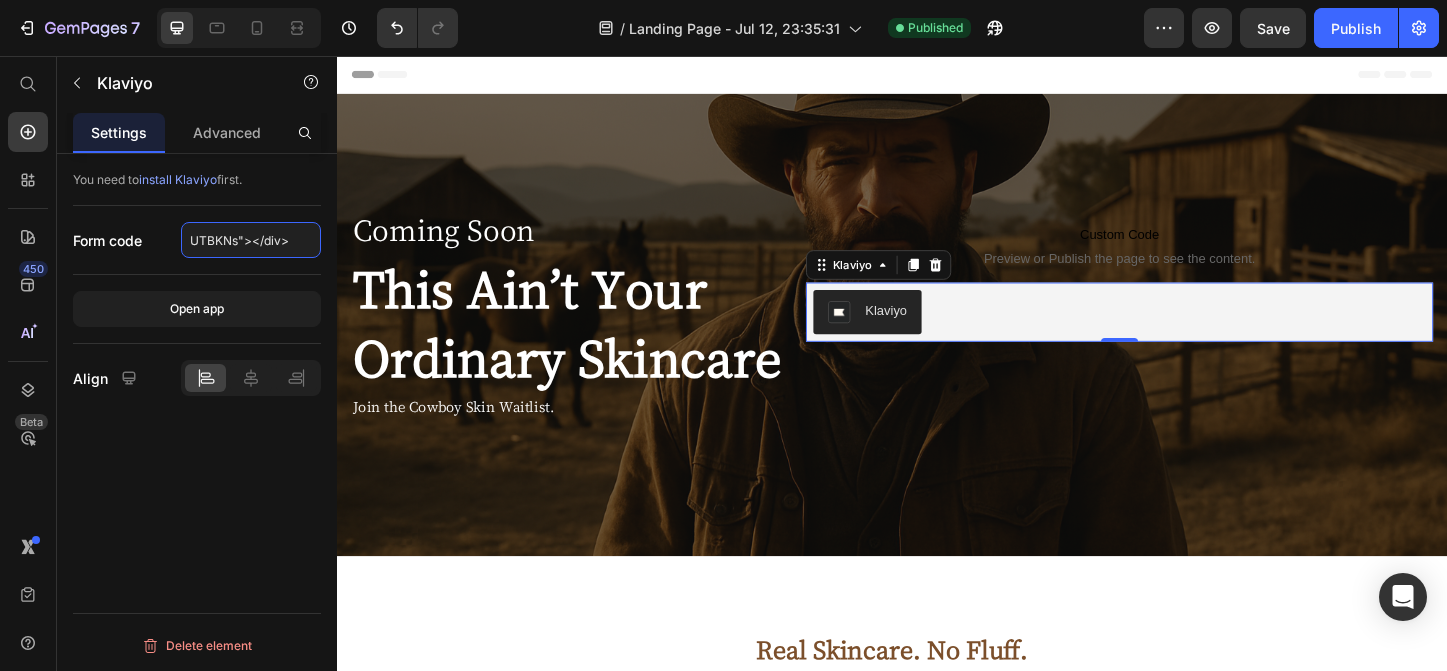 drag, startPoint x: 236, startPoint y: 241, endPoint x: 299, endPoint y: 244, distance: 63.07139 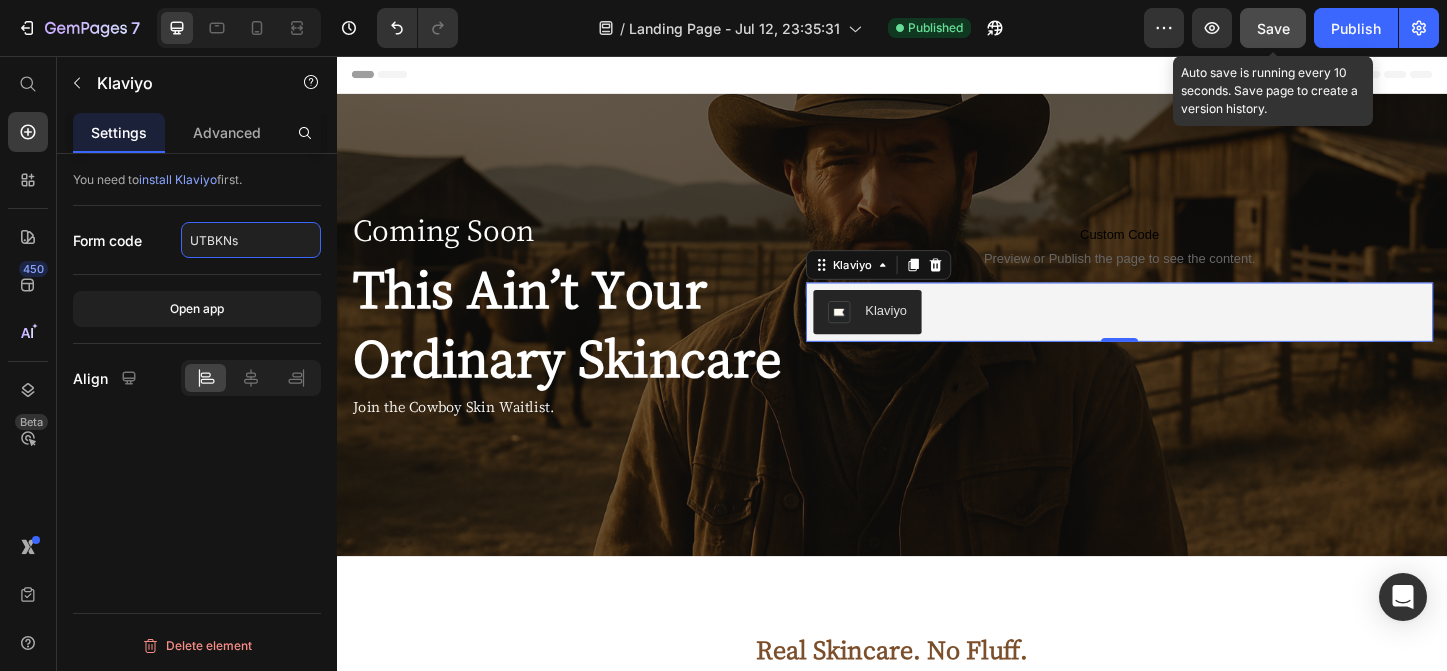 type on "UTBKNs" 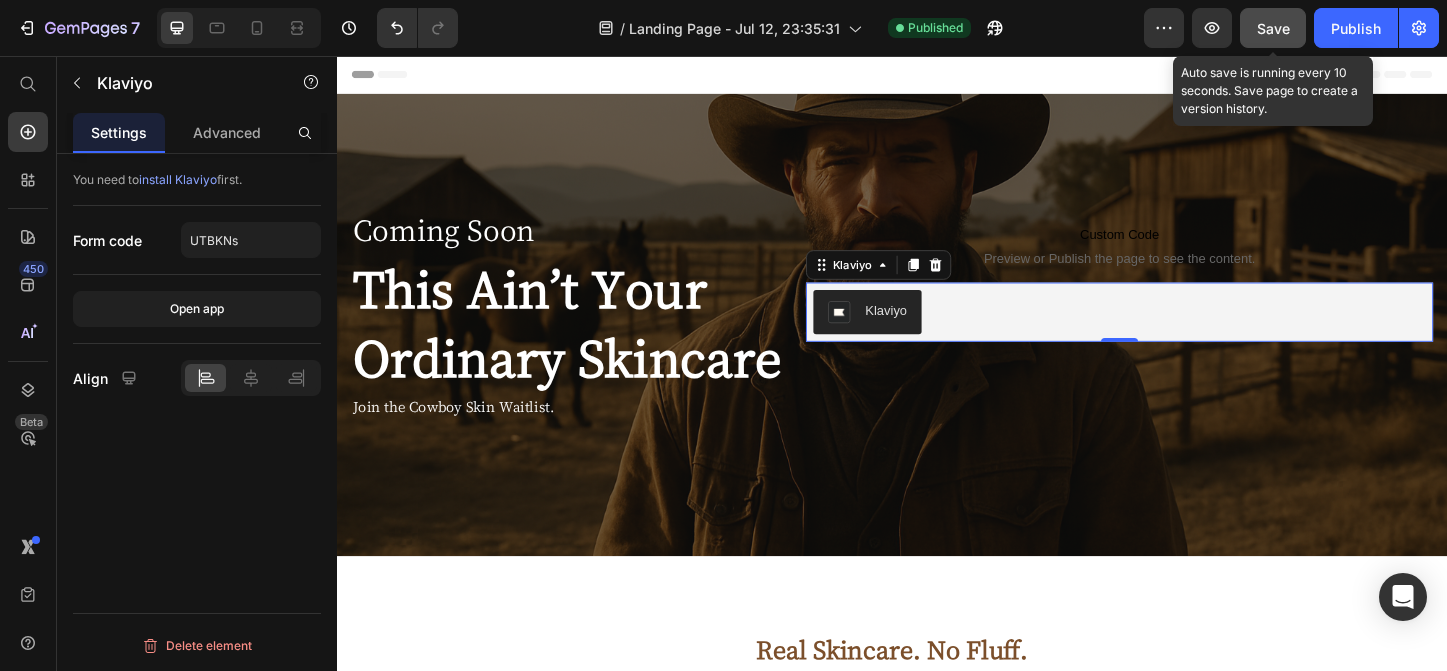 click on "Save" 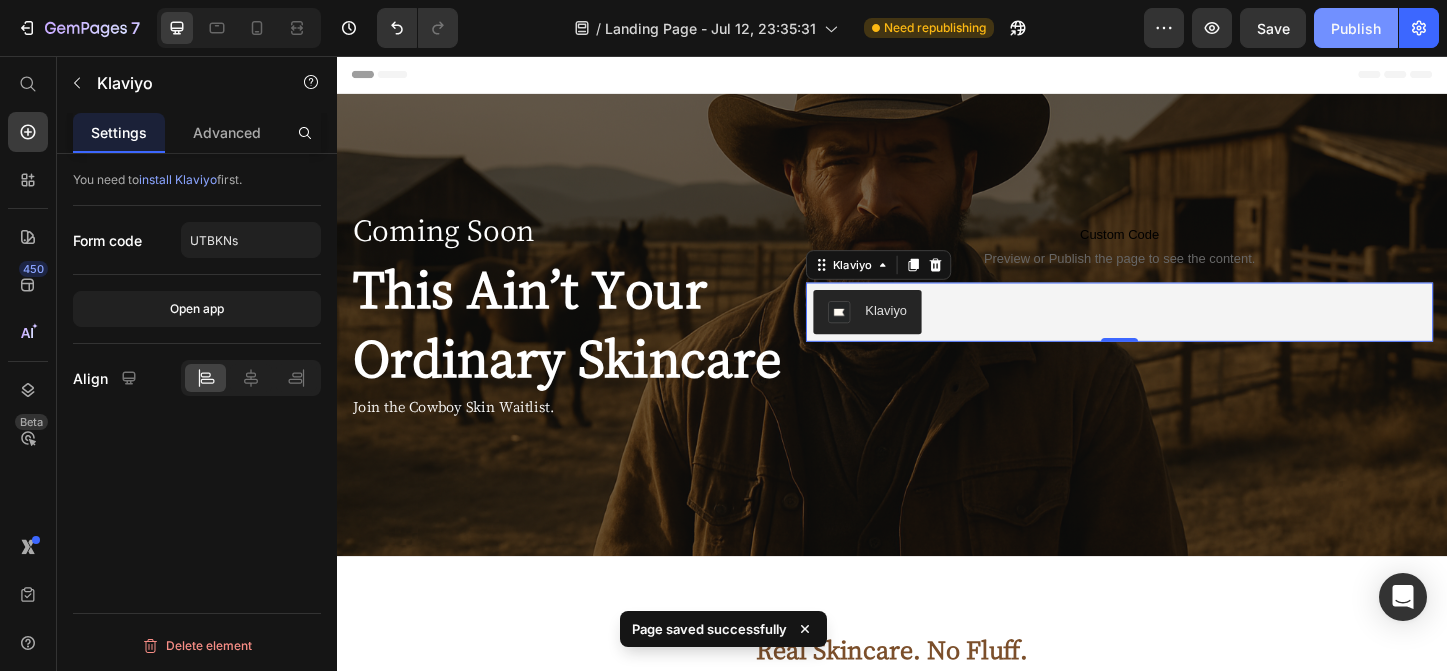 click on "Publish" 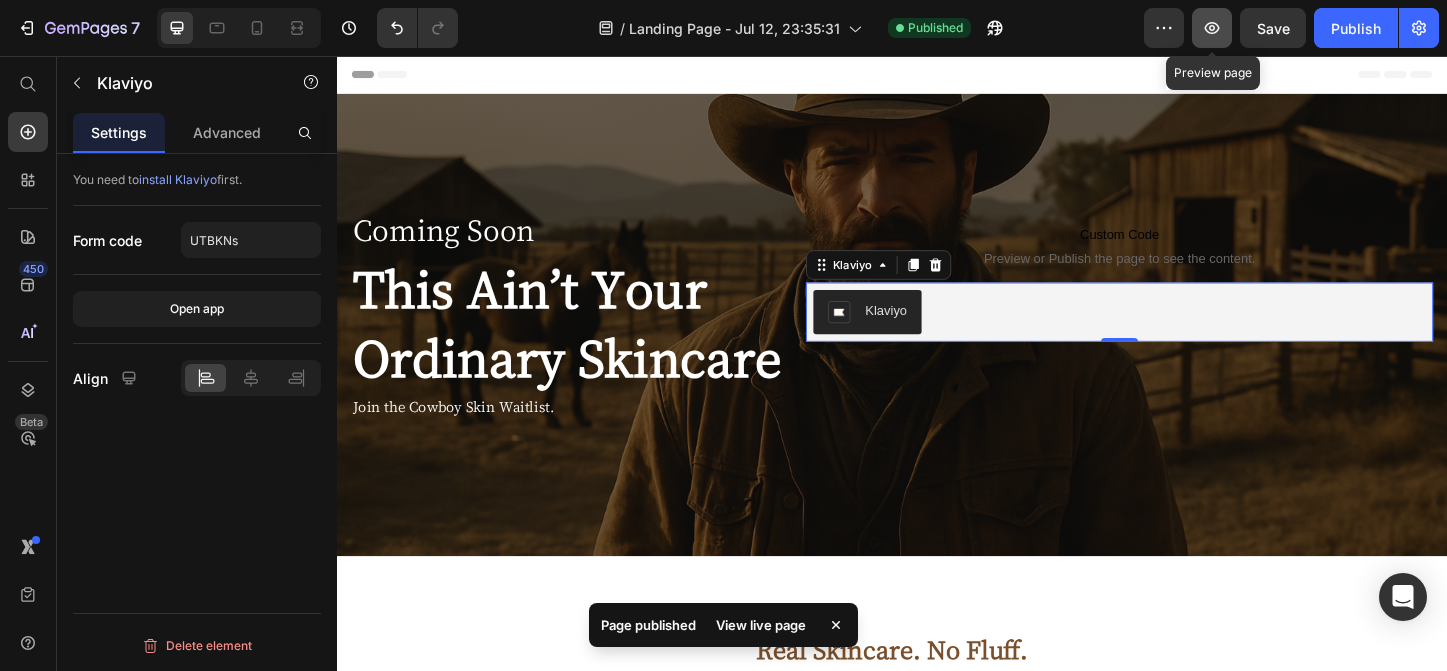 click 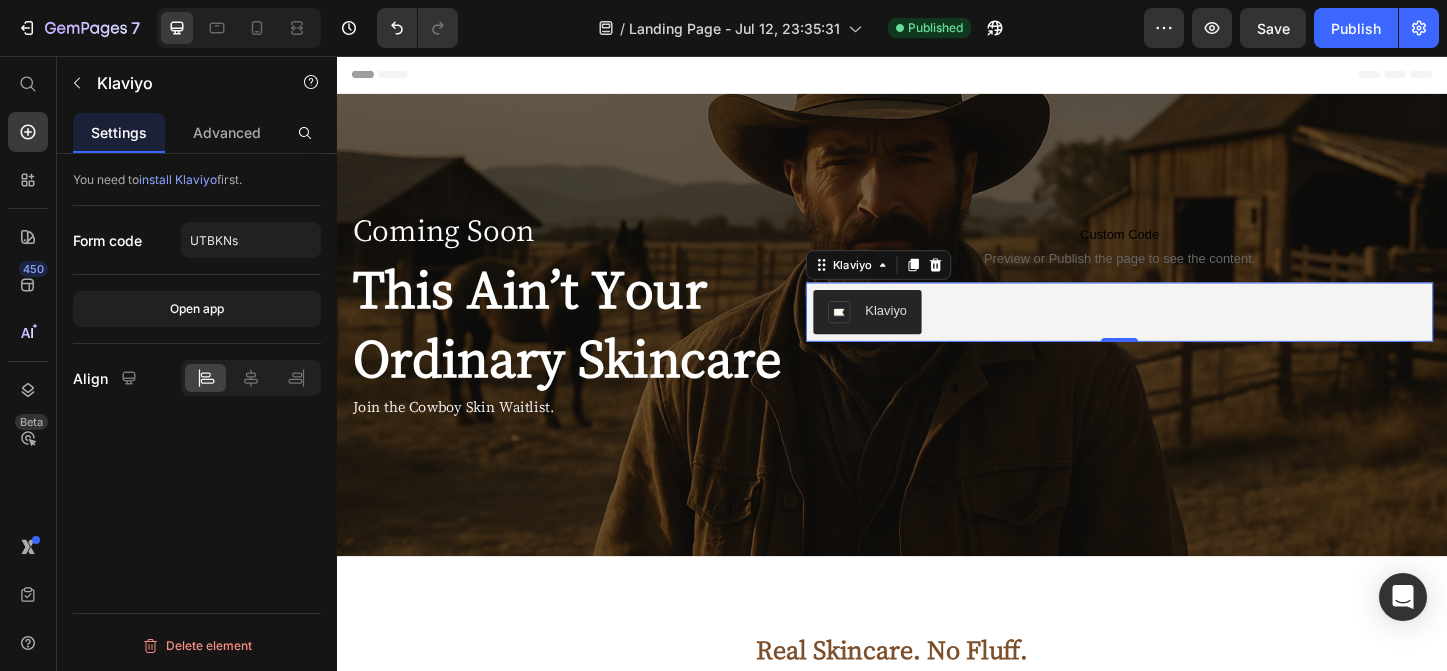click at bounding box center [880, 333] 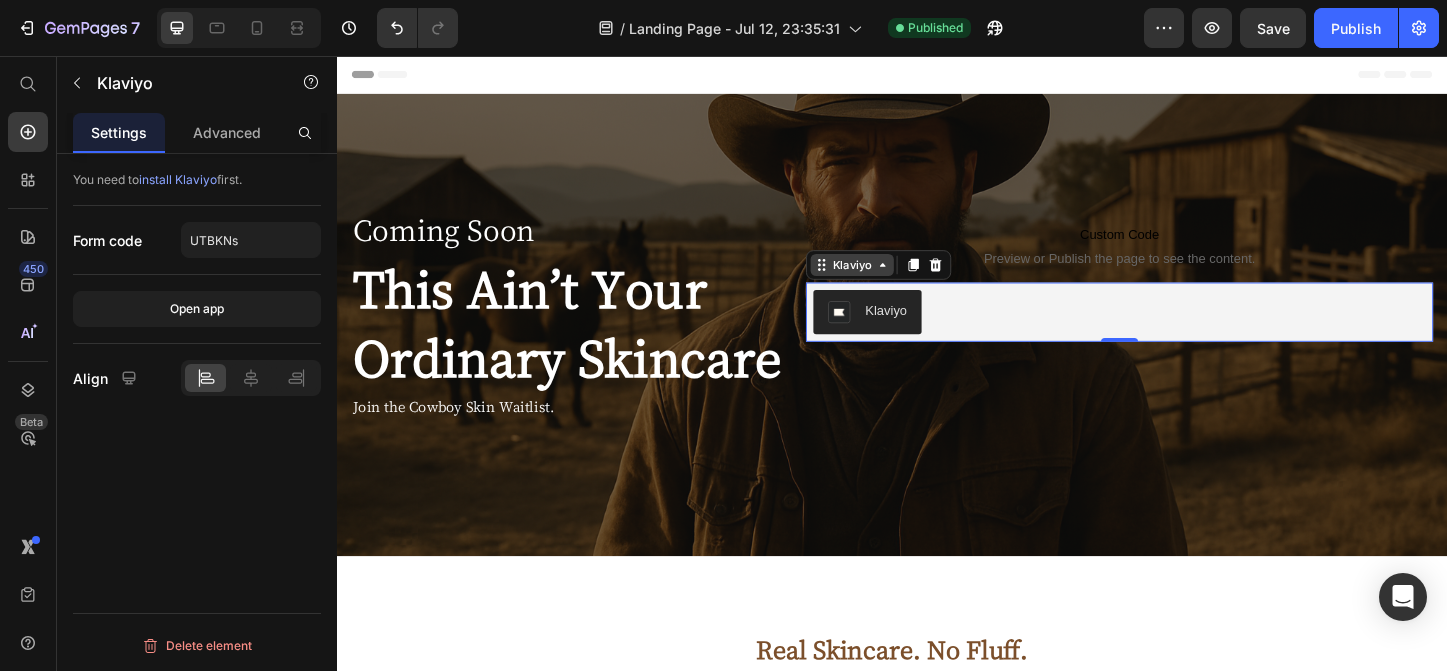 click on "Klaviyo" at bounding box center [894, 282] 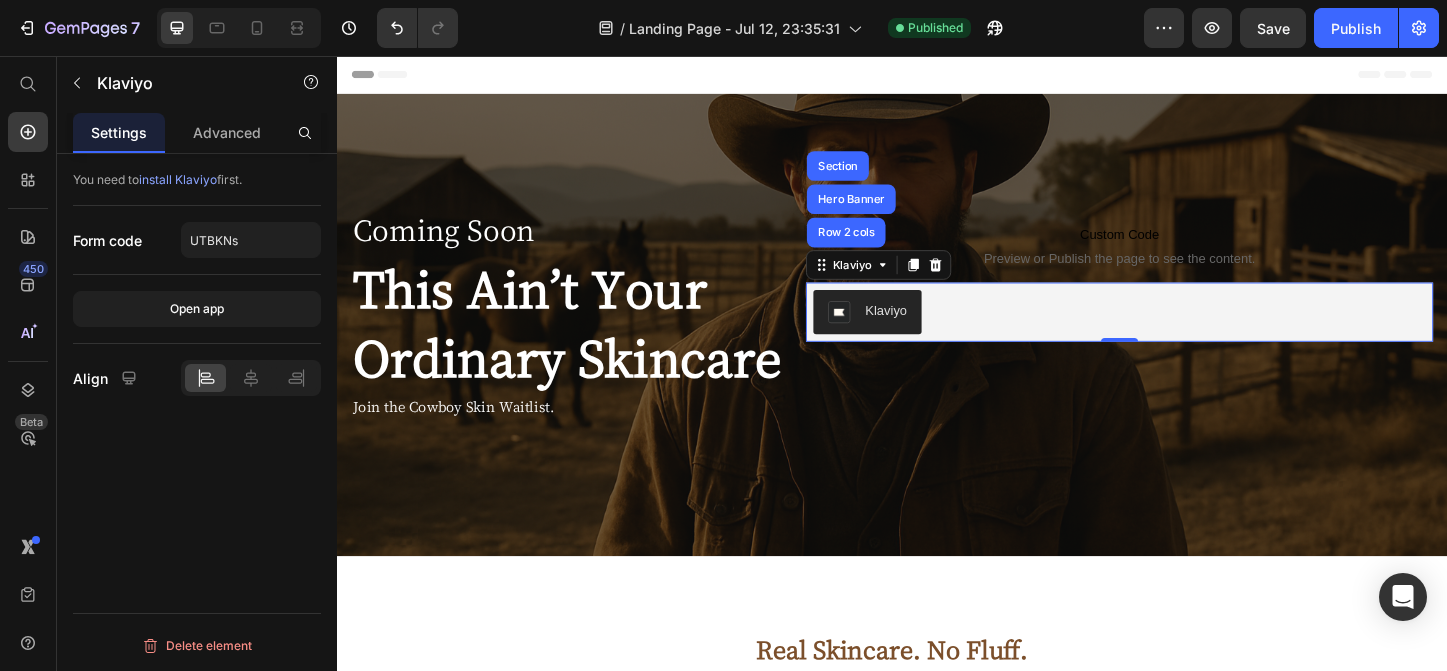 click on "Klaviyo" at bounding box center (930, 331) 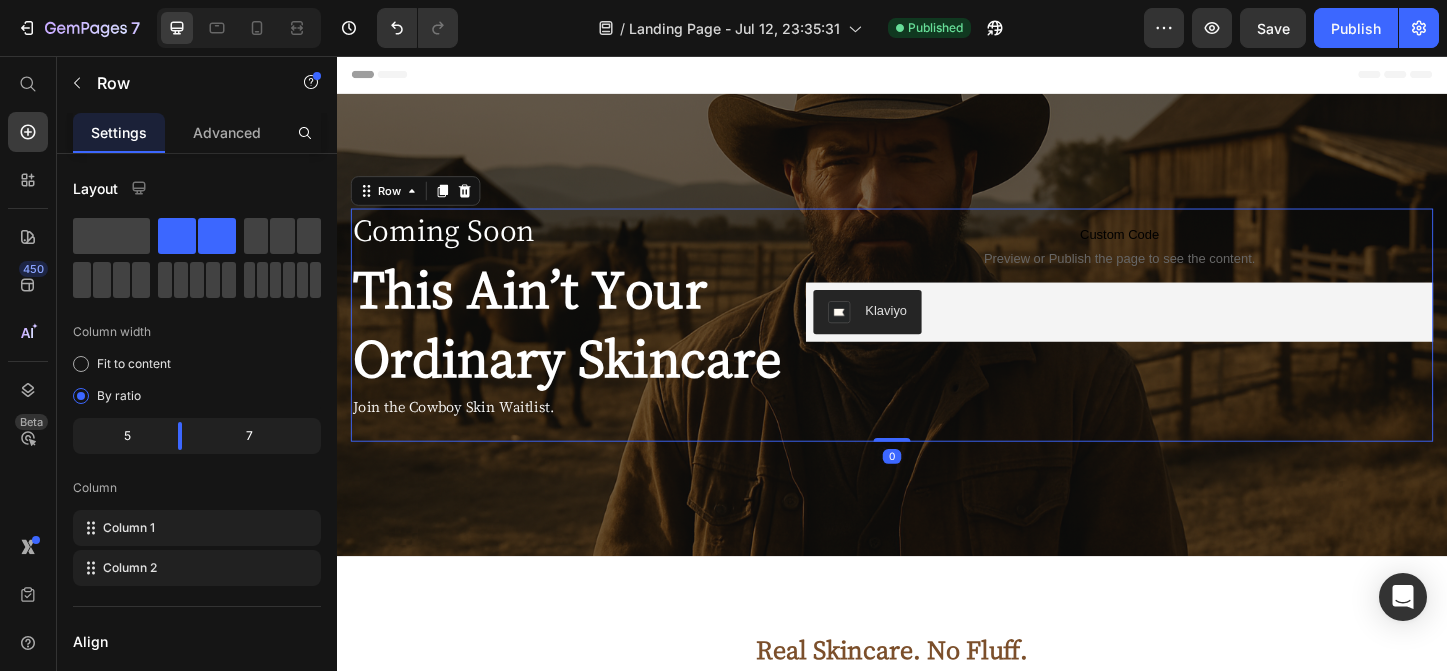 click on "Custom Code
Preview or Publish the page to see the content. Custom Code Klaviyo Klaviyo" at bounding box center [1183, 346] 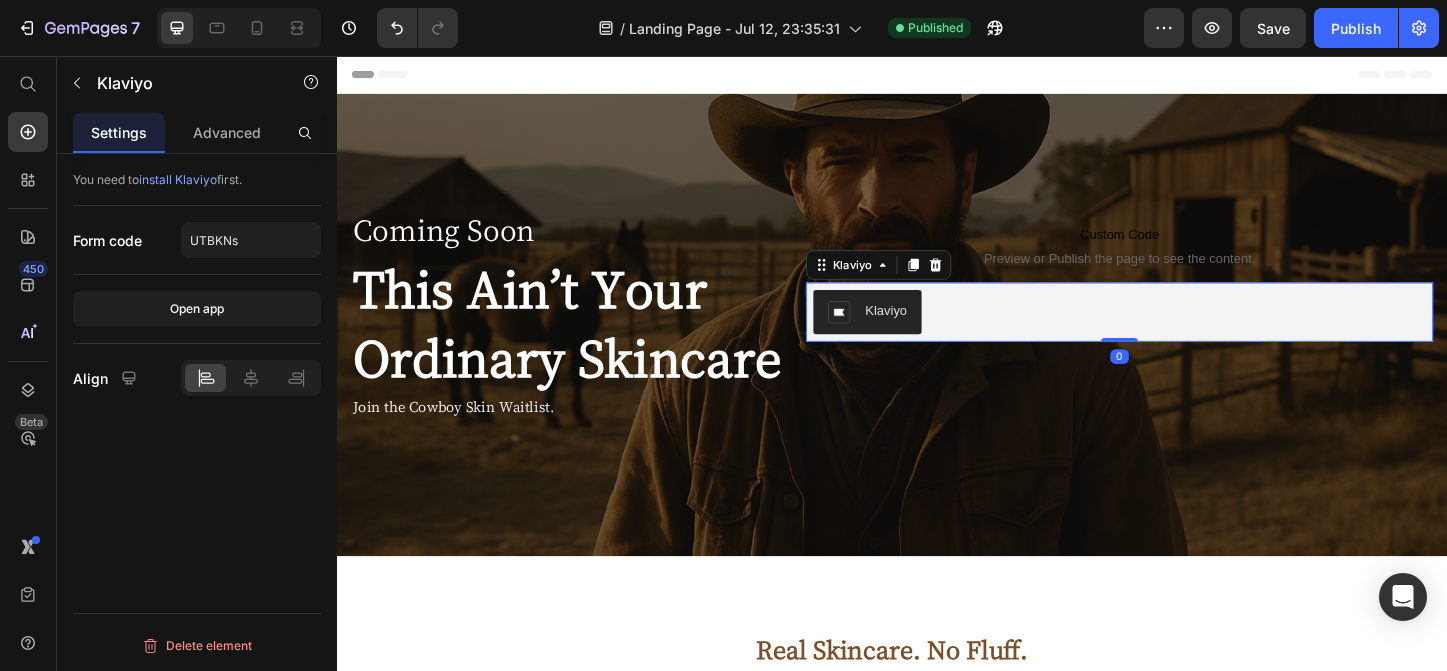 click on "Klaviyo" at bounding box center (1183, 333) 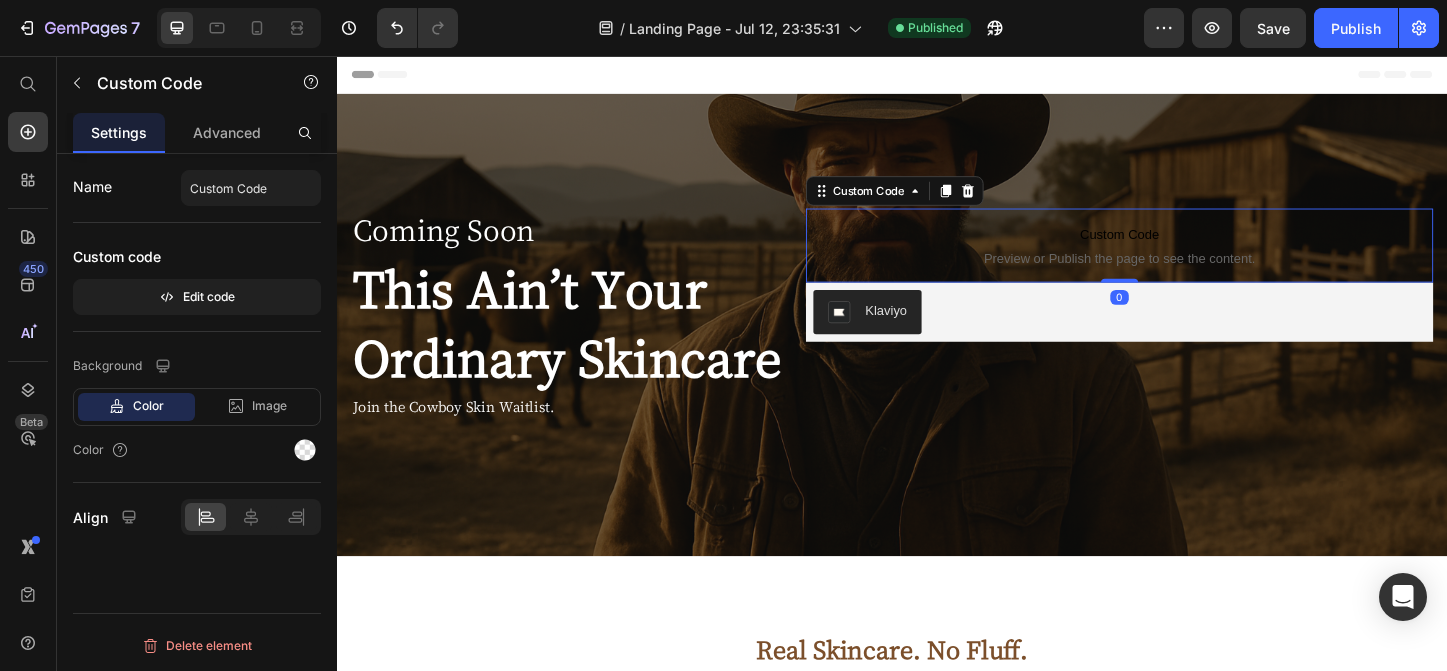 click on "Custom Code" at bounding box center (1183, 249) 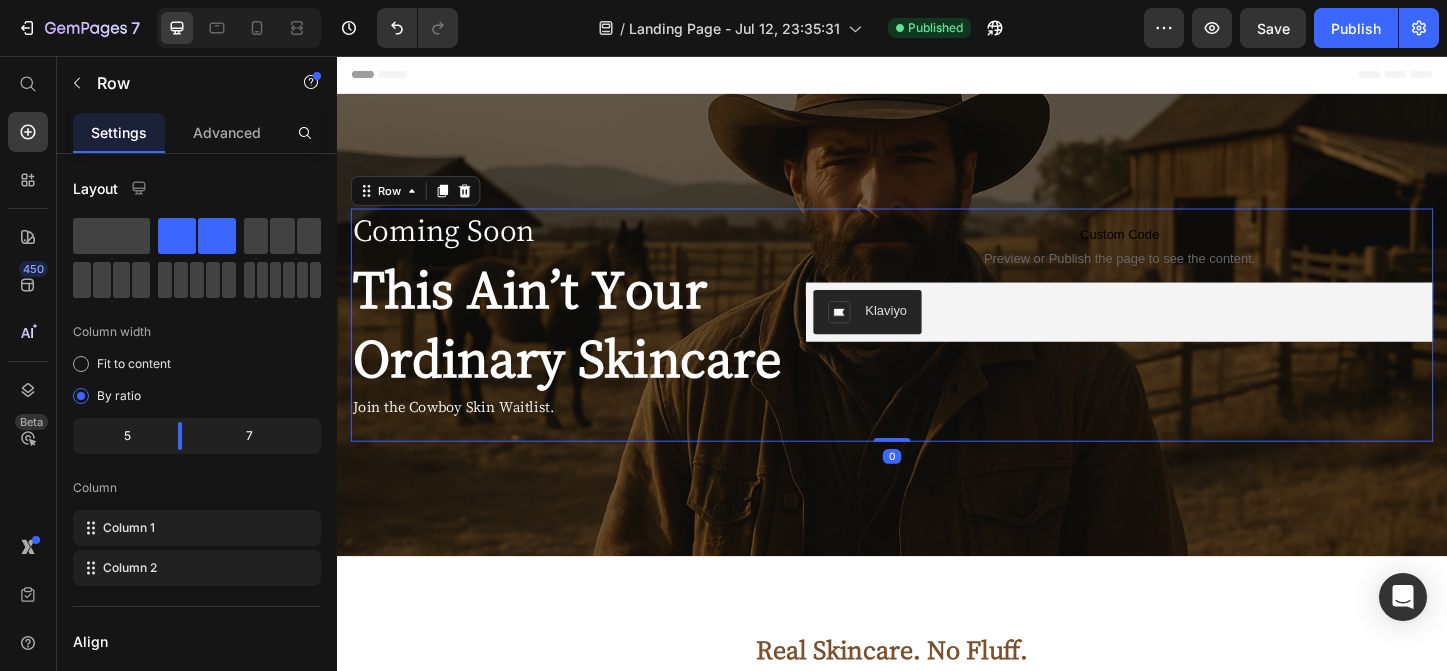 click on "Custom Code
Preview or Publish the page to see the content. Custom Code Klaviyo Klaviyo" at bounding box center [1183, 346] 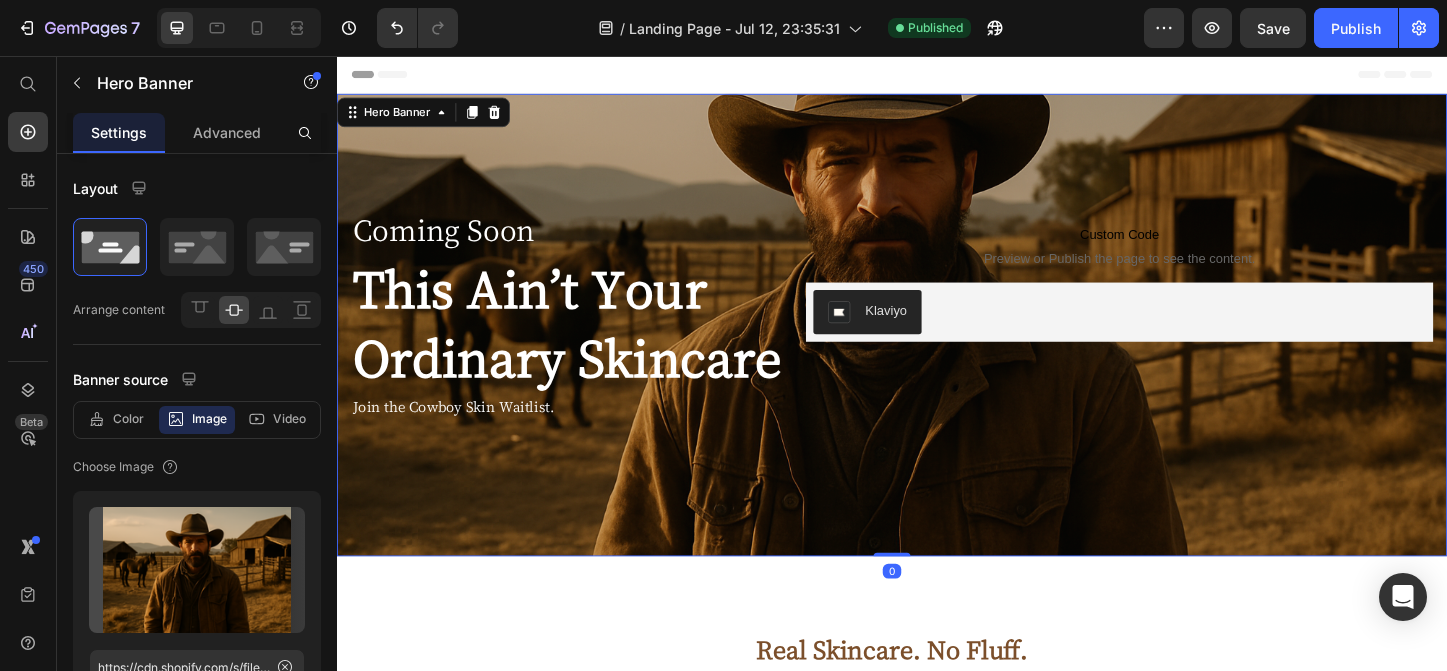 click at bounding box center (937, 347) 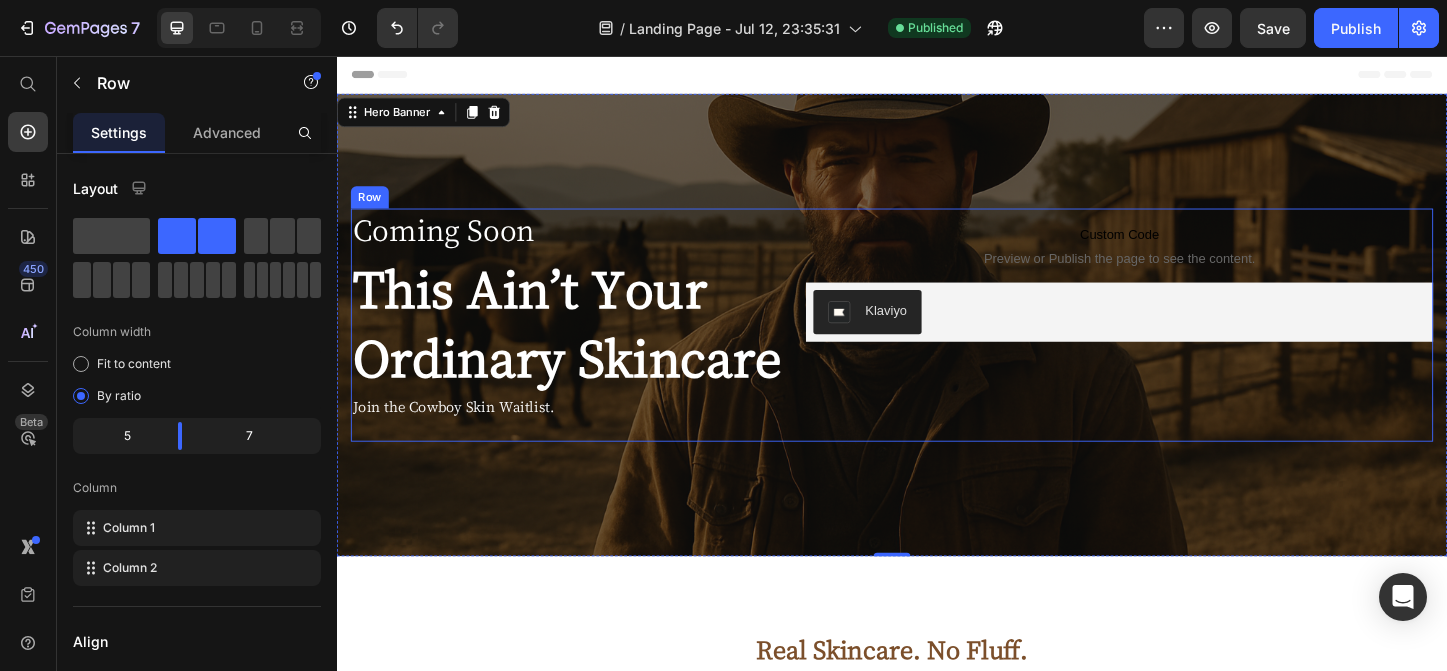 click on "Custom Code
Preview or Publish the page to see the content. Custom Code Klaviyo Klaviyo" at bounding box center (1183, 346) 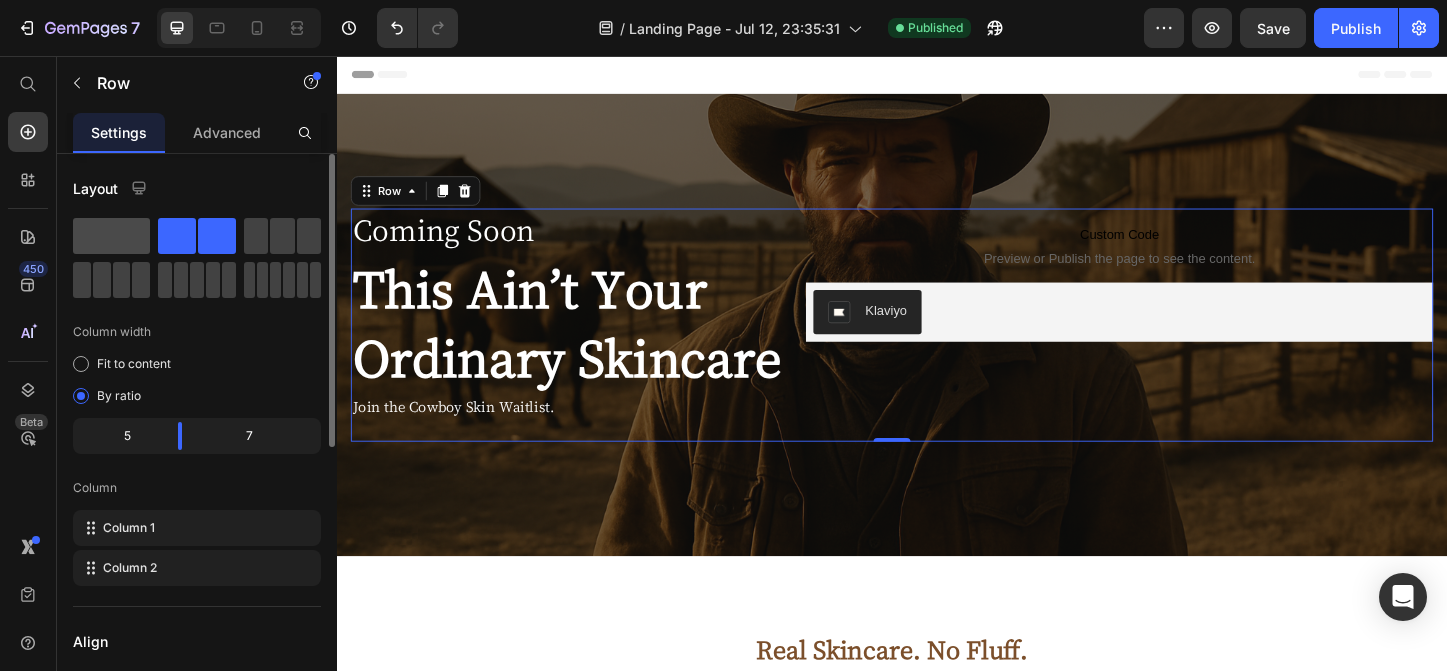 click 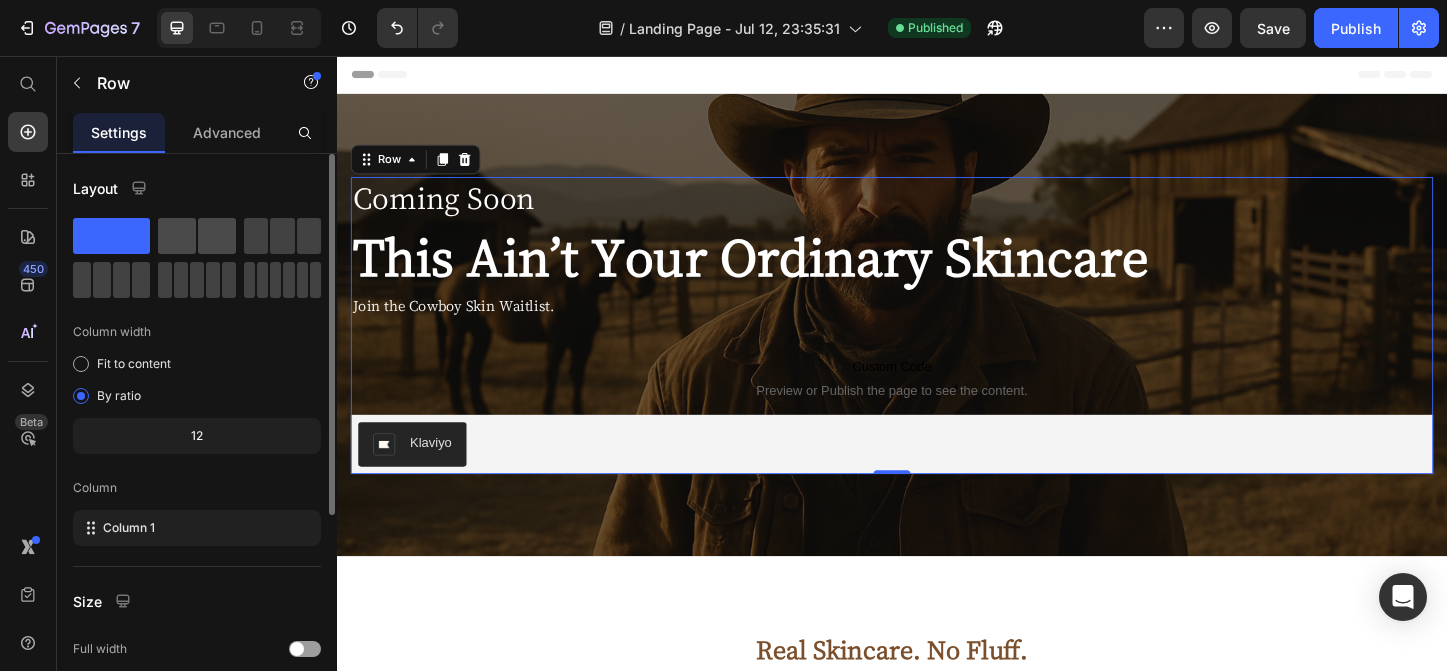 click 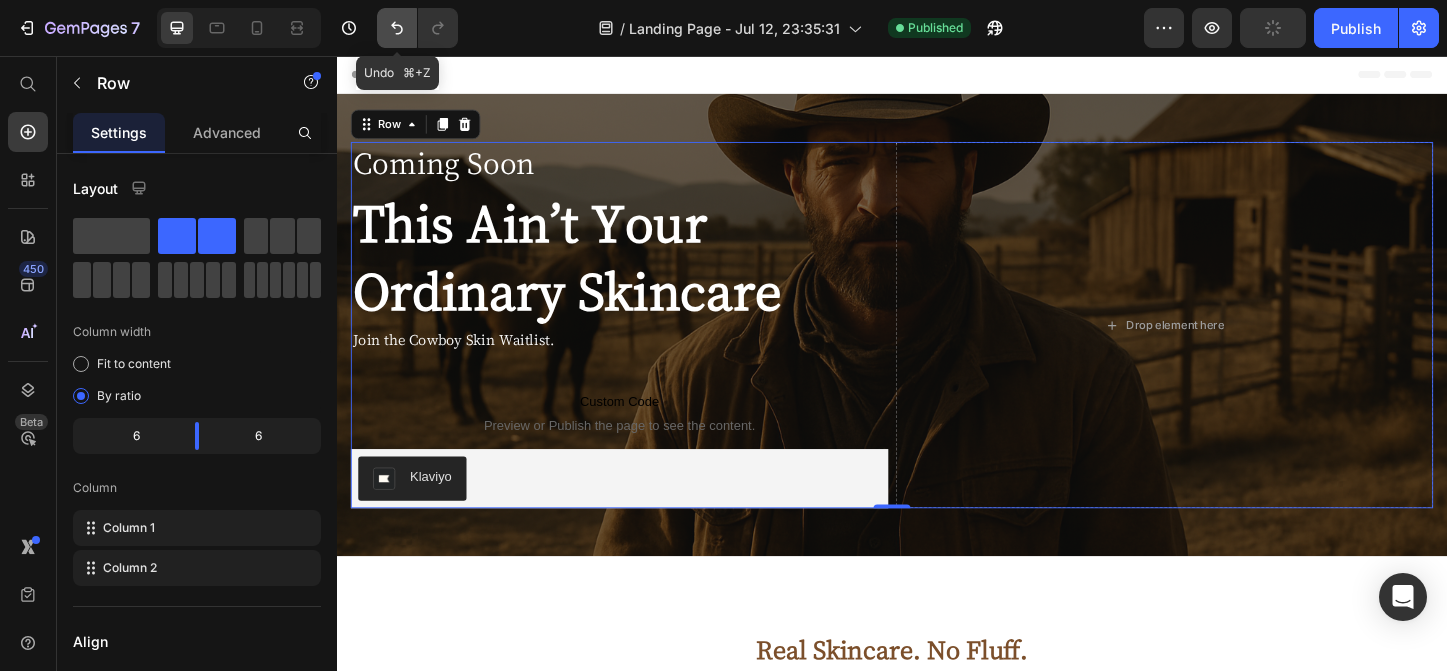 click 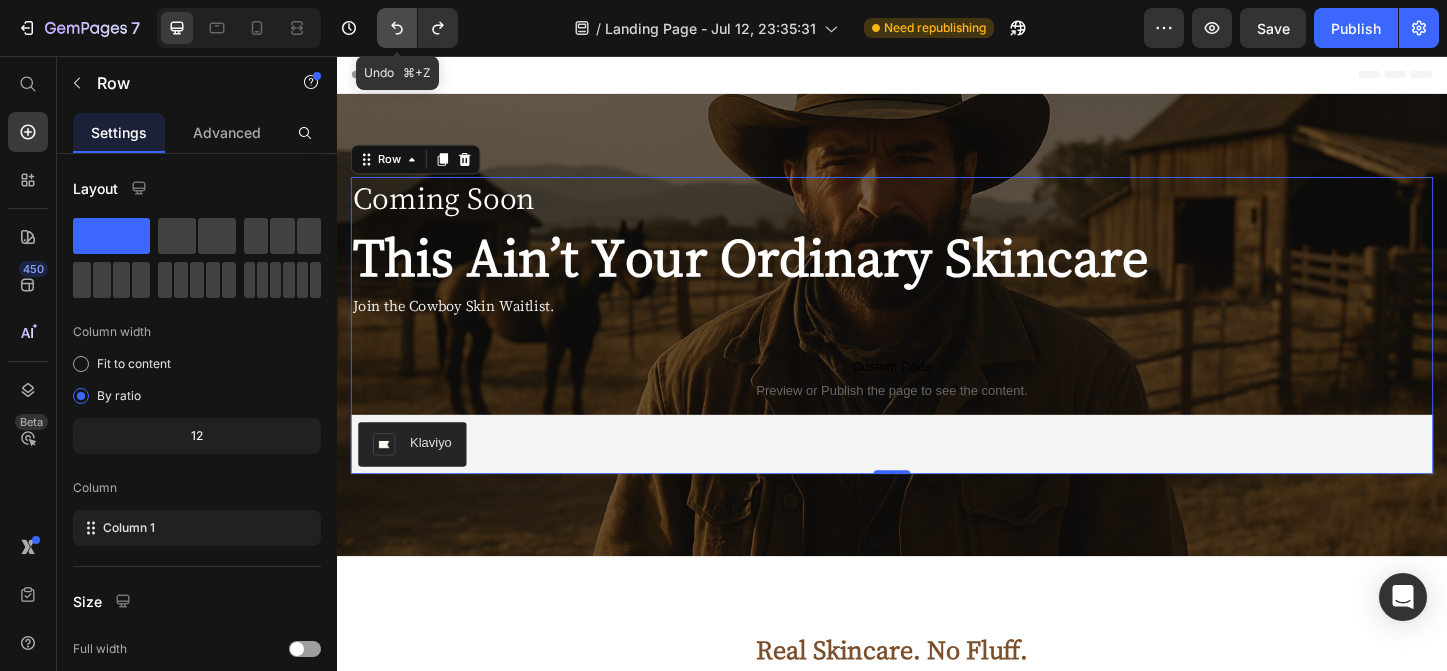 click 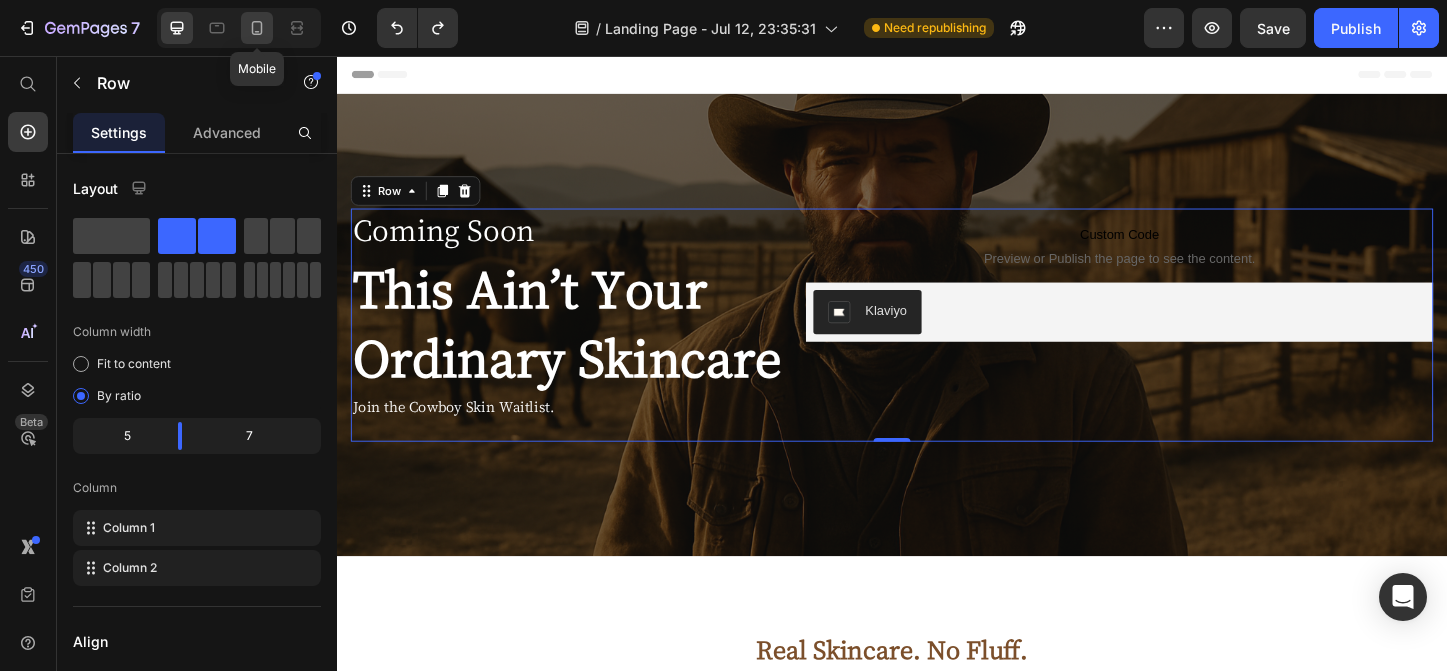 click 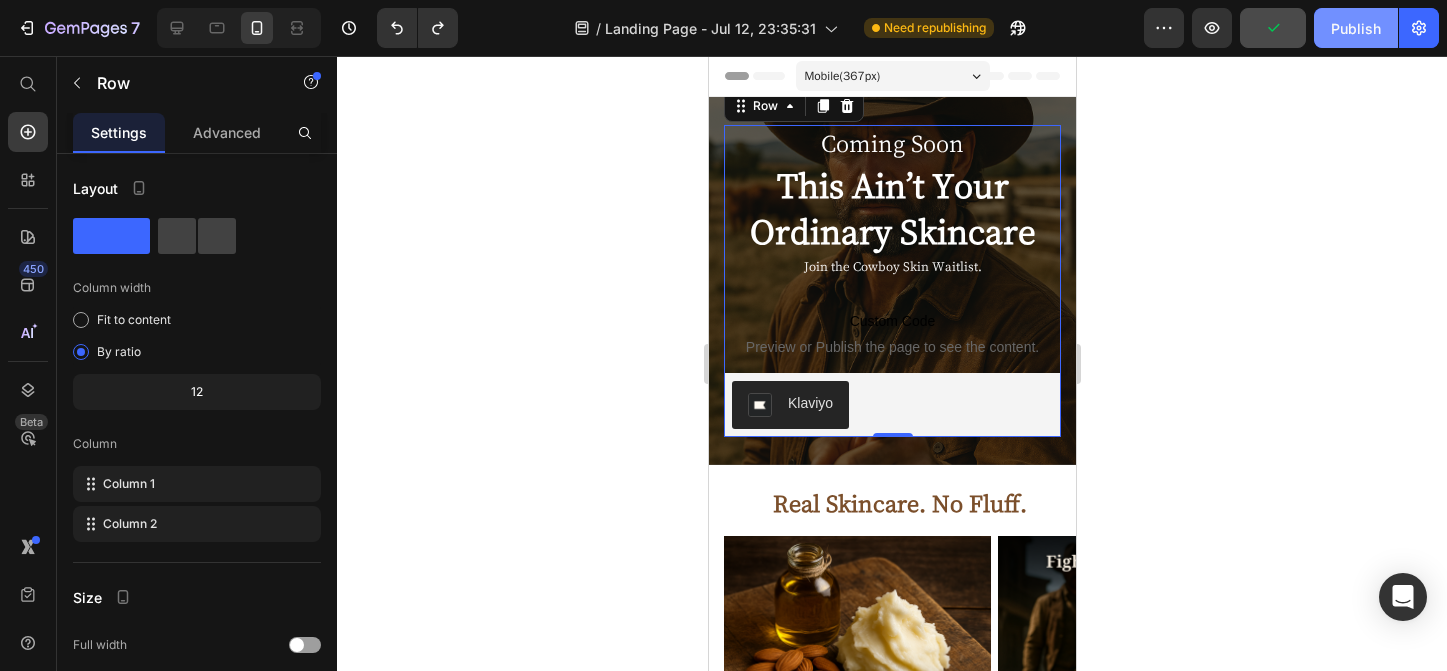 click on "Publish" 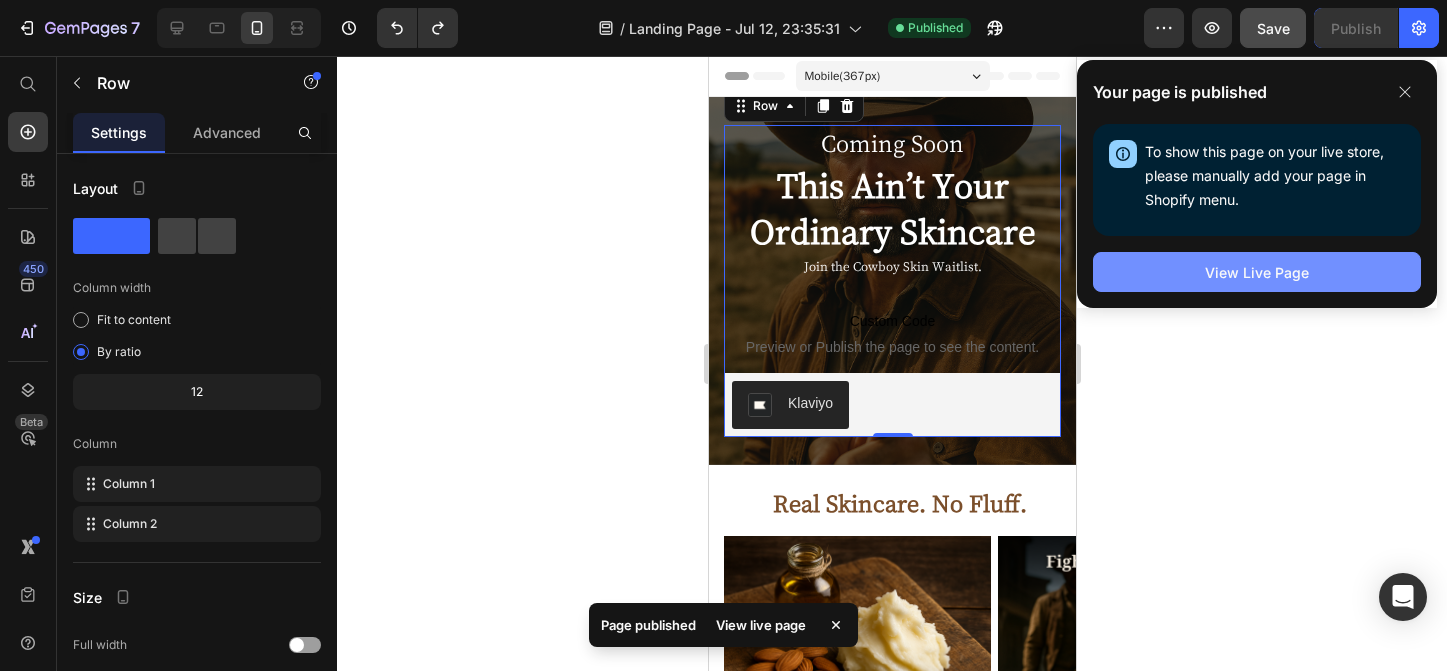 click on "View Live Page" at bounding box center (1257, 272) 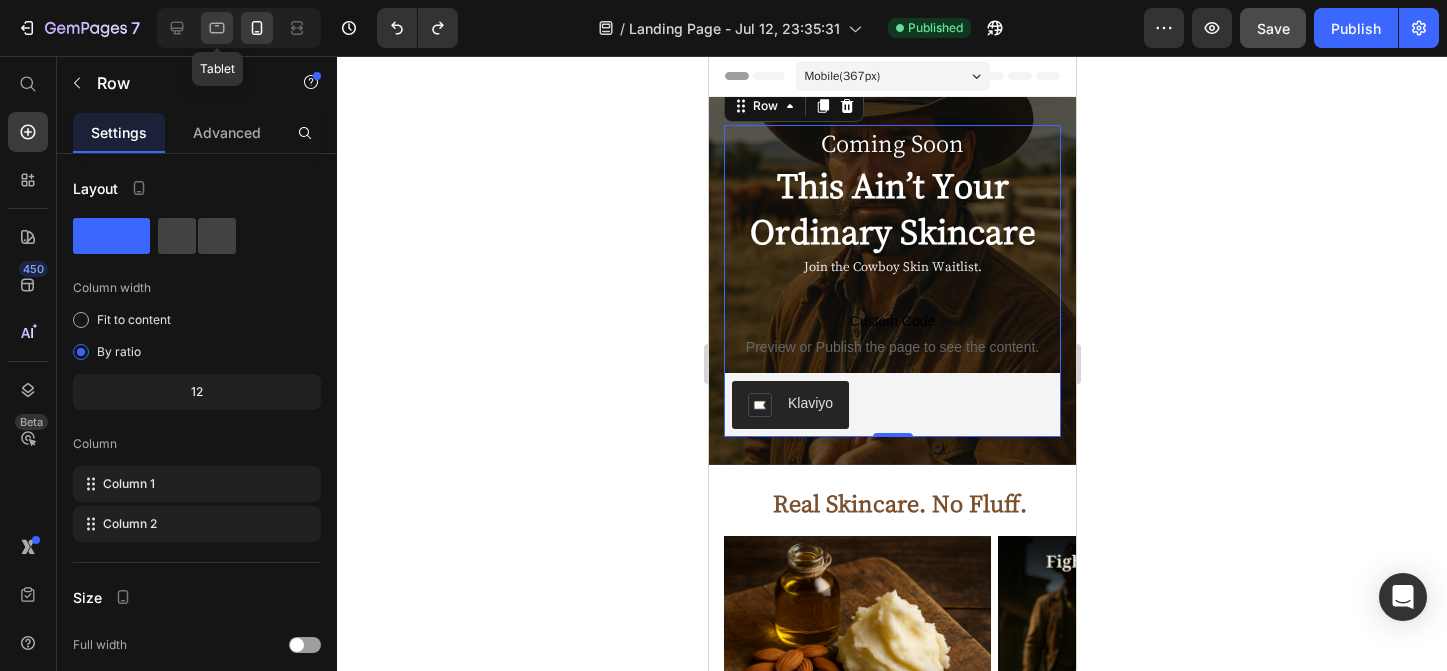 click 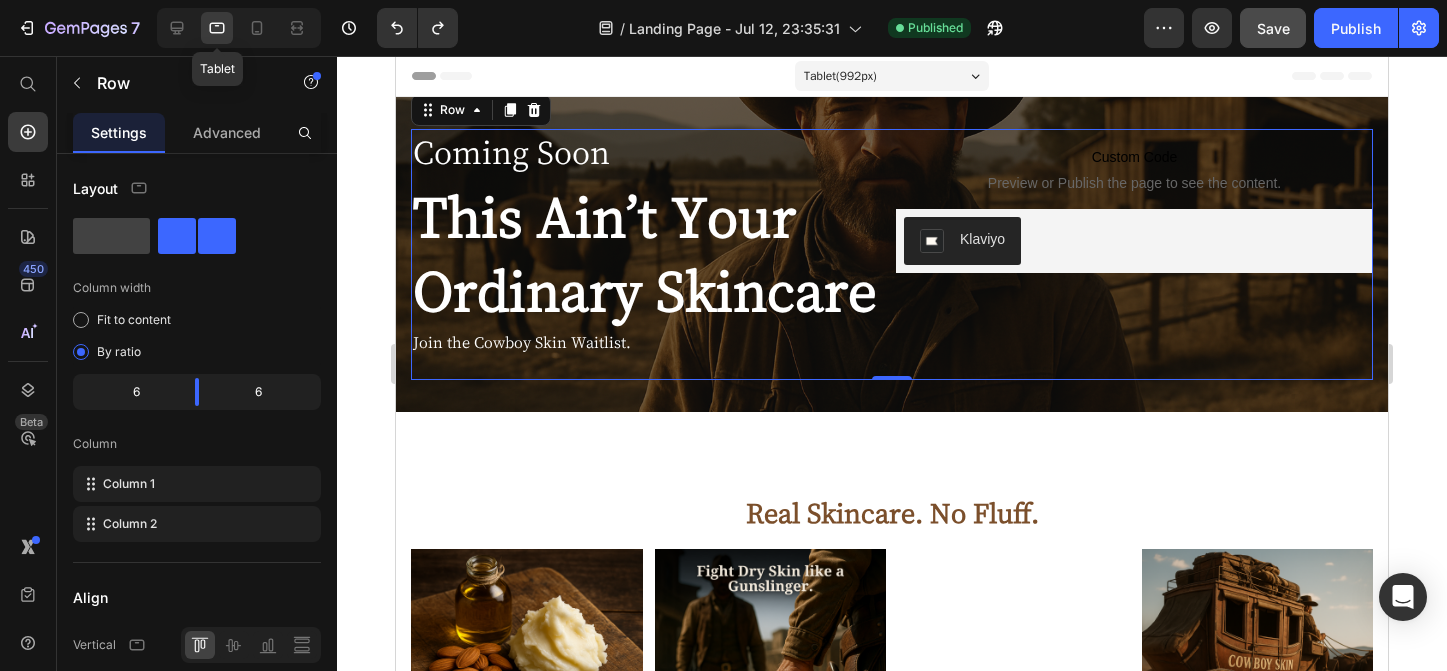 scroll, scrollTop: 3, scrollLeft: 0, axis: vertical 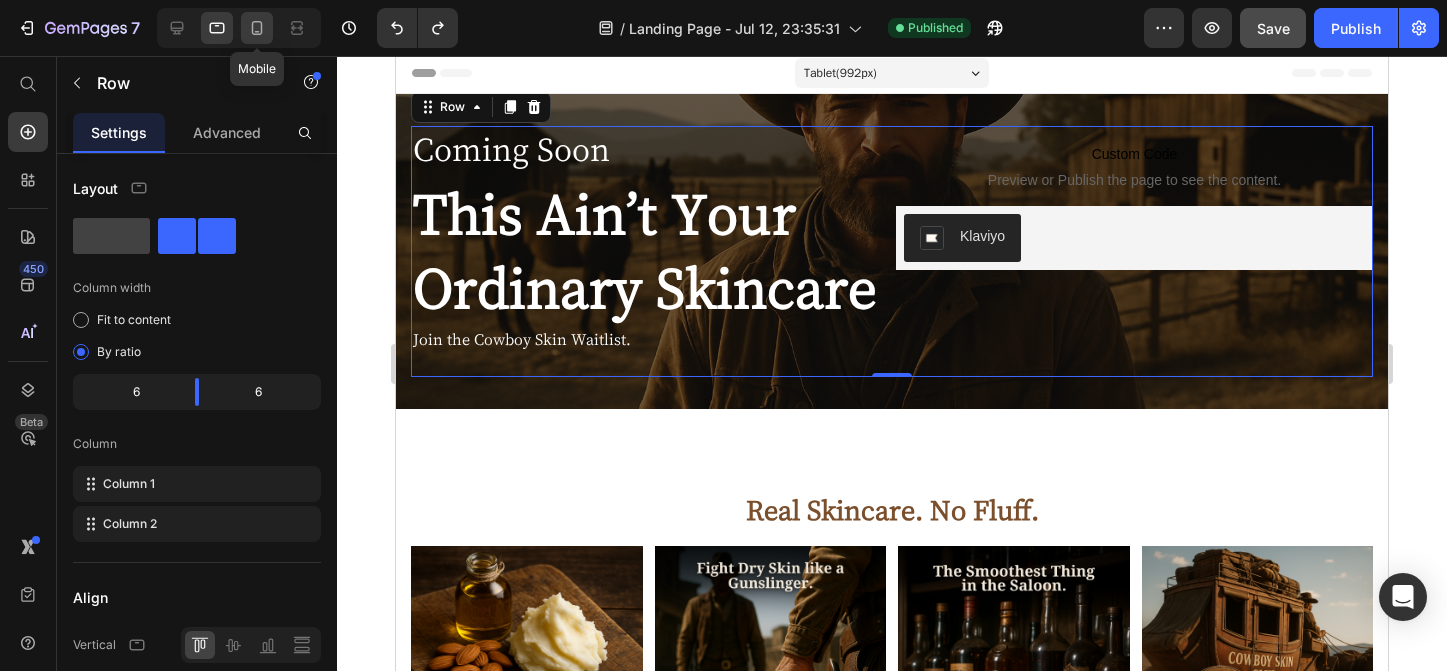 click 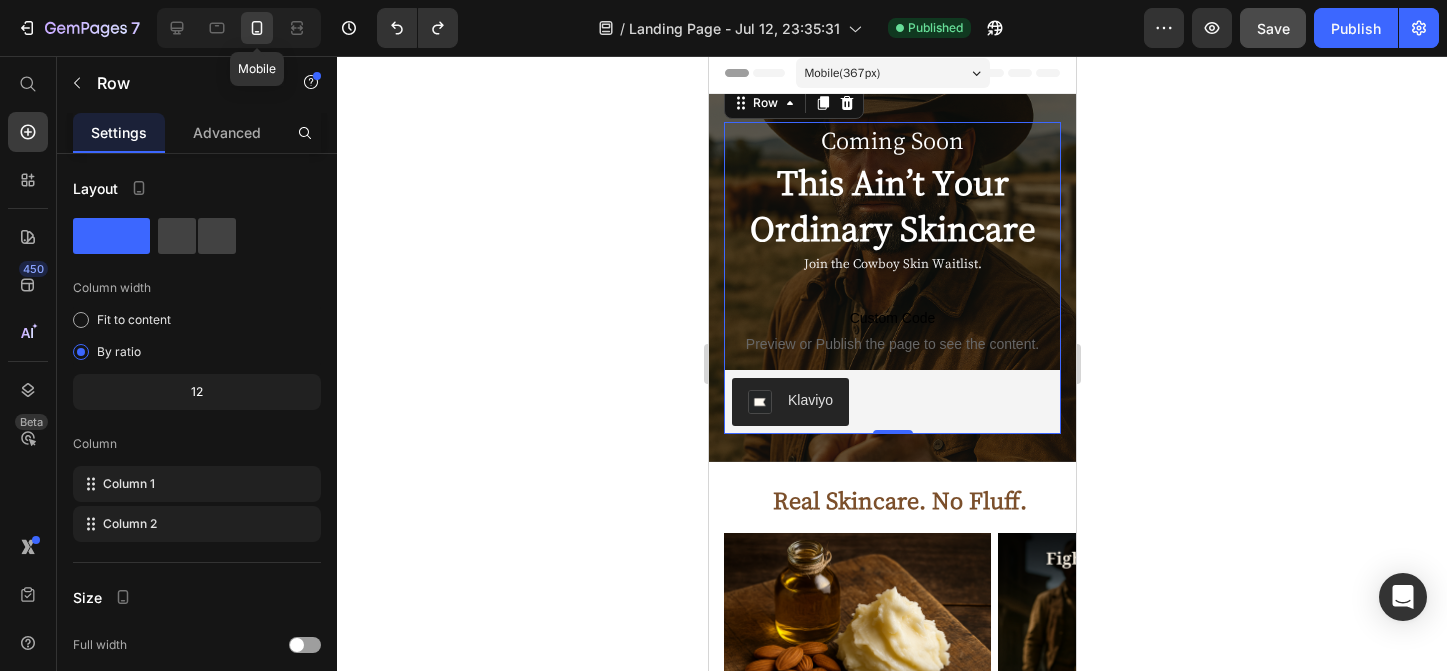 scroll, scrollTop: 0, scrollLeft: 0, axis: both 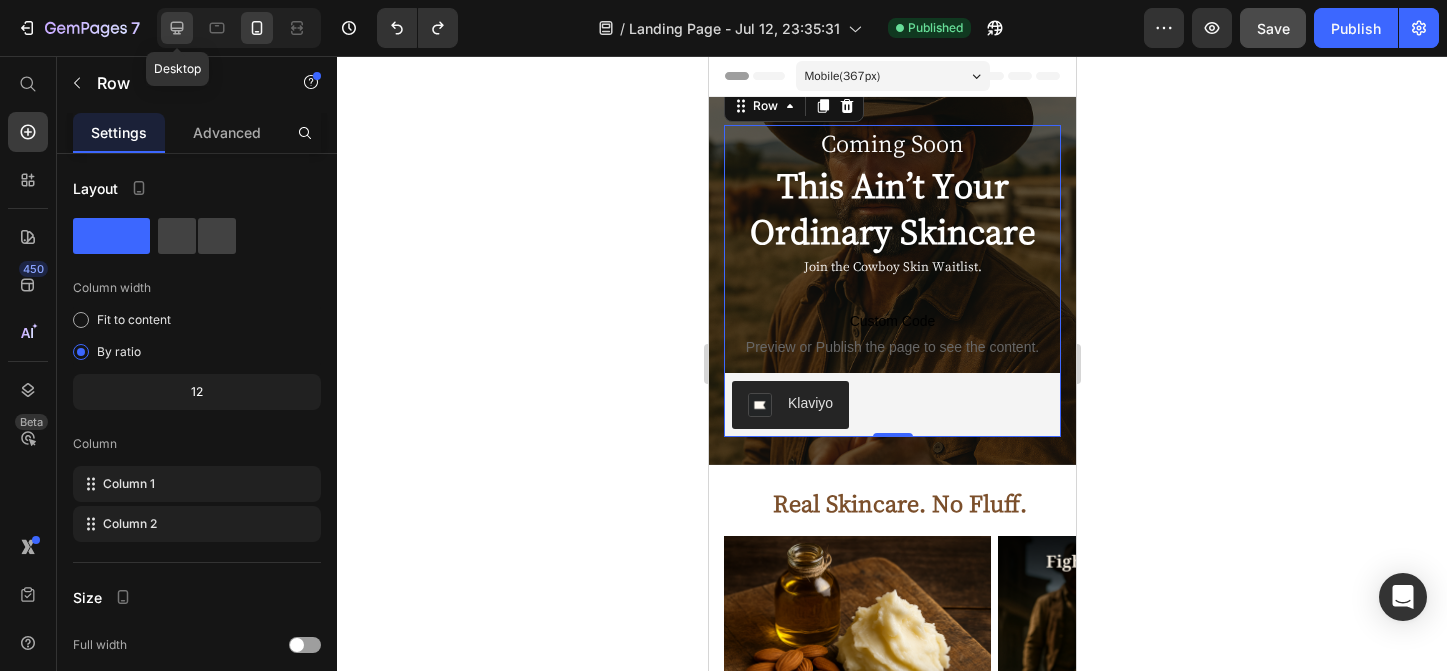 click 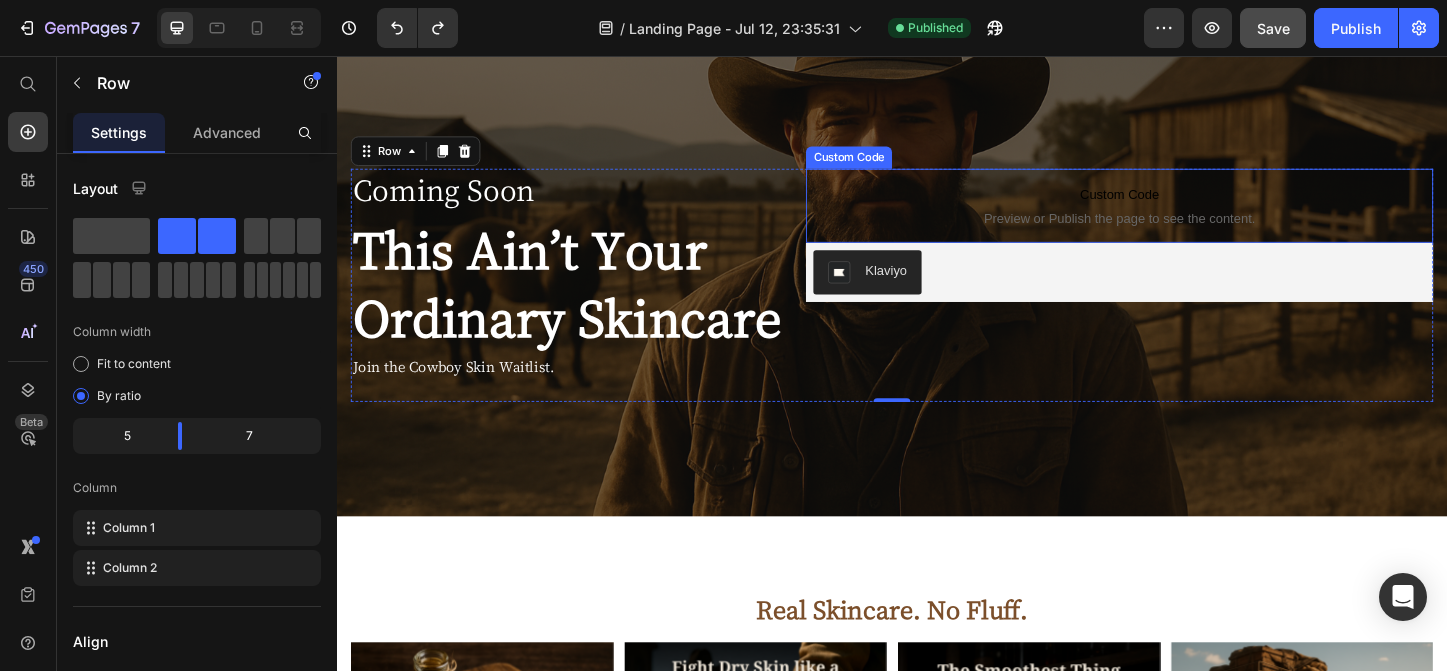 scroll, scrollTop: 58, scrollLeft: 0, axis: vertical 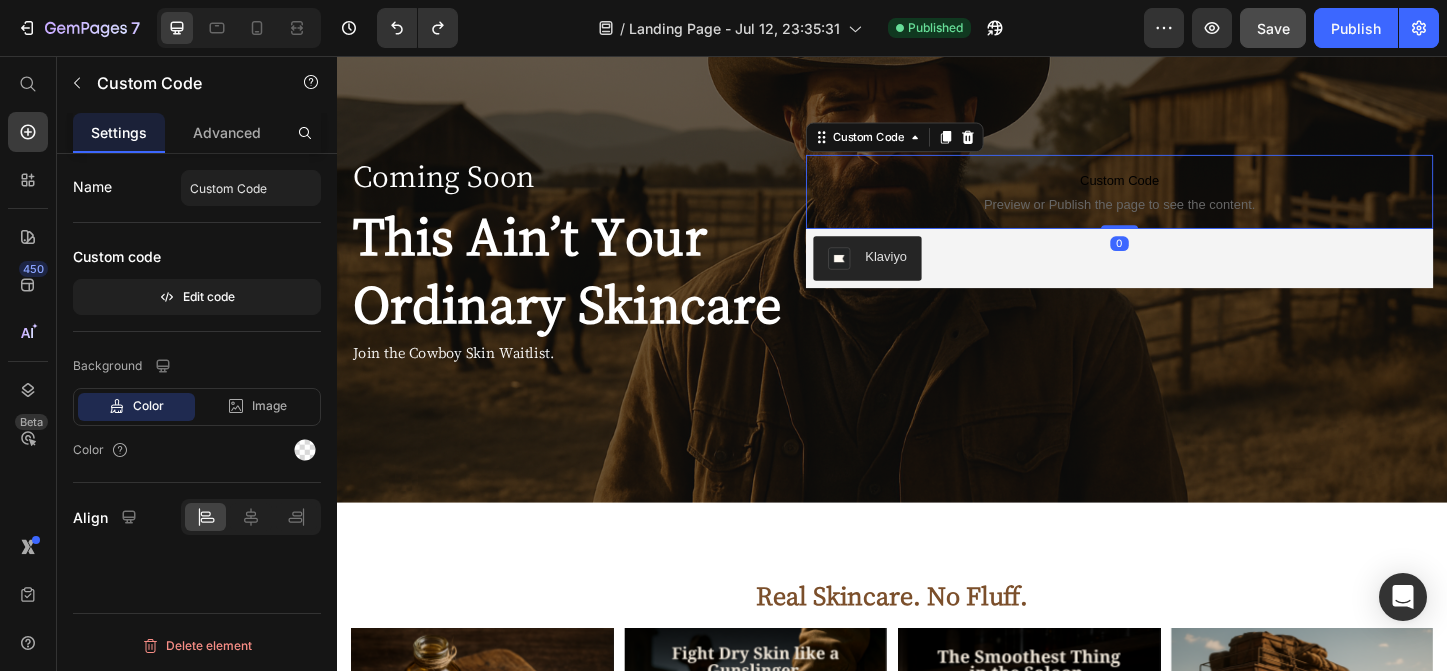 click on "Custom Code" at bounding box center [1183, 191] 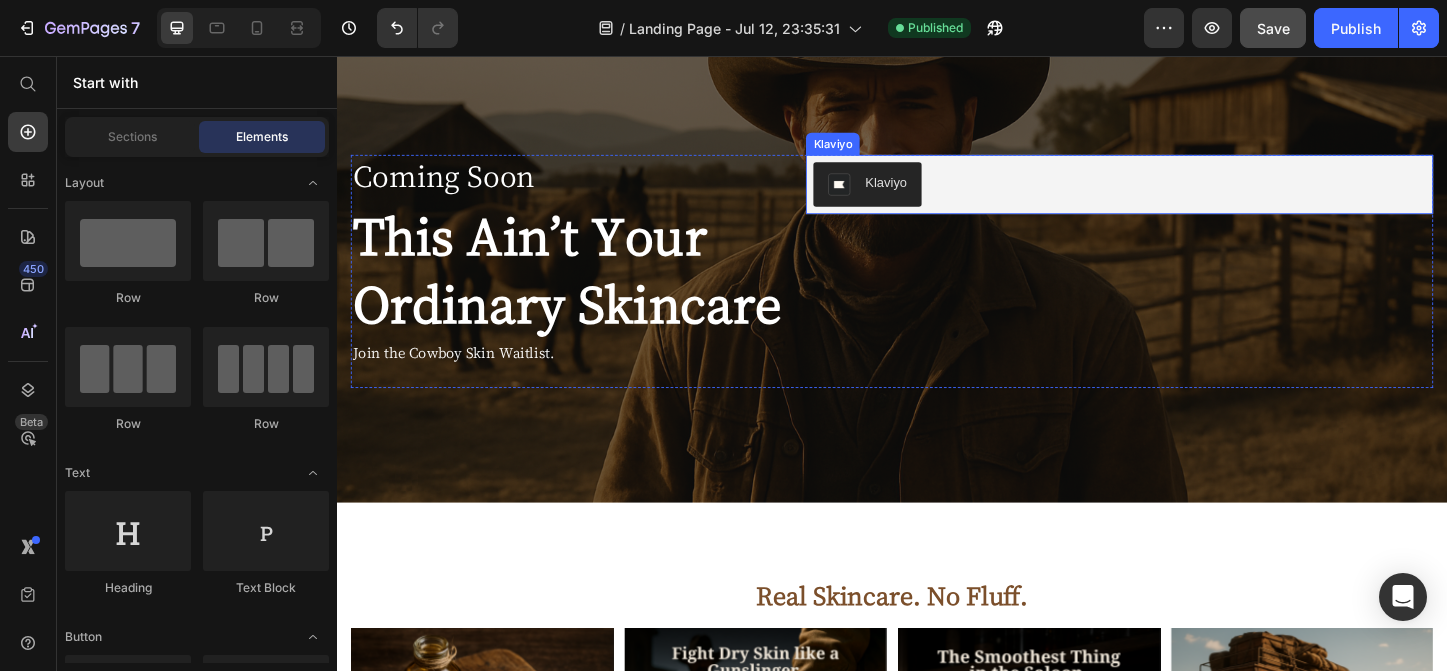 click on "Klaviyo" at bounding box center [1183, 195] 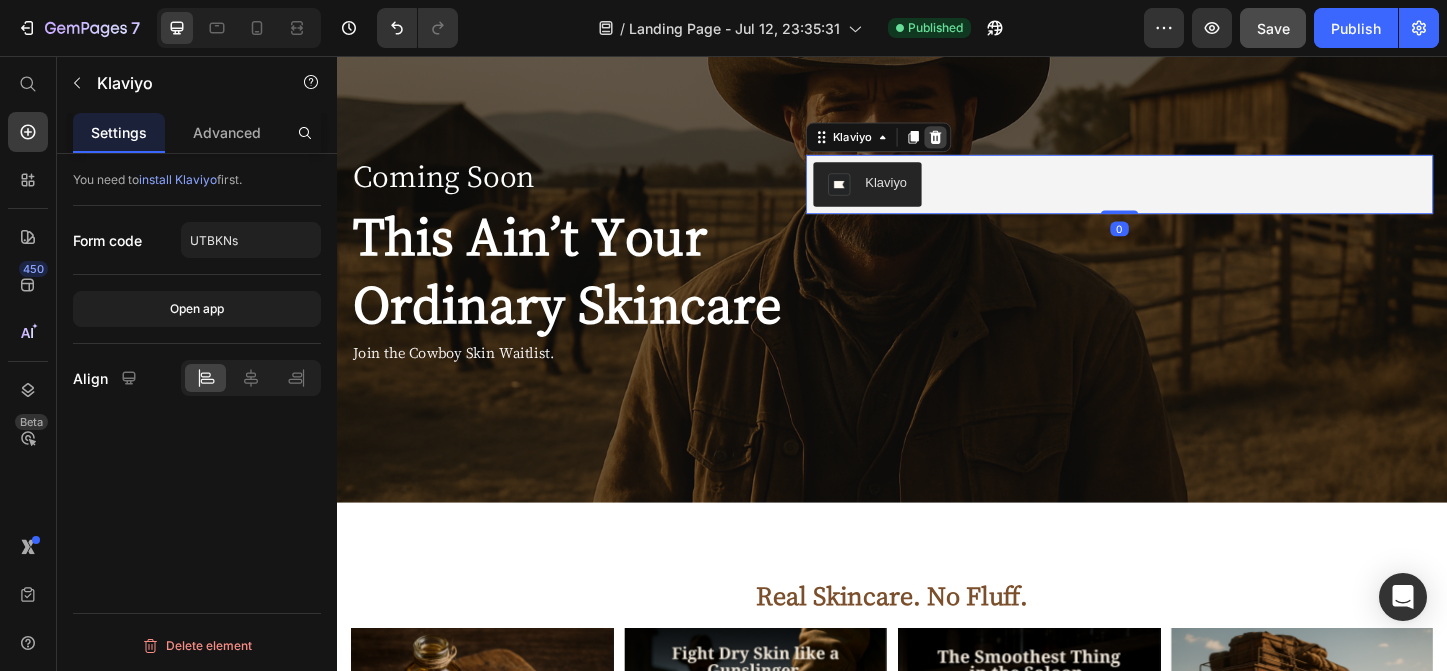 click 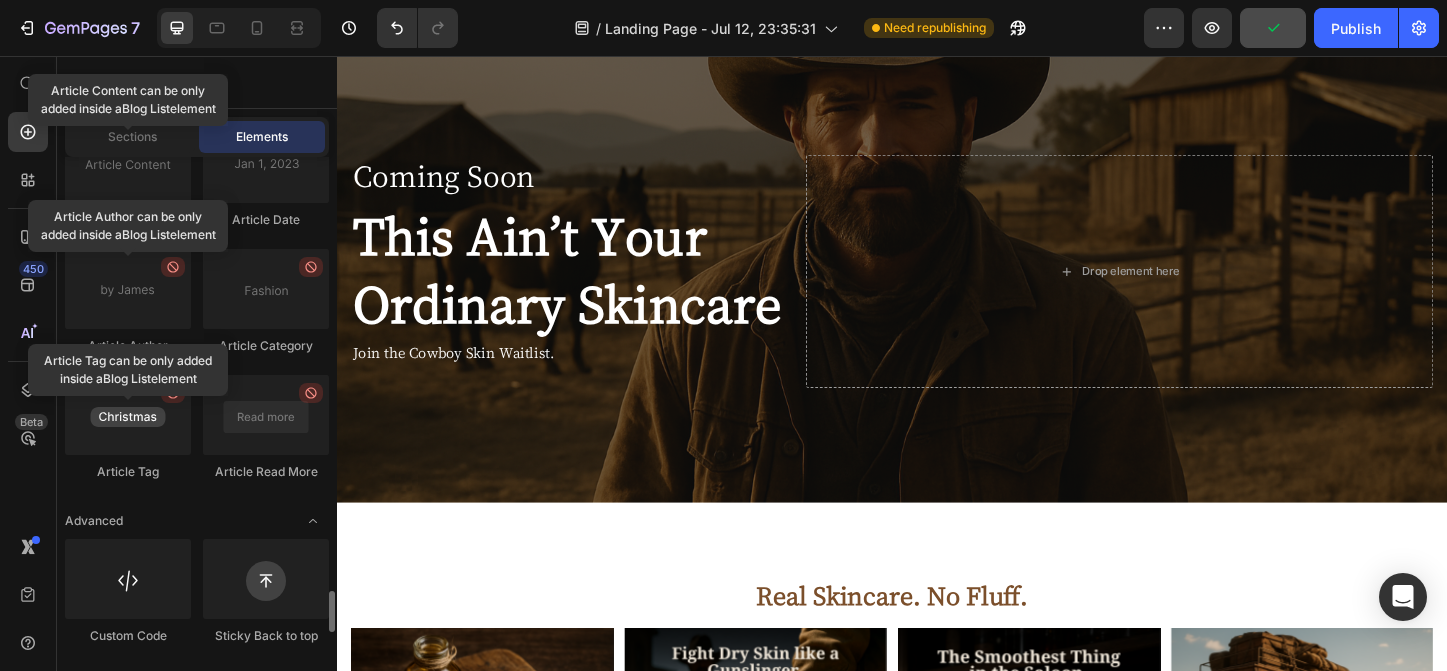 scroll, scrollTop: 5632, scrollLeft: 0, axis: vertical 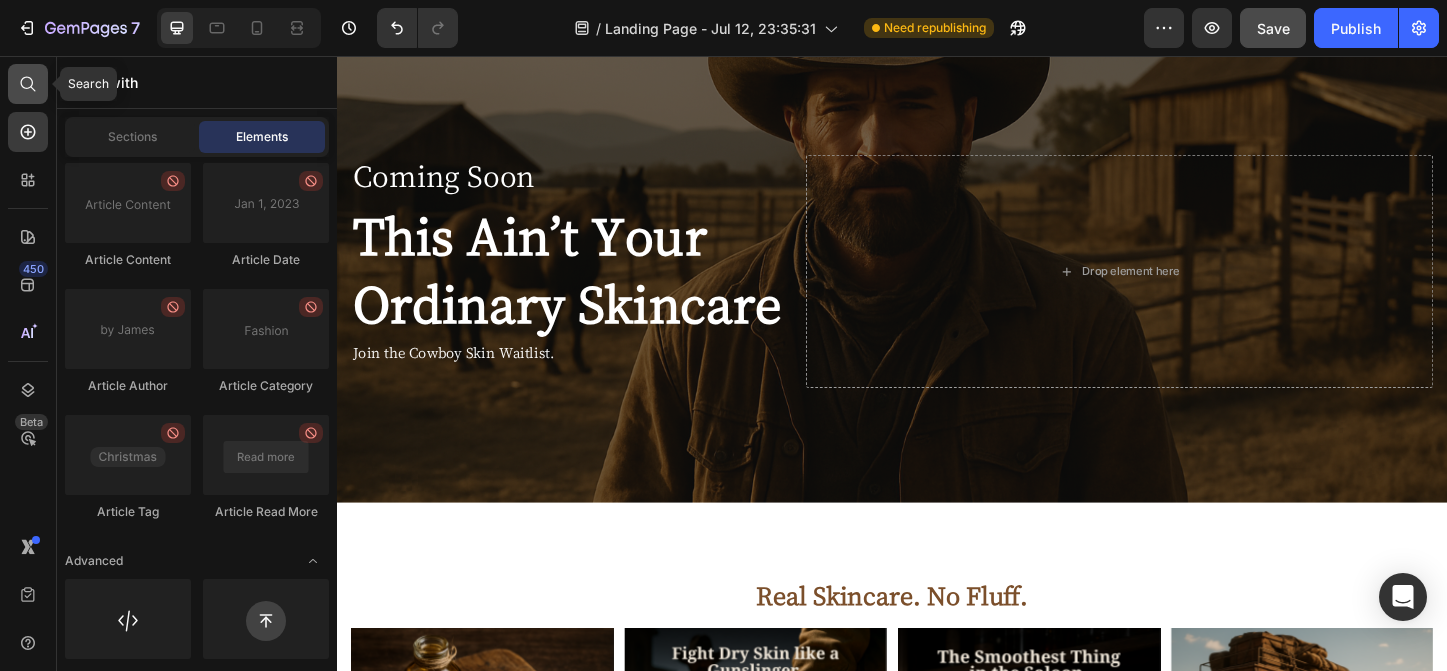 click 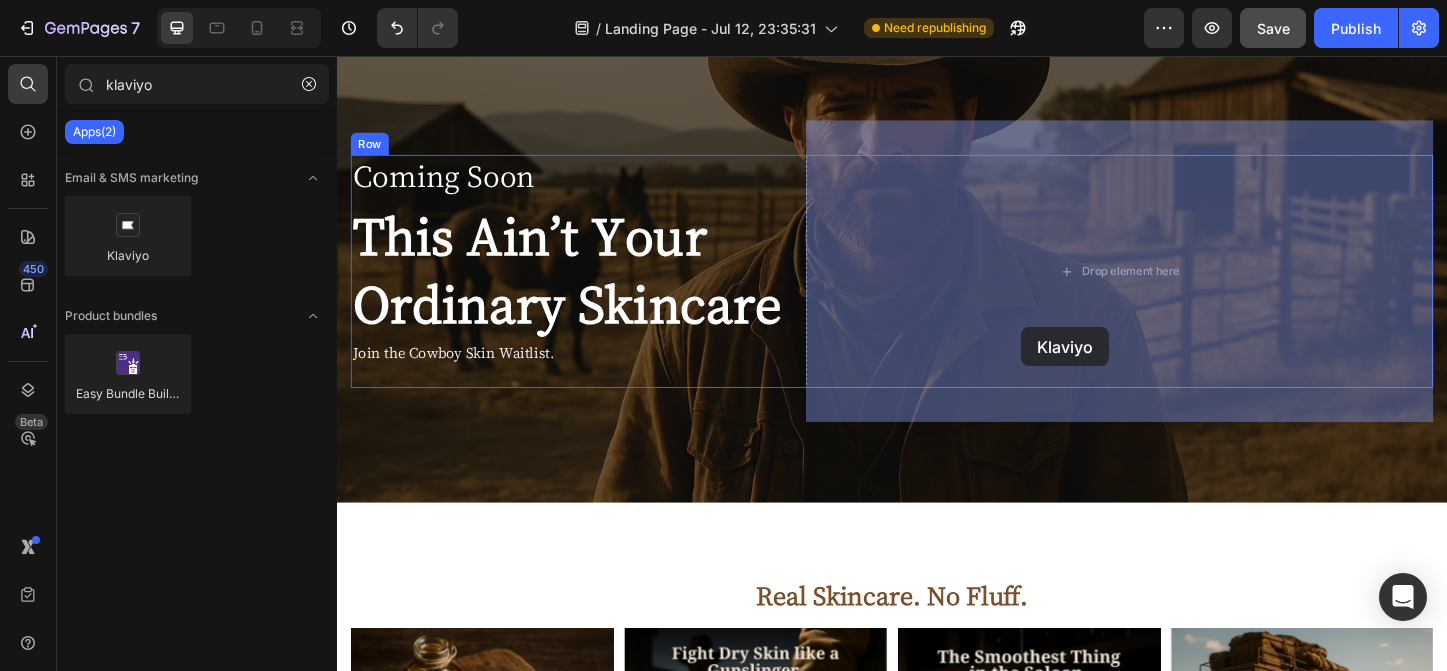 drag, startPoint x: 493, startPoint y: 304, endPoint x: 1076, endPoint y: 349, distance: 584.73413 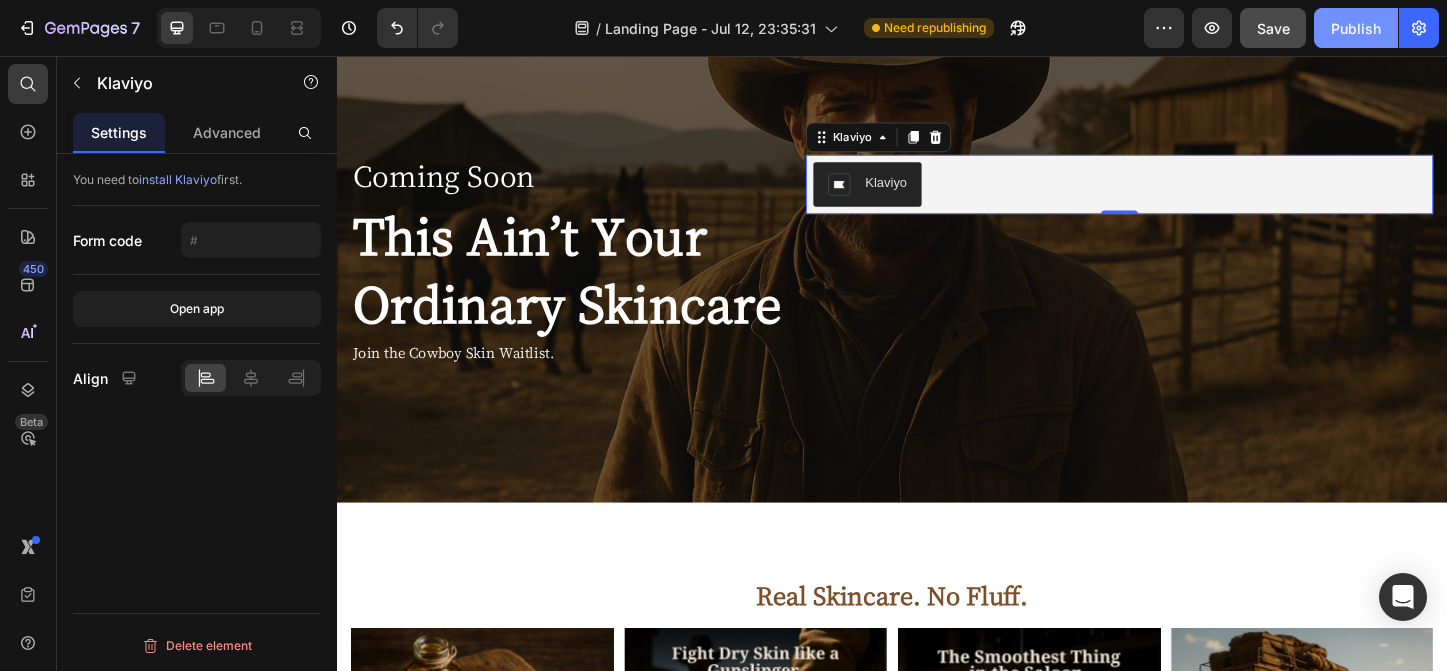 click on "Publish" at bounding box center [1356, 28] 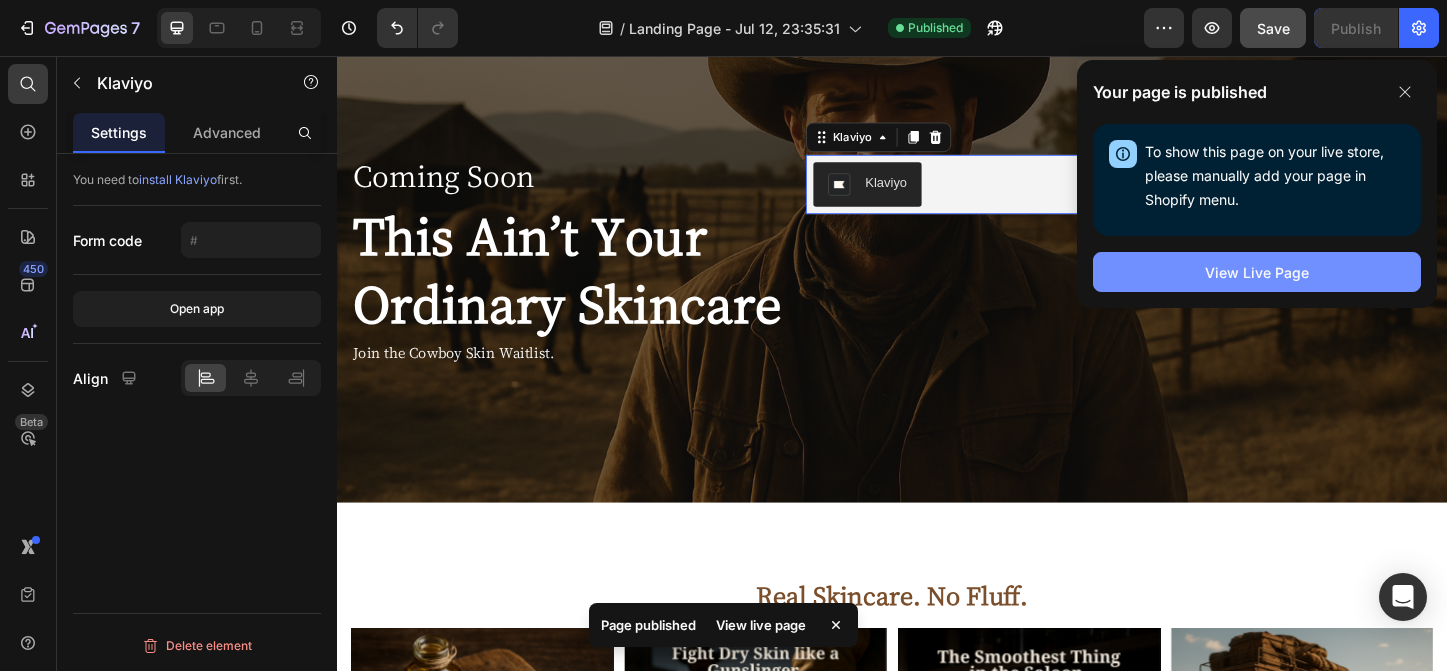click on "View Live Page" at bounding box center [1257, 272] 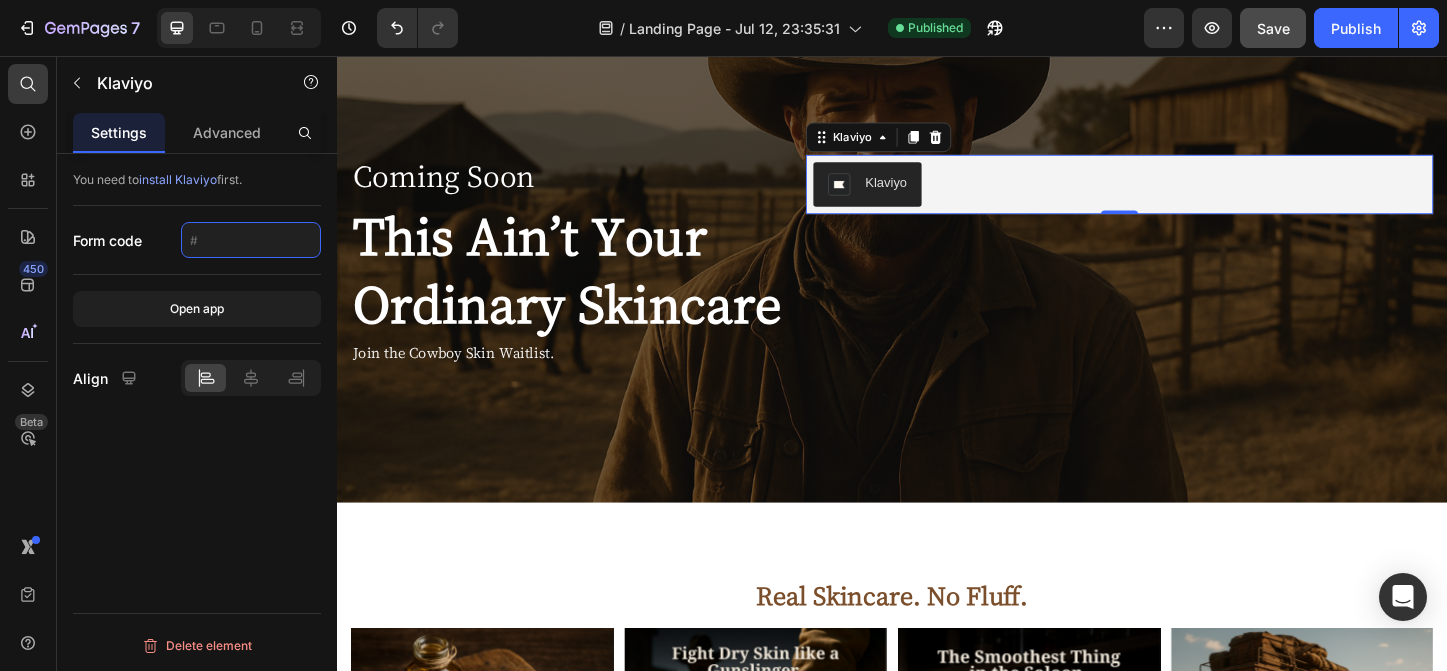 click 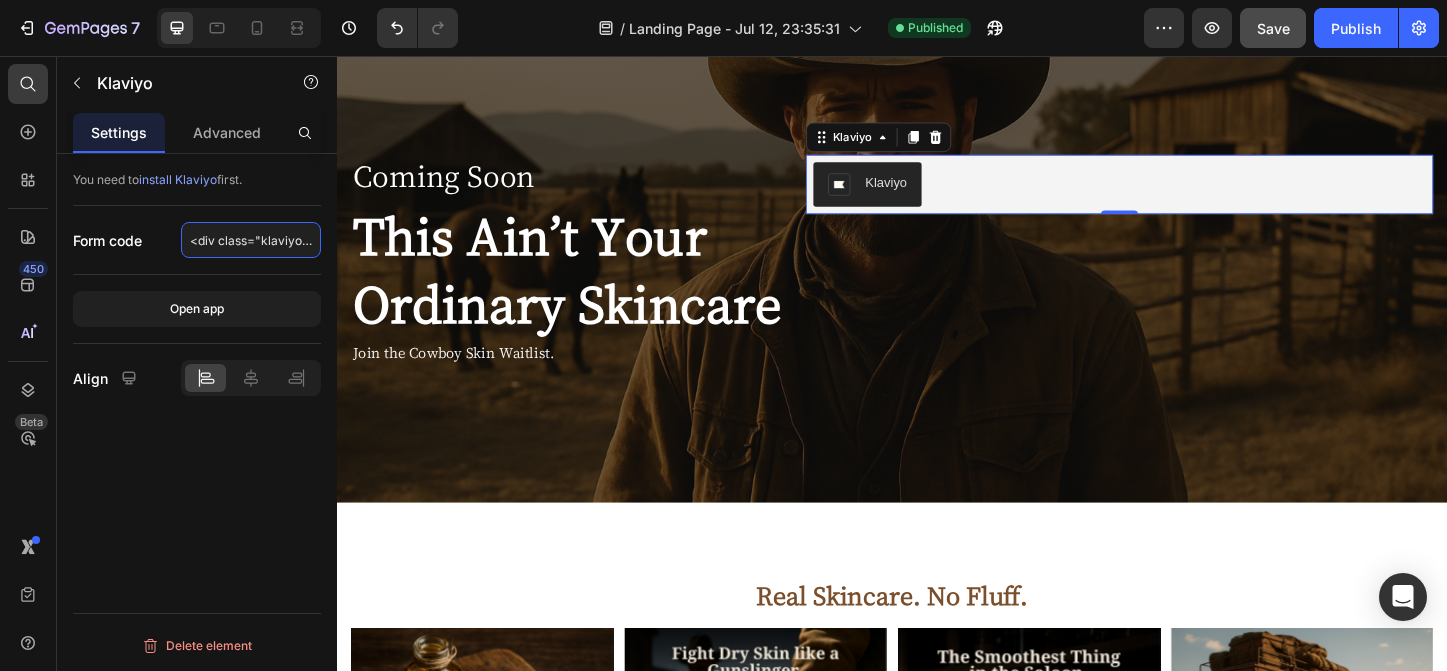 scroll, scrollTop: 0, scrollLeft: 124, axis: horizontal 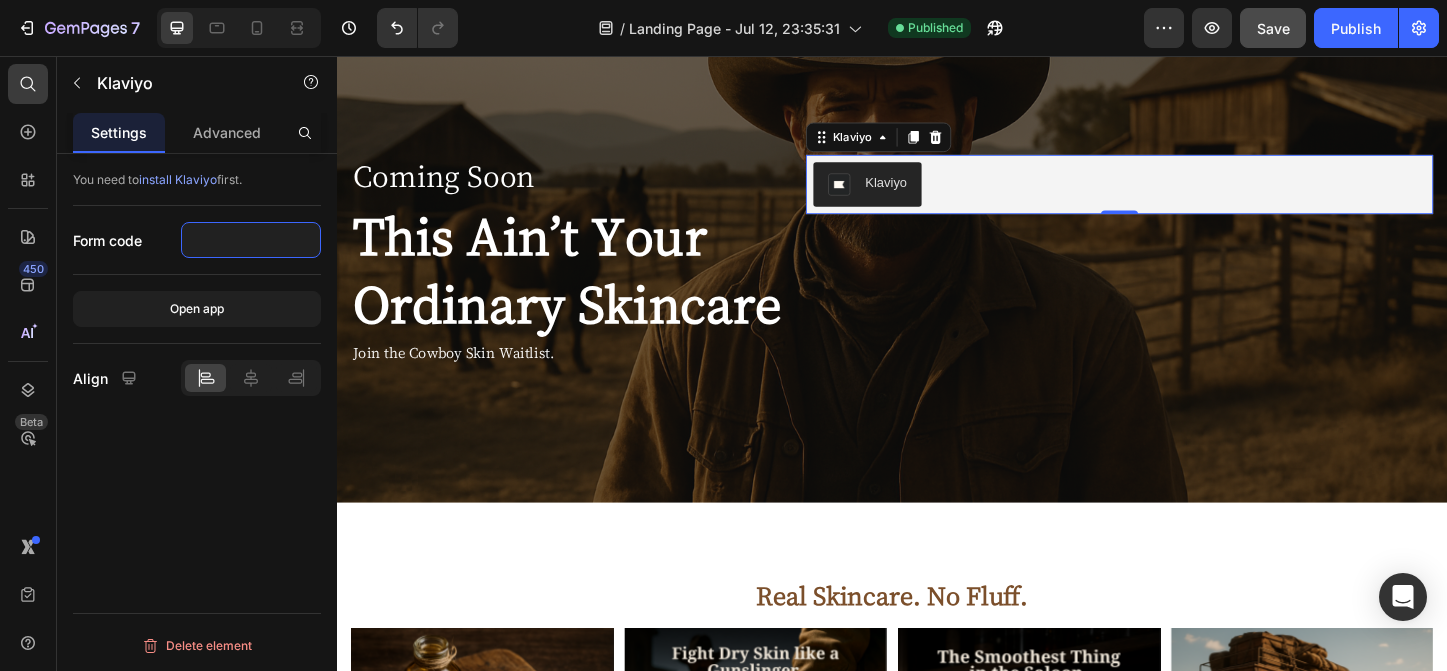 drag, startPoint x: 599, startPoint y: 293, endPoint x: 342, endPoint y: 257, distance: 259.50916 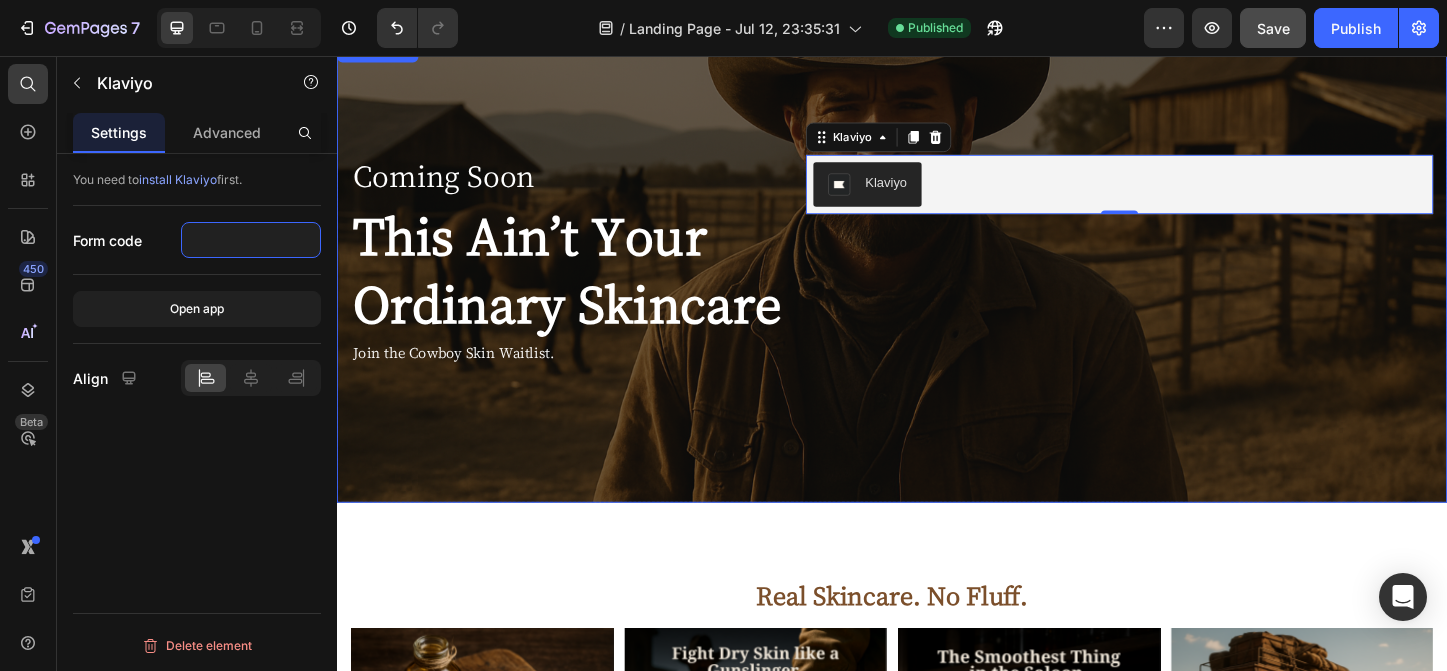 scroll, scrollTop: 0, scrollLeft: 0, axis: both 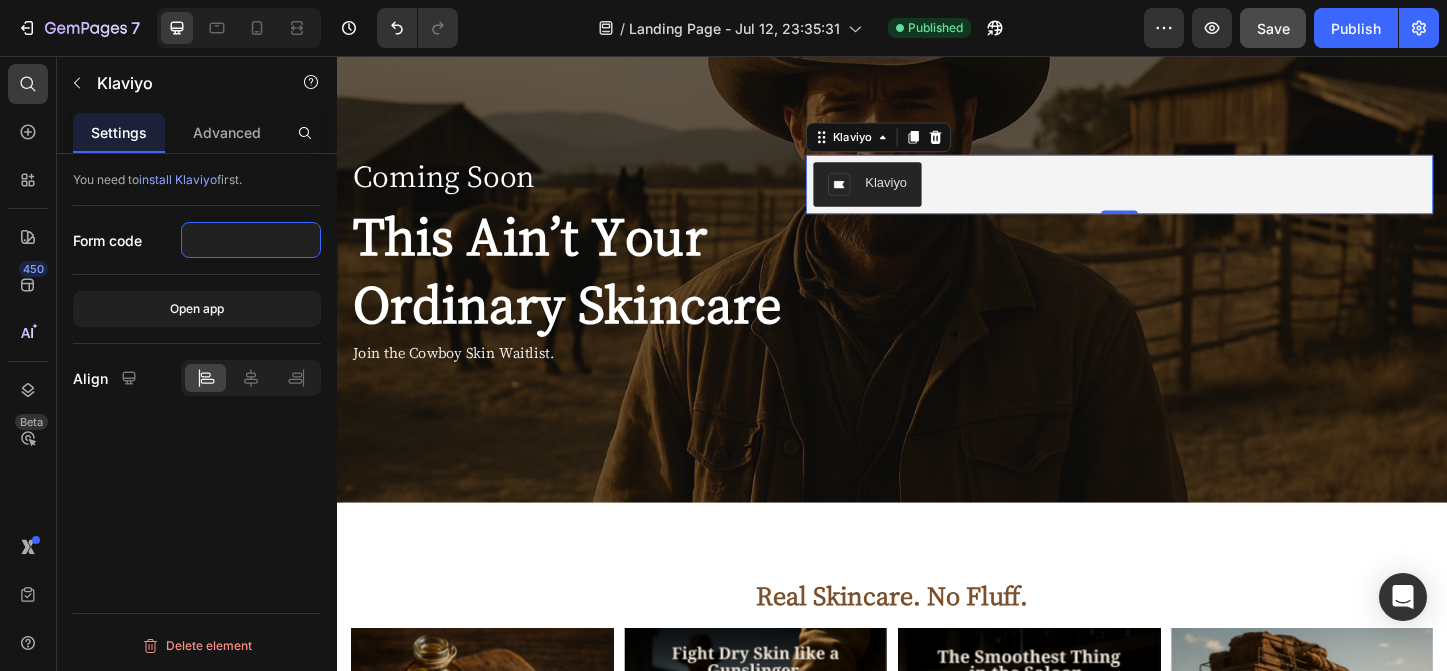 drag, startPoint x: 192, startPoint y: 237, endPoint x: 210, endPoint y: 241, distance: 18.439089 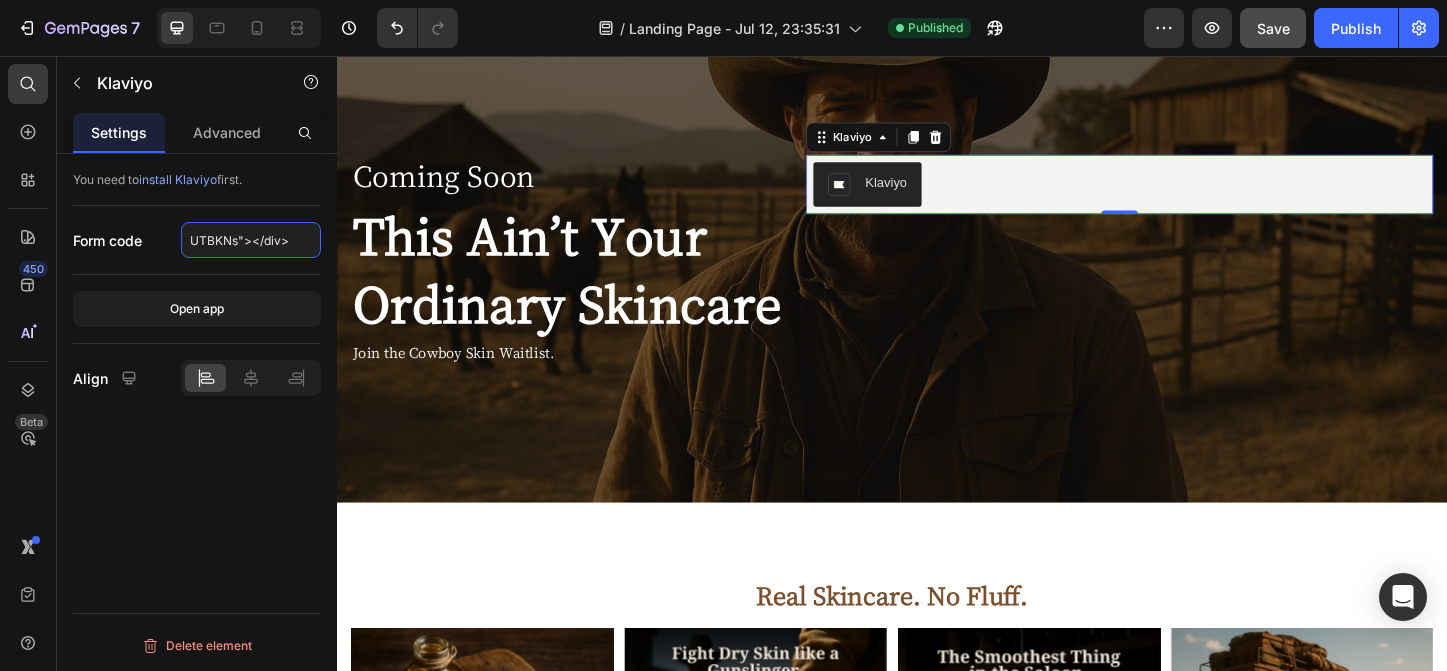 scroll, scrollTop: 0, scrollLeft: 0, axis: both 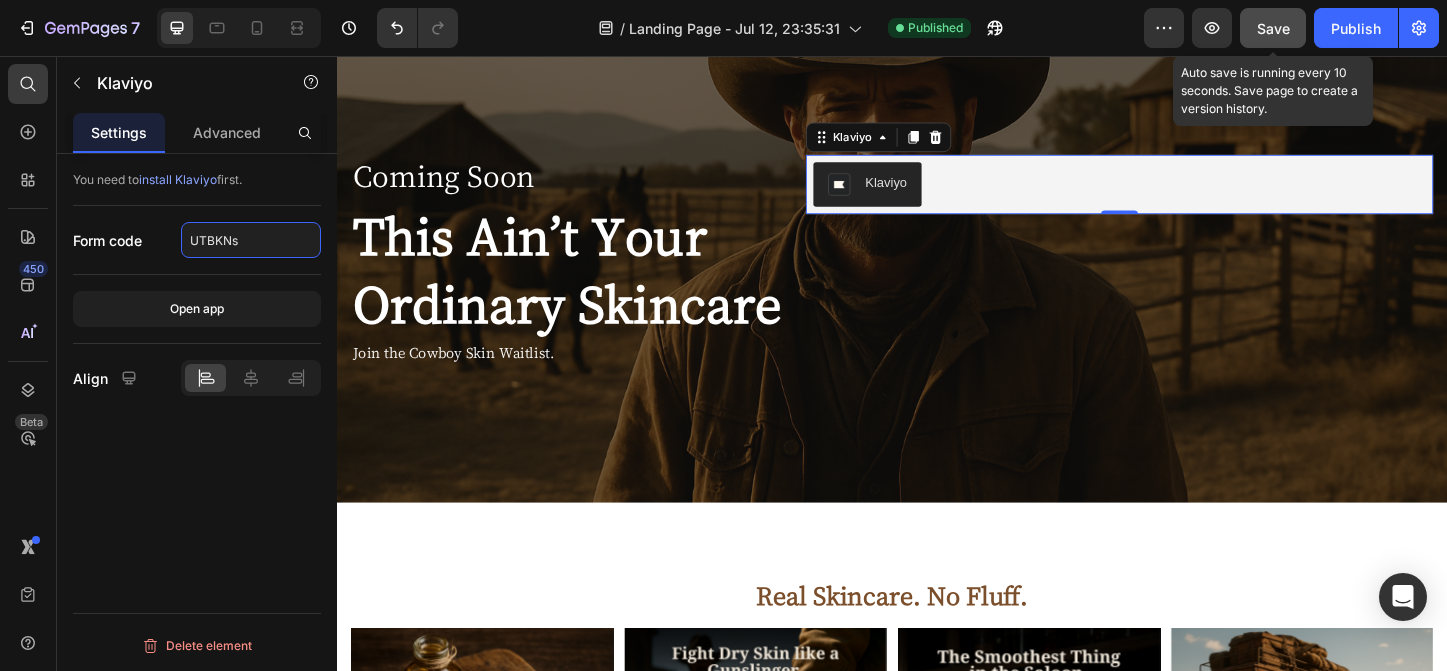 type on "UTBKNs" 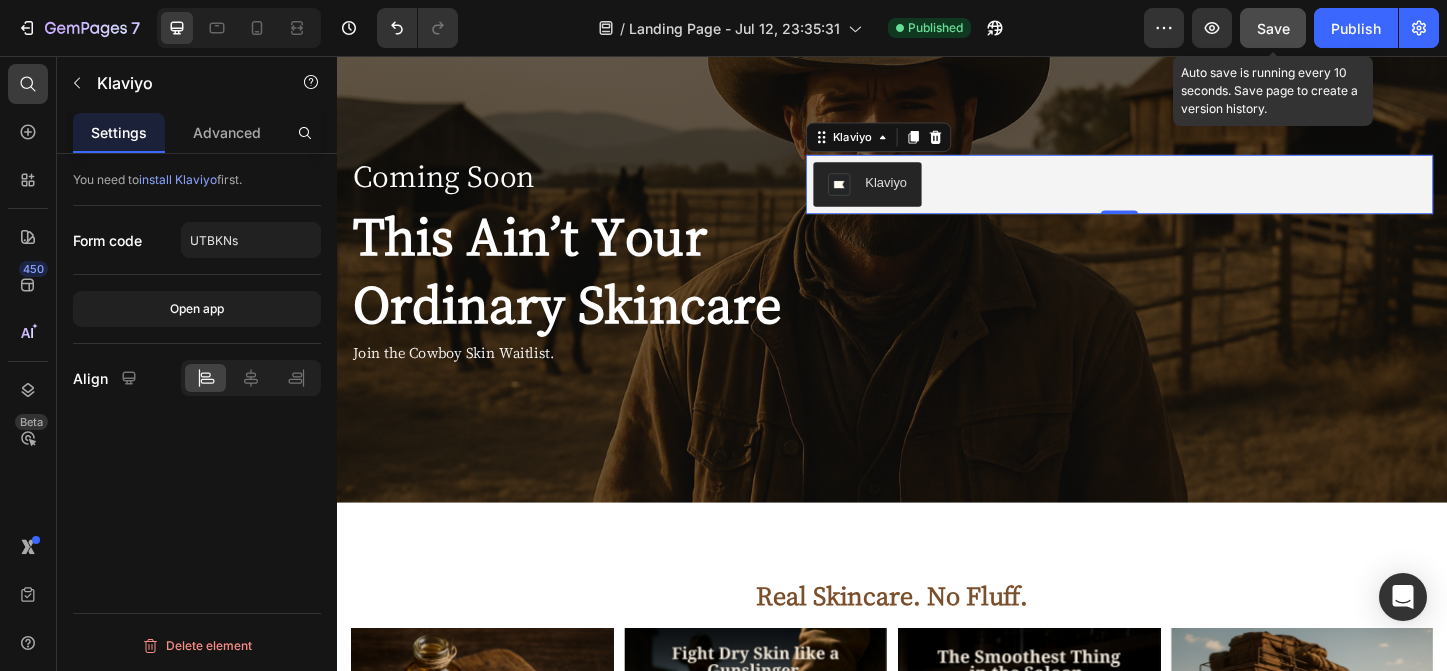 click on "Save" at bounding box center (1273, 28) 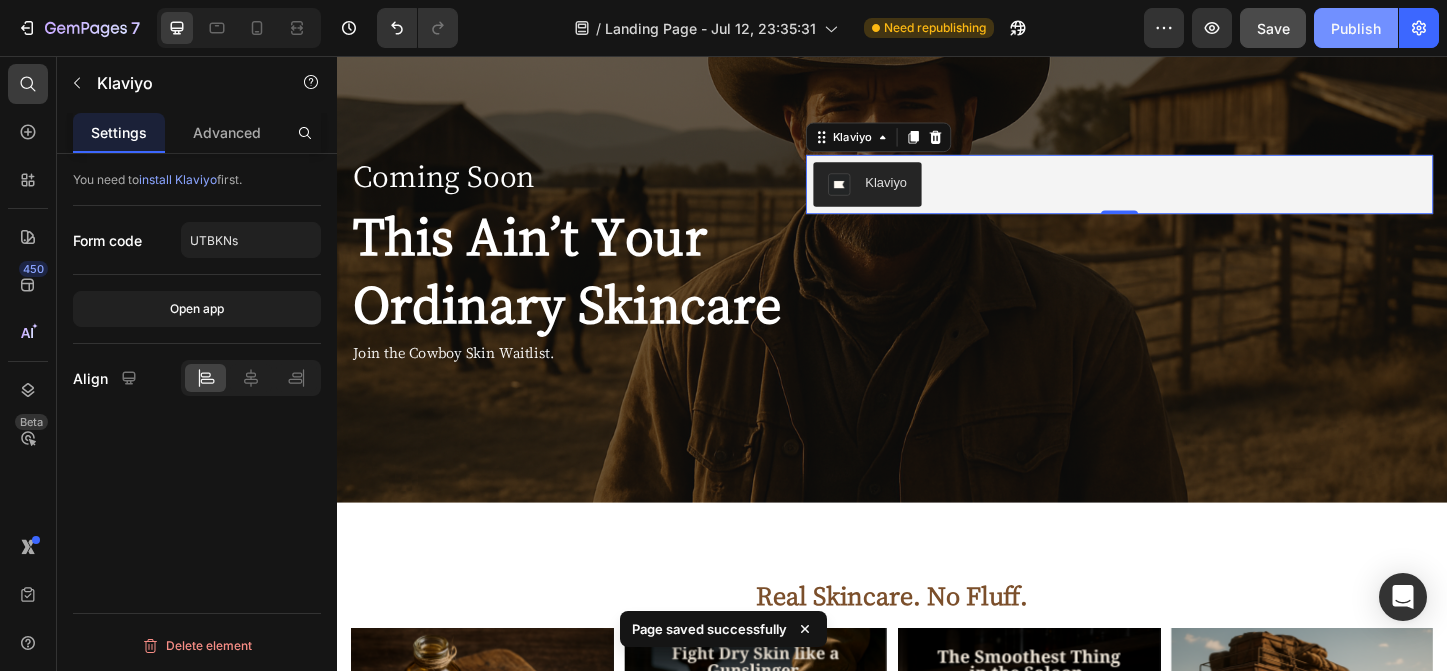 click on "Publish" at bounding box center [1356, 28] 